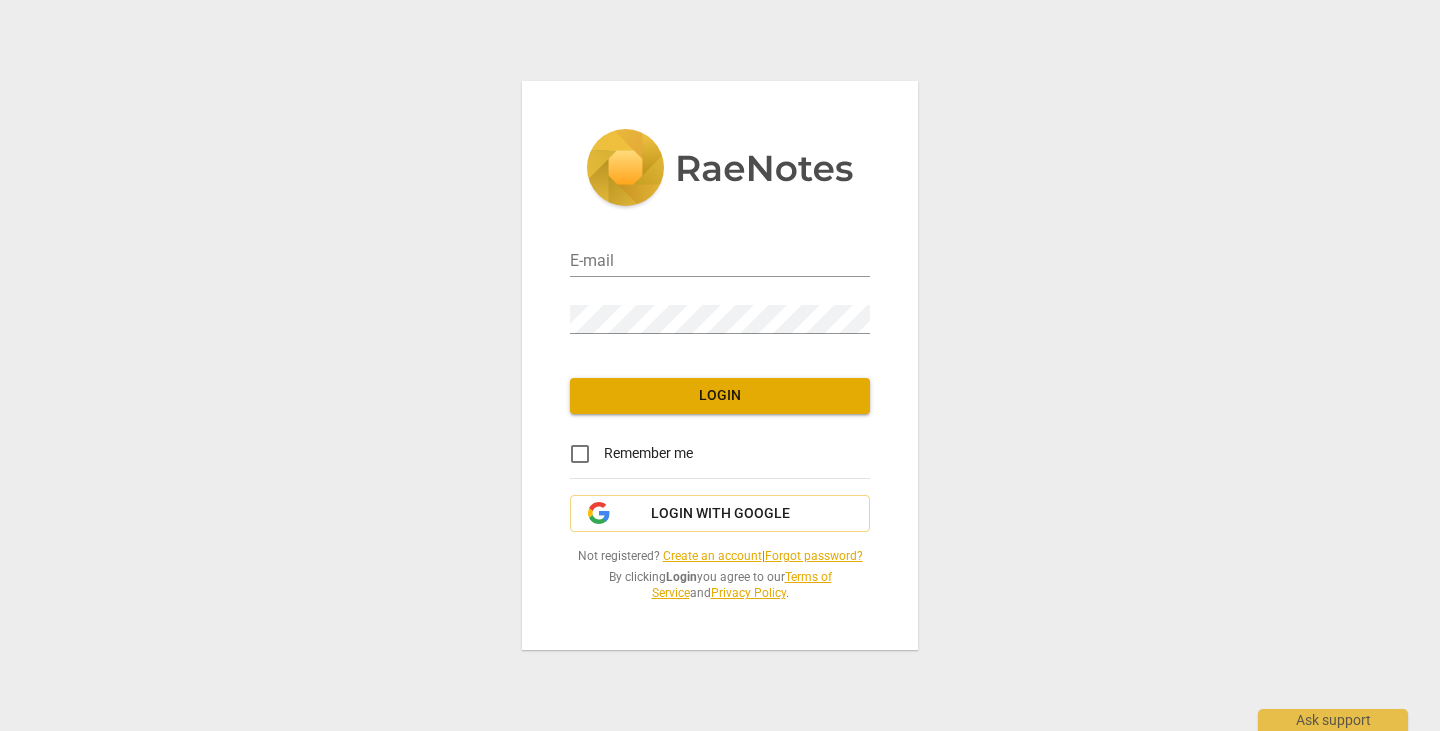 scroll, scrollTop: 0, scrollLeft: 0, axis: both 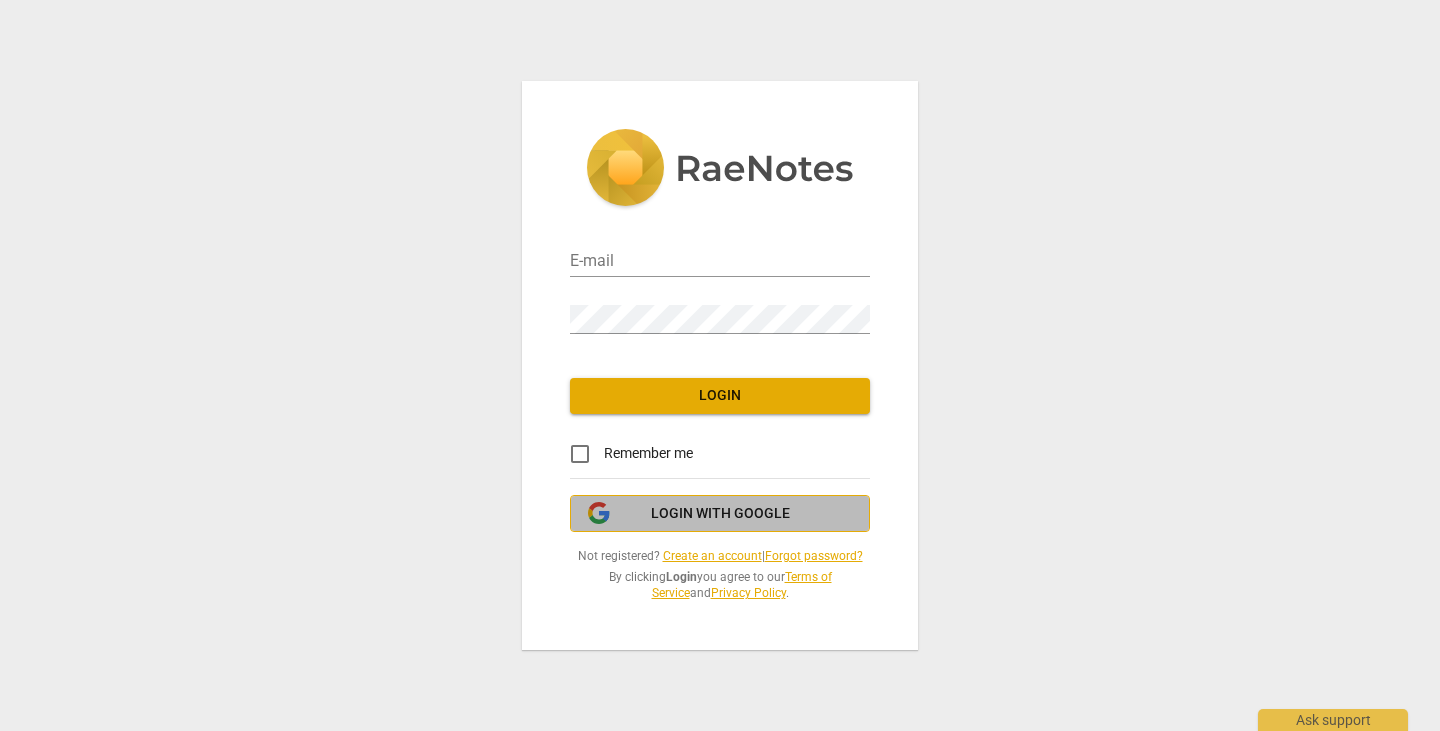 click on "Login with Google" at bounding box center [720, 514] 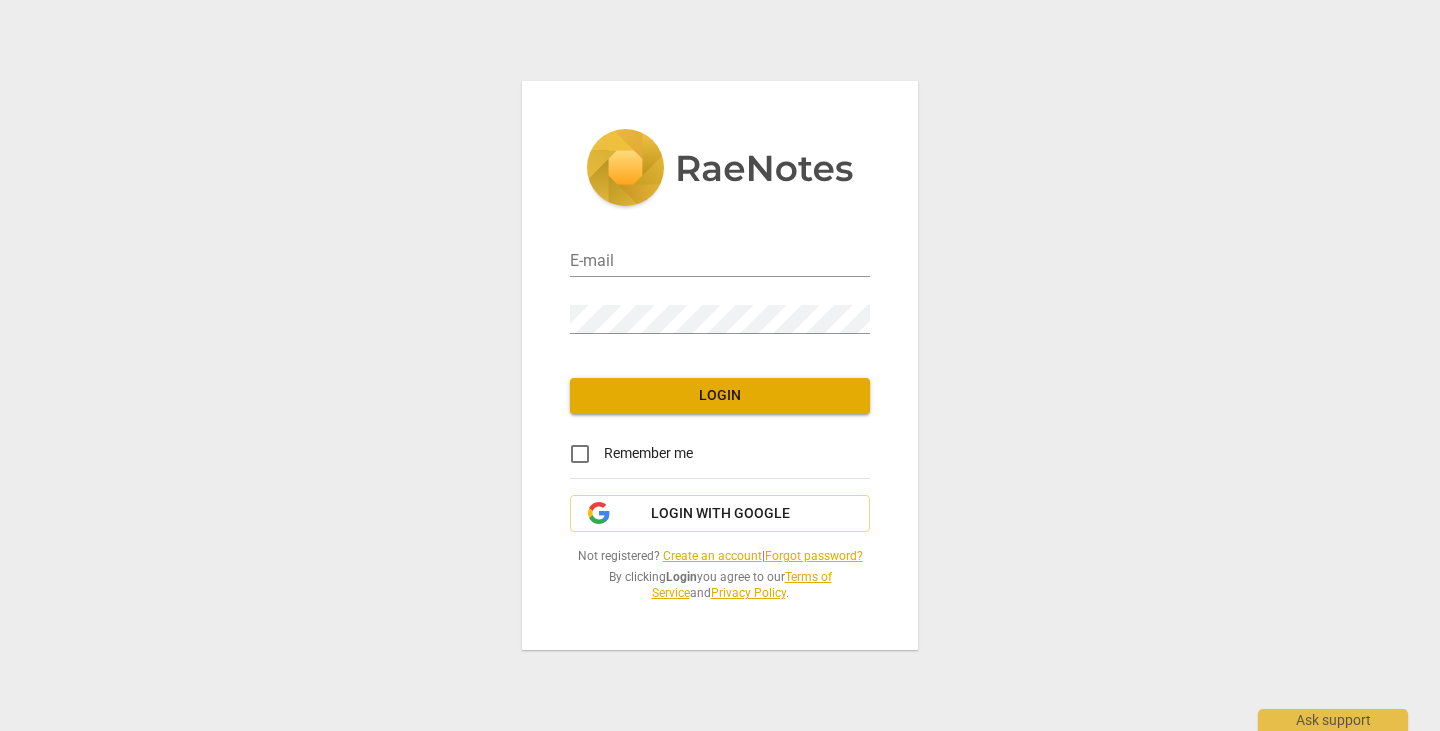 scroll, scrollTop: 0, scrollLeft: 0, axis: both 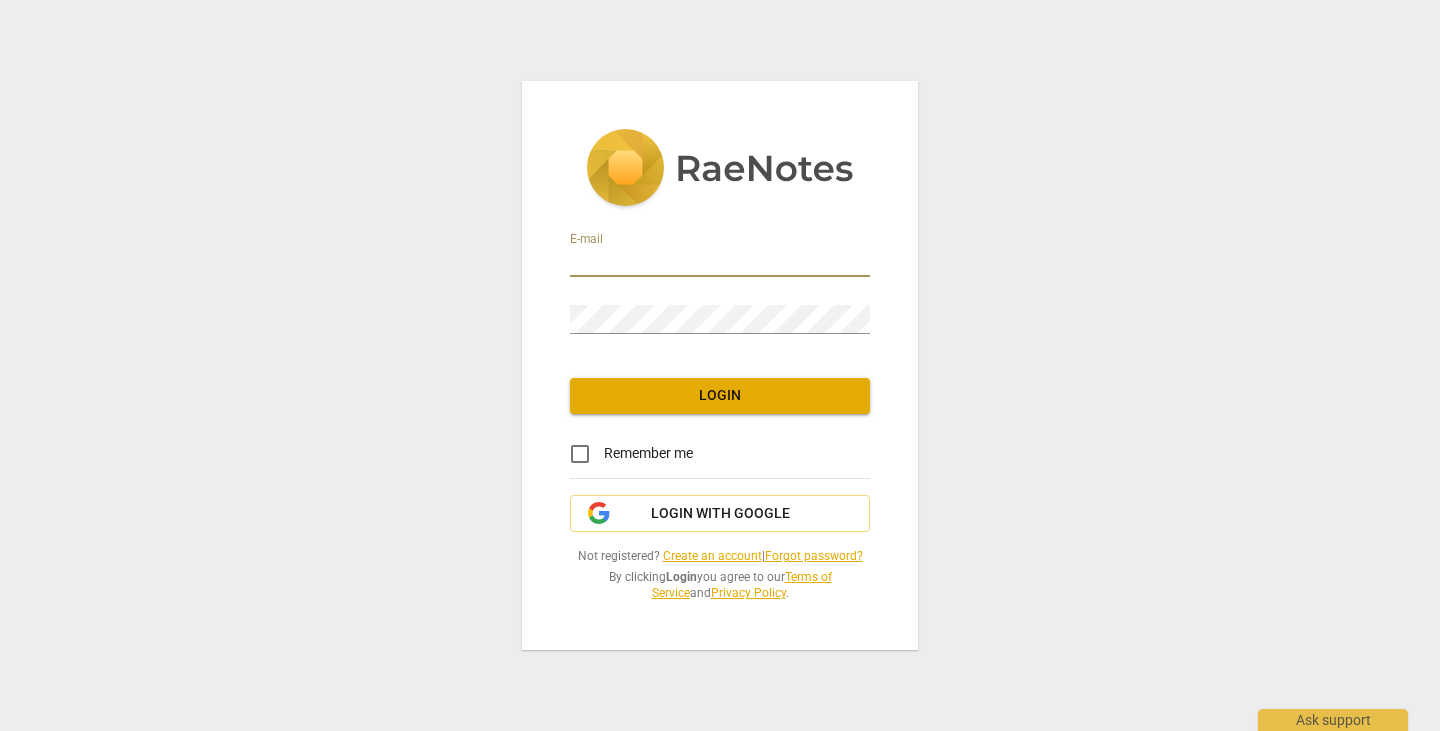 click at bounding box center [720, 262] 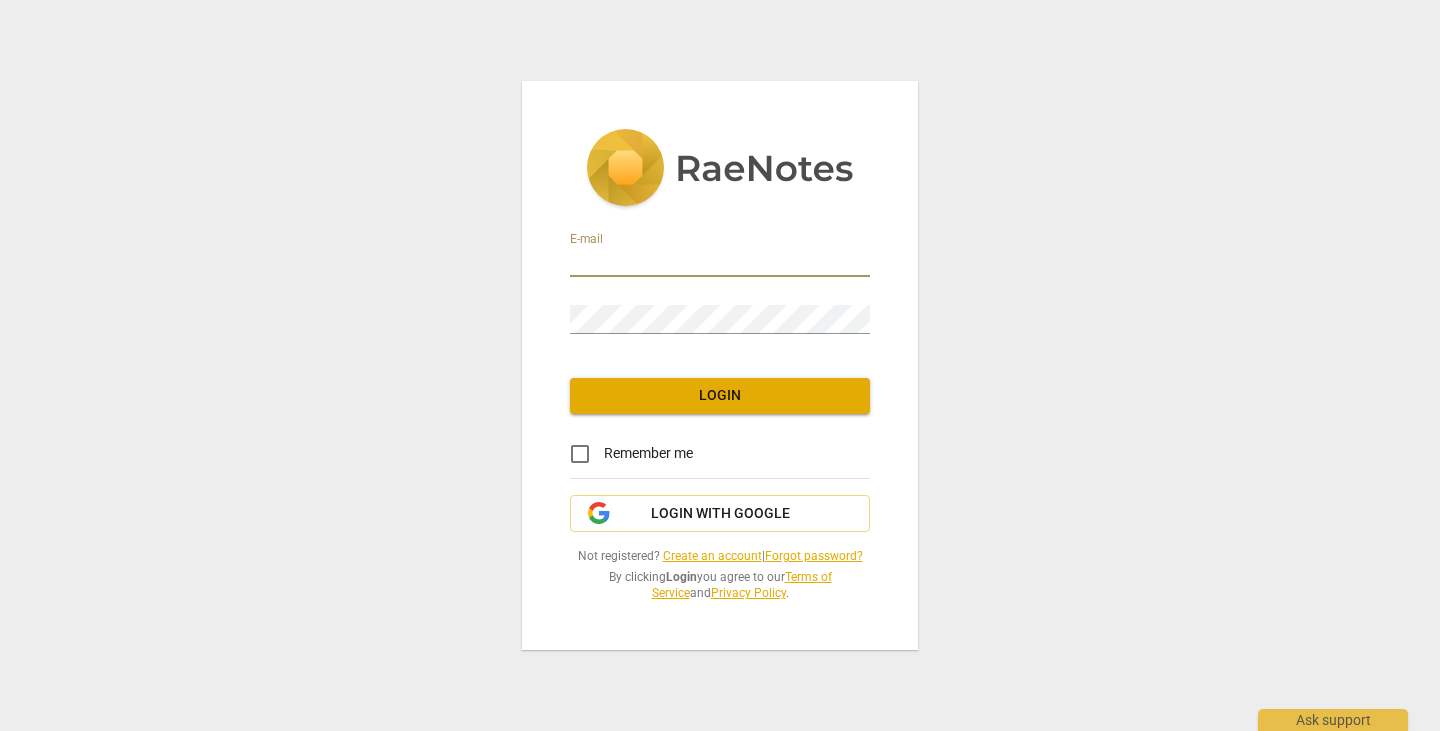click at bounding box center (720, 262) 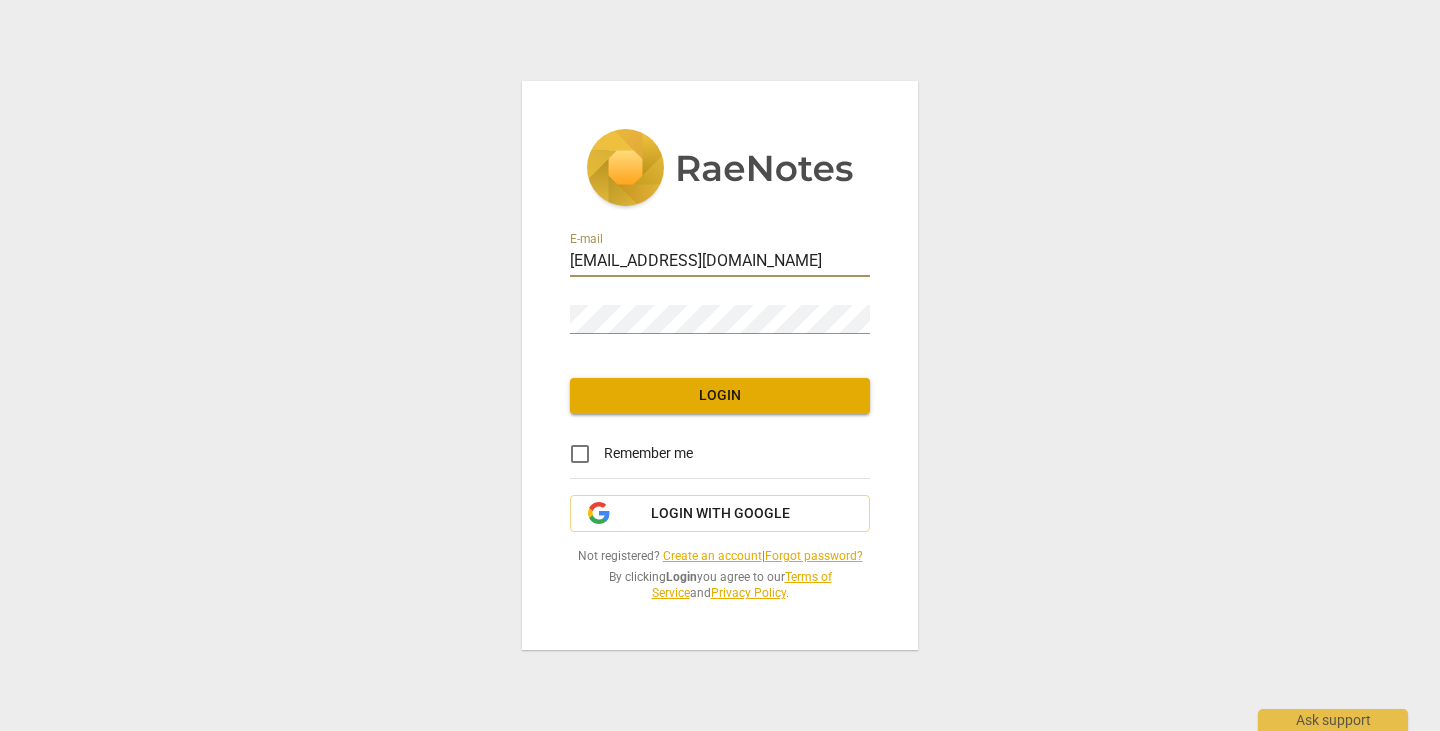 scroll, scrollTop: 0, scrollLeft: 7, axis: horizontal 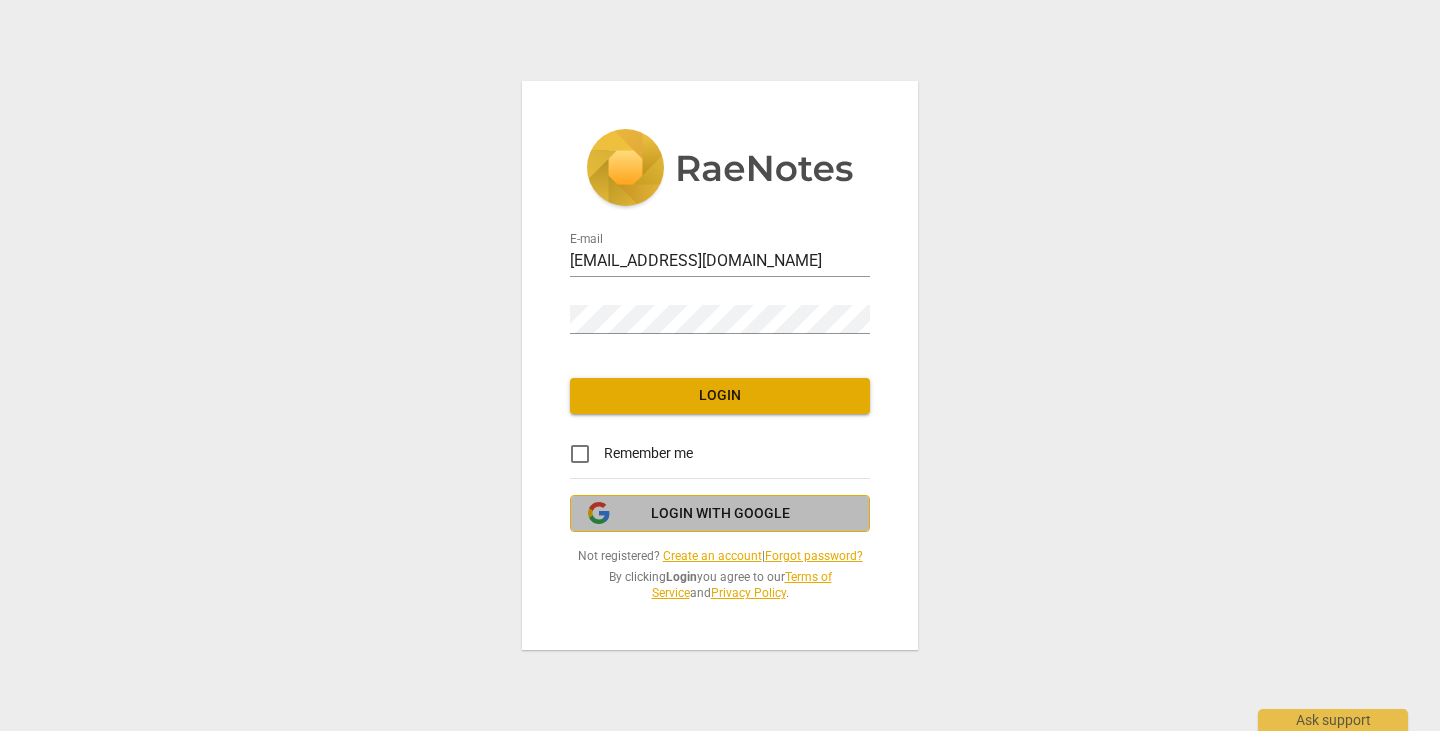 click on "Login with Google" at bounding box center (720, 514) 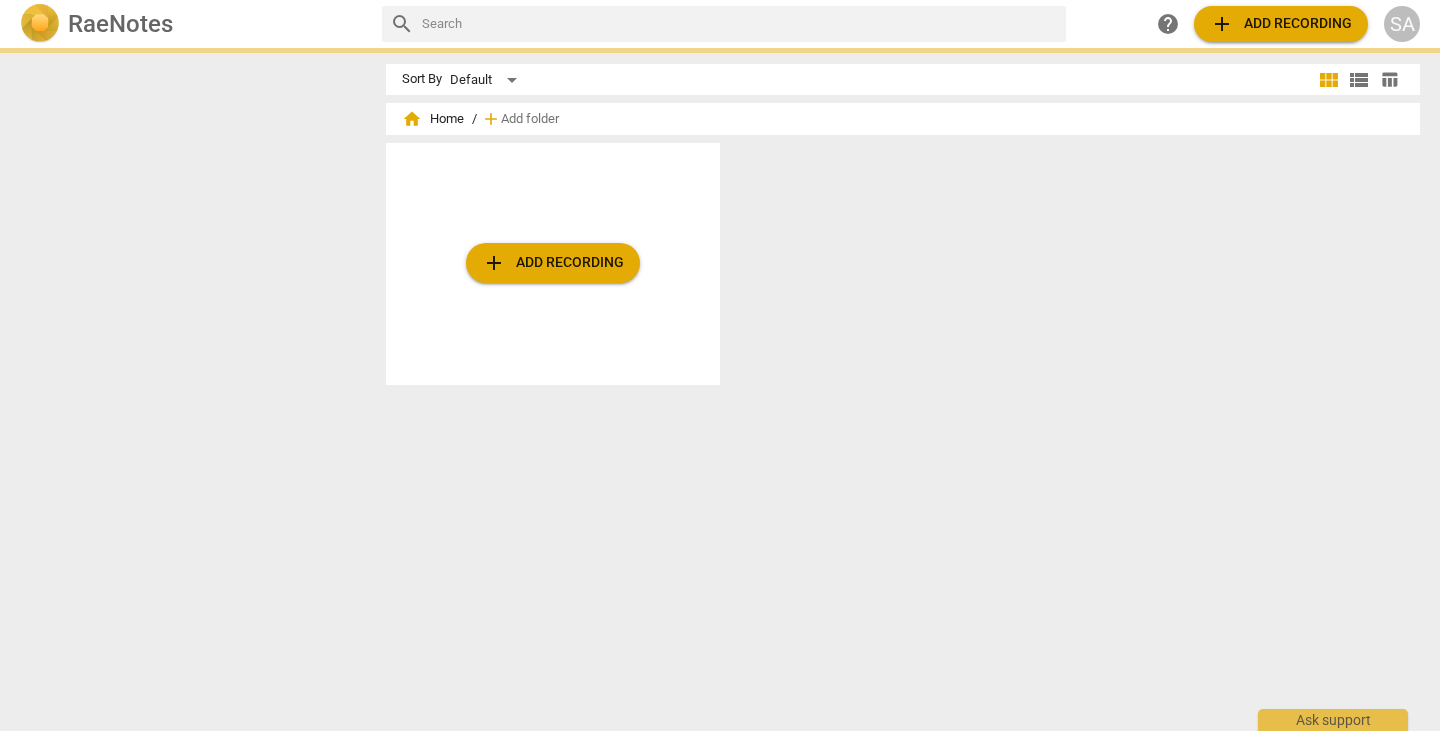 scroll, scrollTop: 0, scrollLeft: 0, axis: both 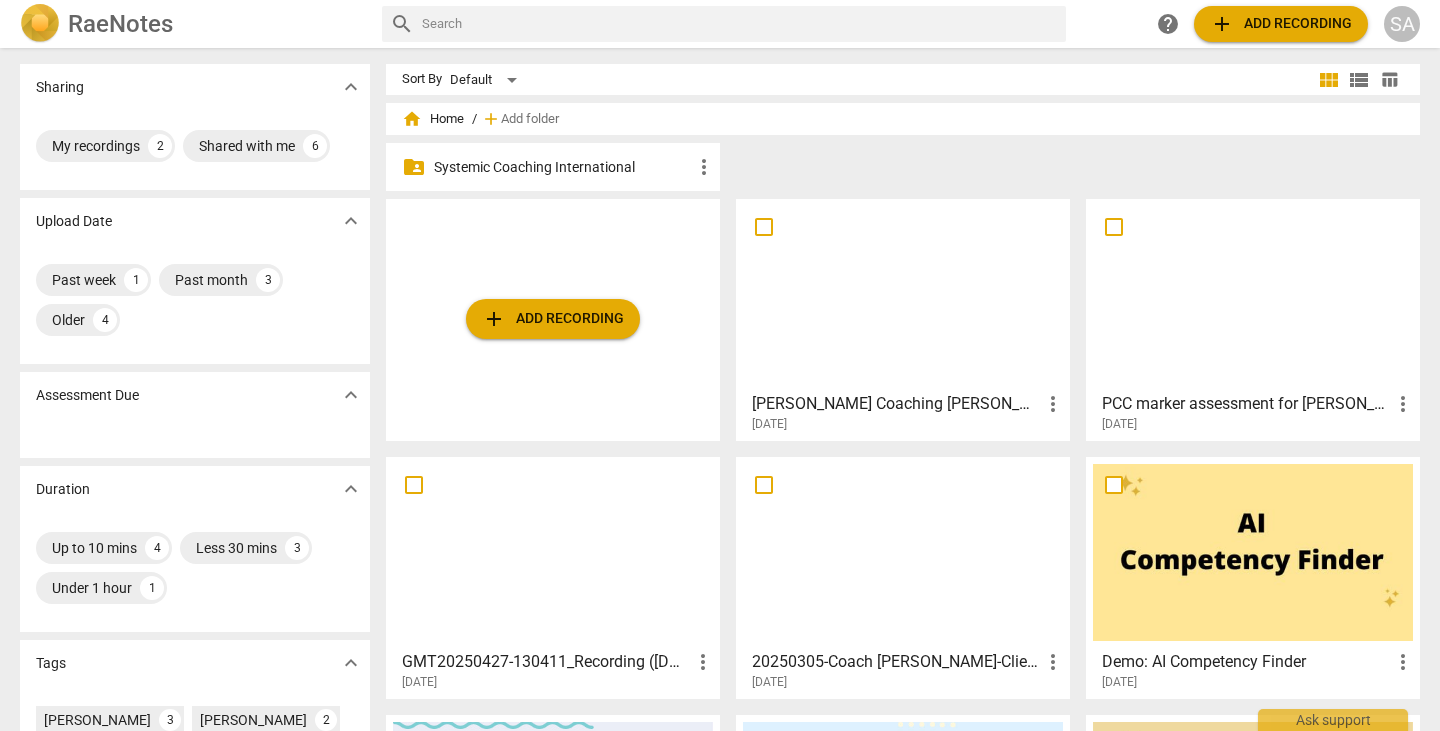 click at bounding box center (903, 294) 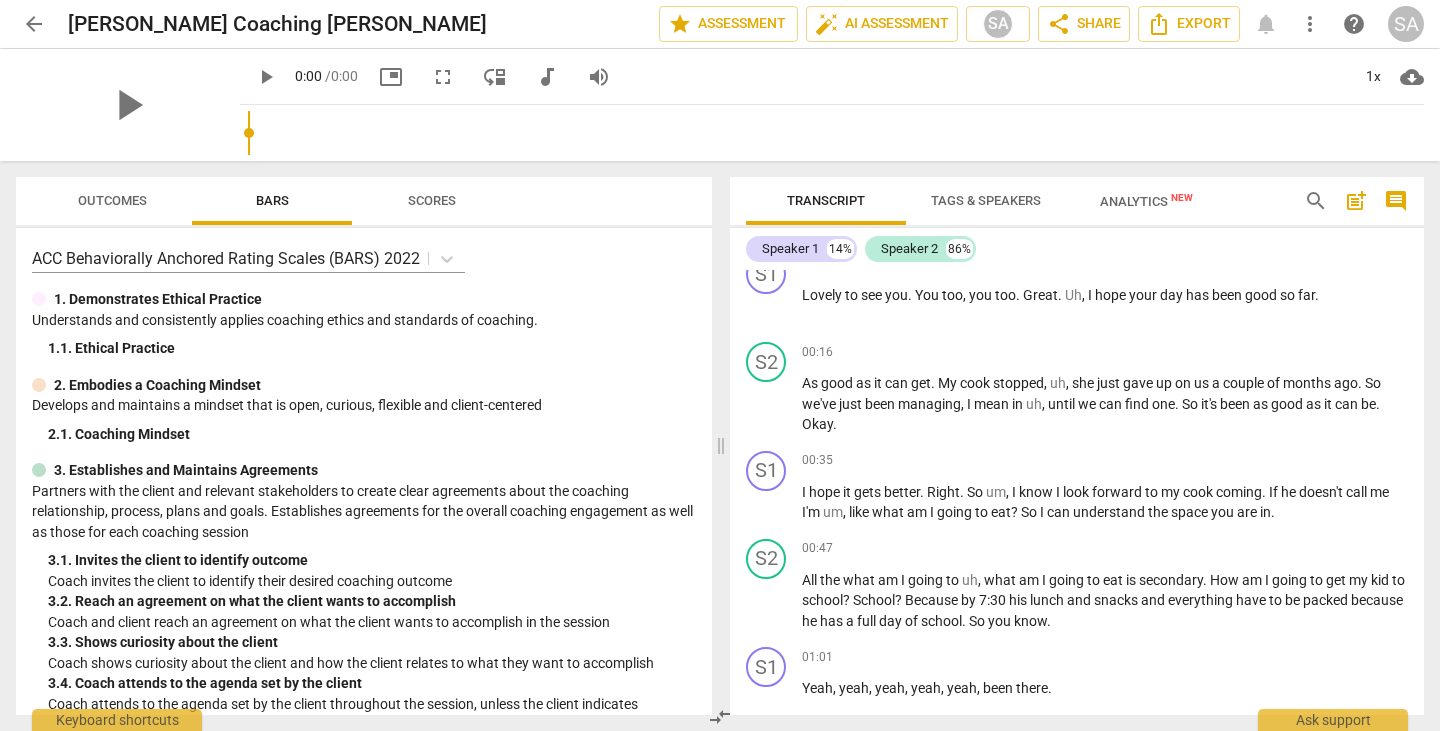 scroll, scrollTop: 600, scrollLeft: 0, axis: vertical 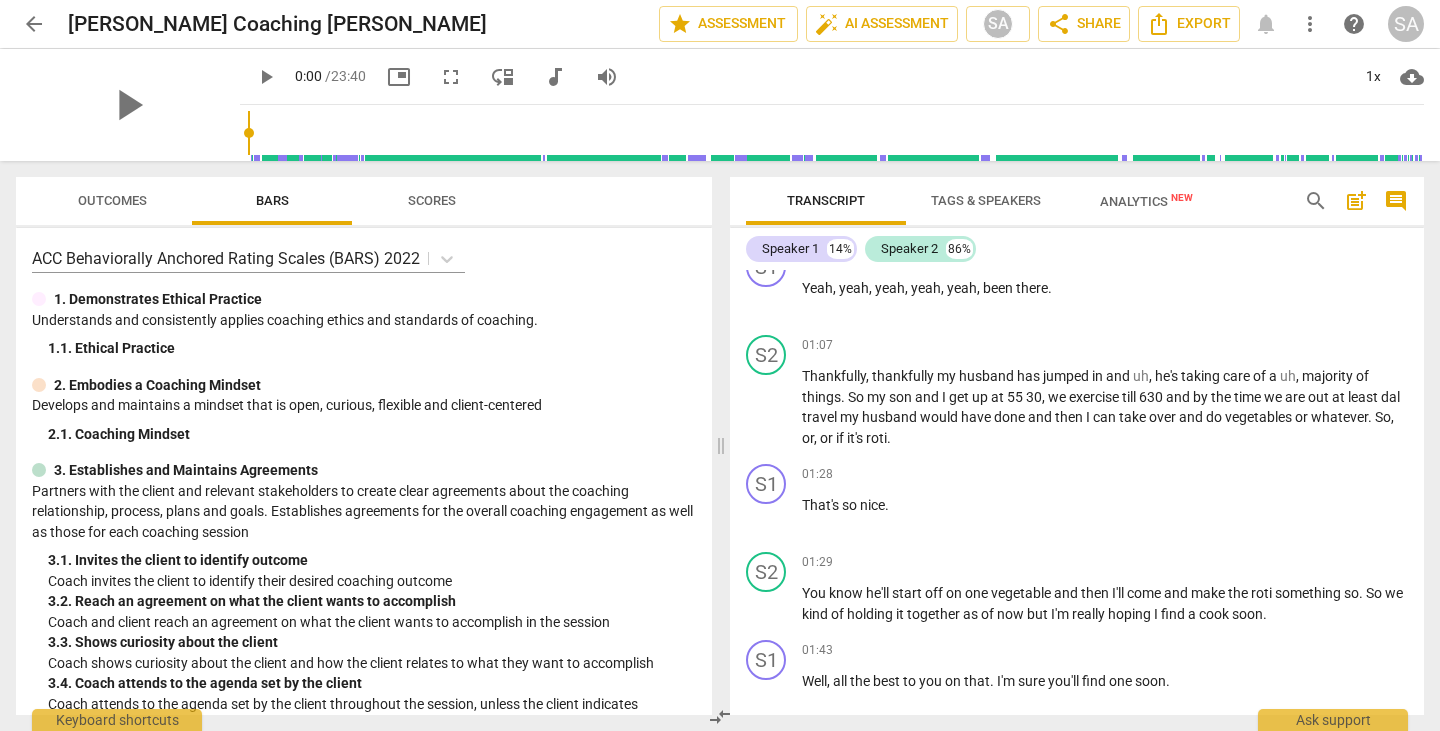 click on "Outcomes" at bounding box center (112, 200) 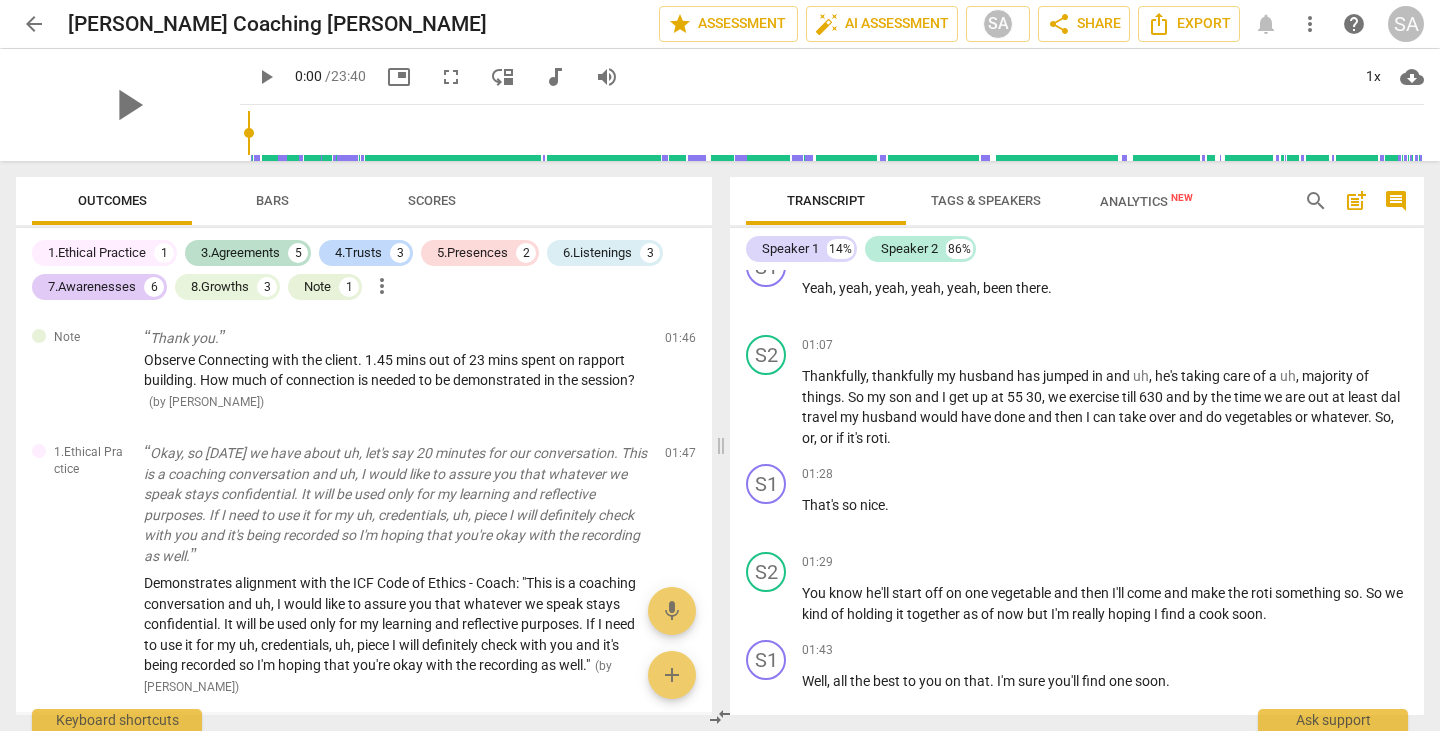 scroll, scrollTop: 400, scrollLeft: 0, axis: vertical 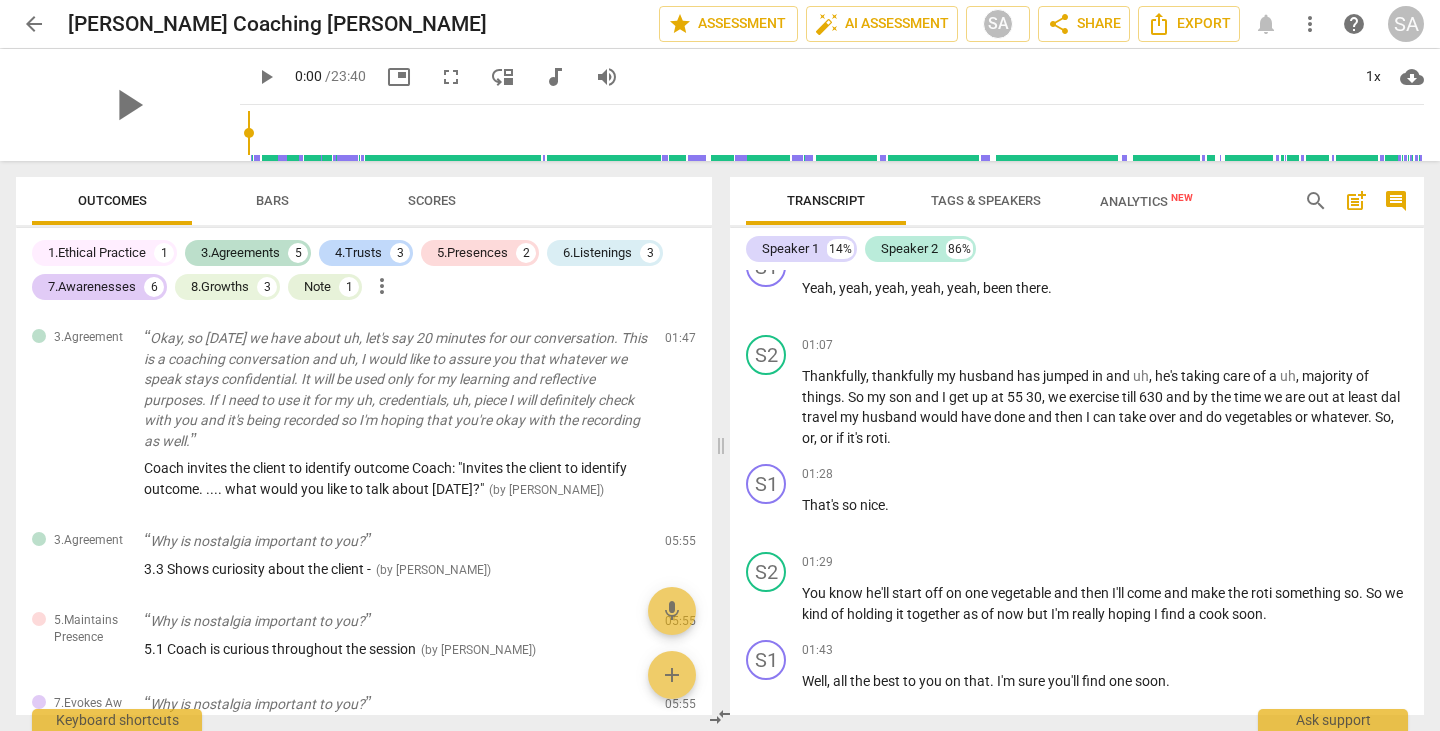 click on "Scores" at bounding box center [432, 201] 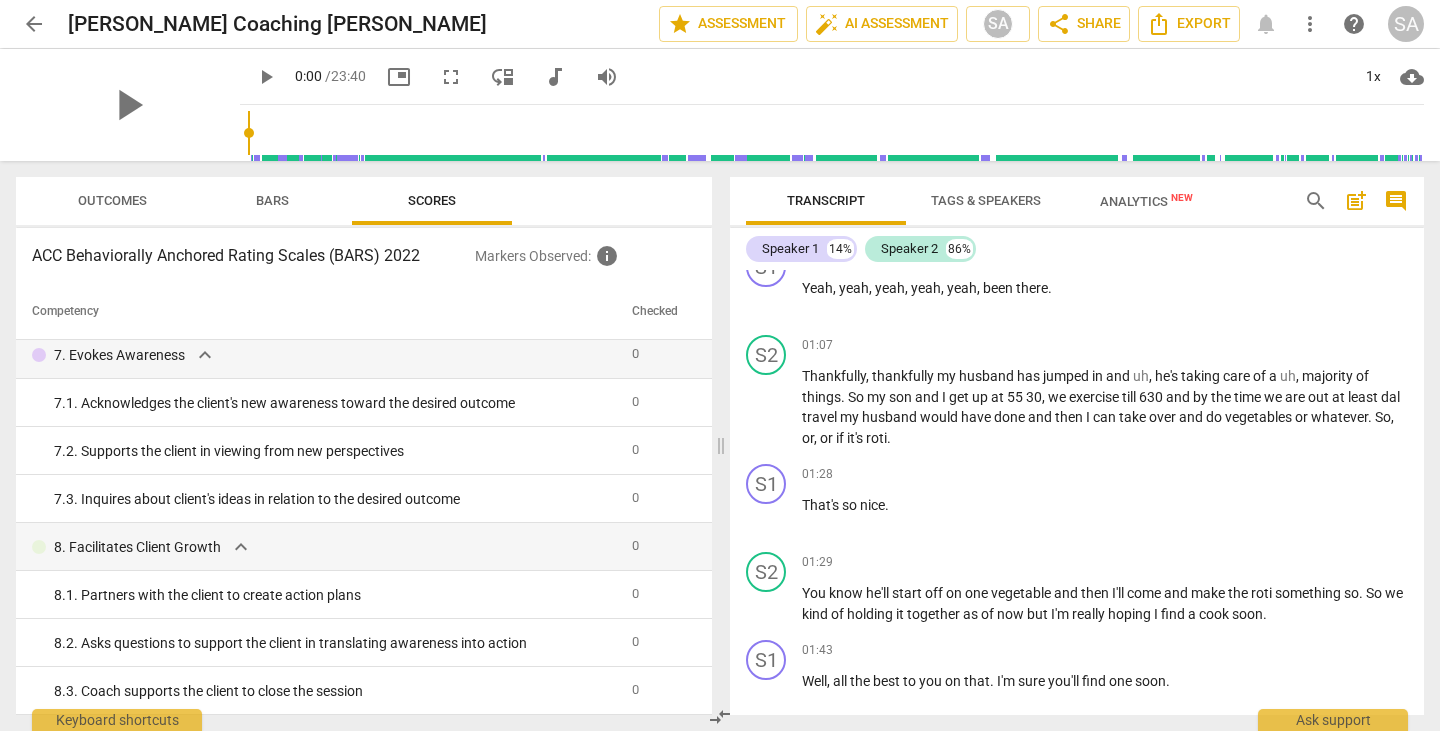 scroll, scrollTop: 618, scrollLeft: 0, axis: vertical 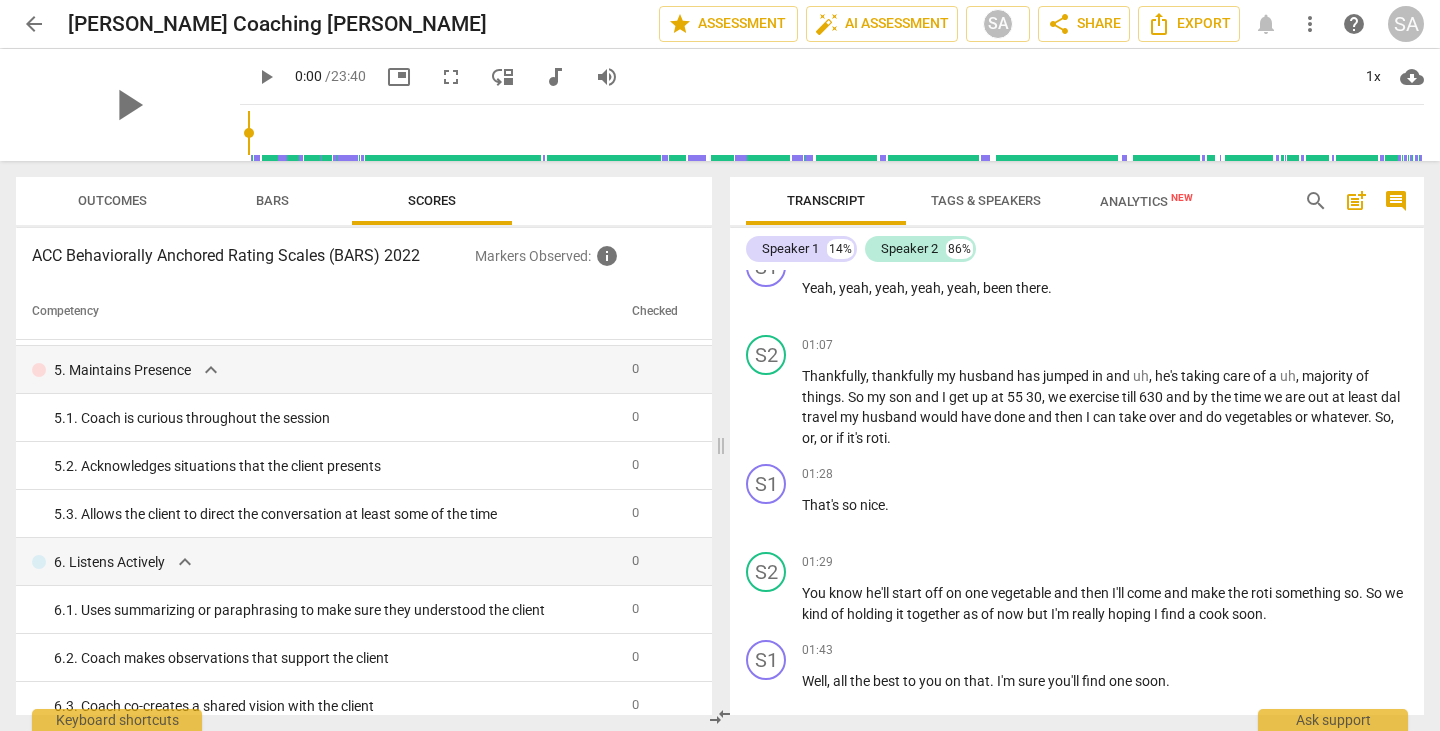 click on "Outcomes" at bounding box center (112, 200) 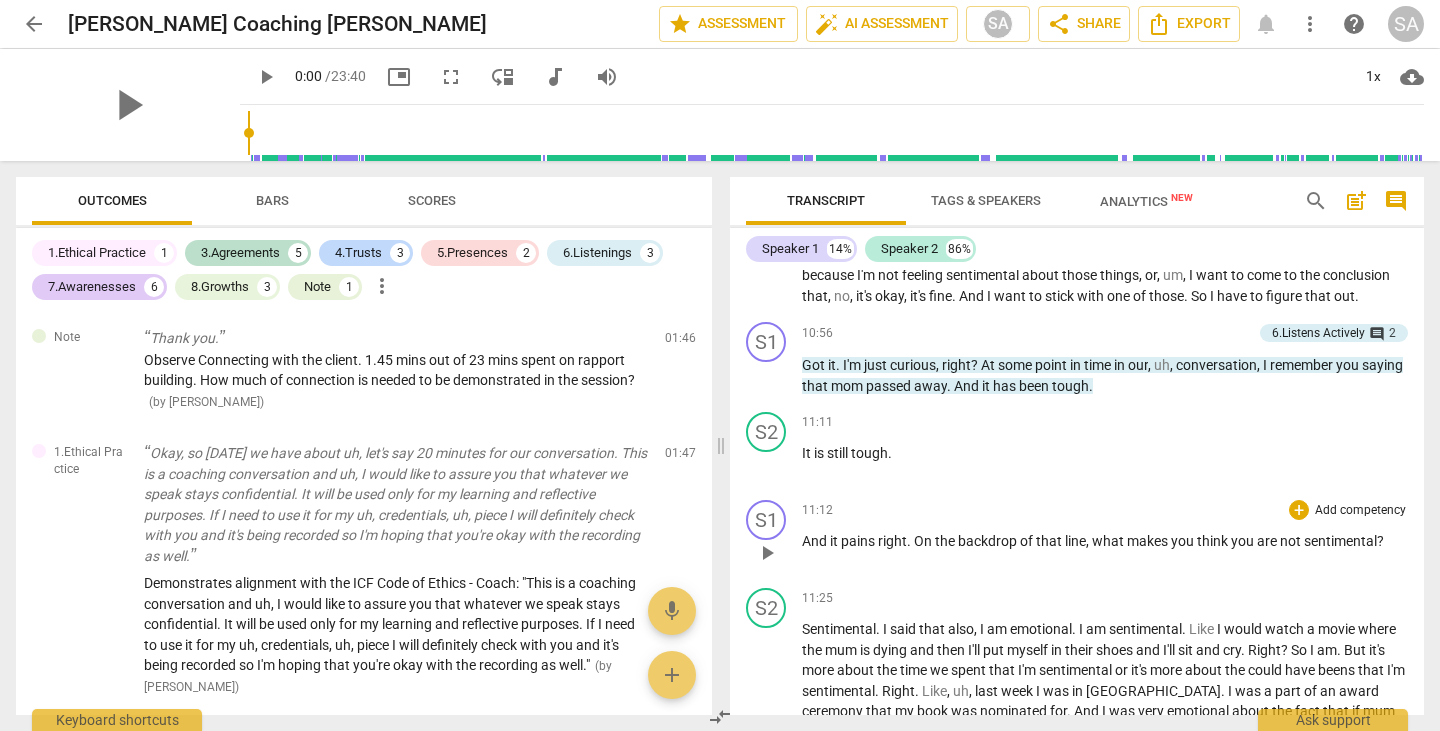 scroll, scrollTop: 2900, scrollLeft: 0, axis: vertical 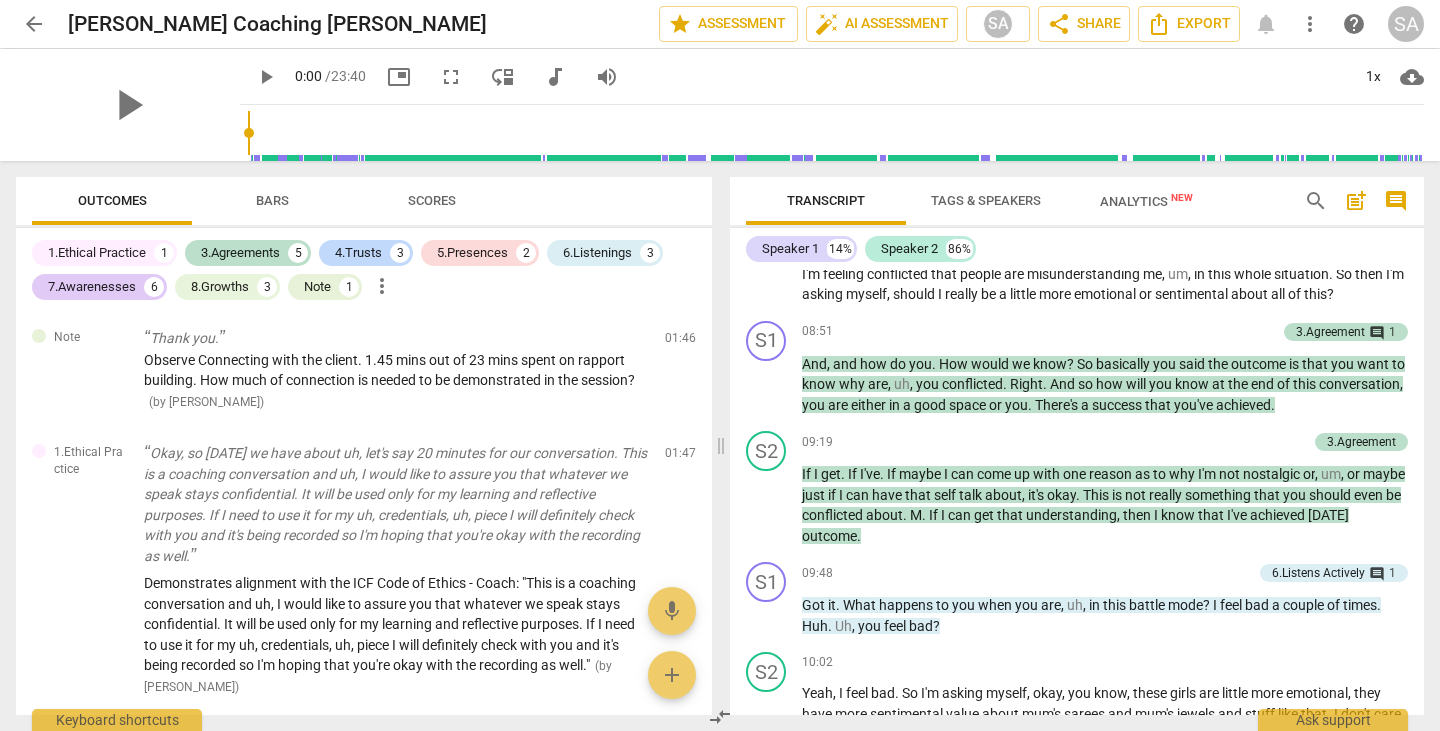 click on "Scores" at bounding box center [432, 200] 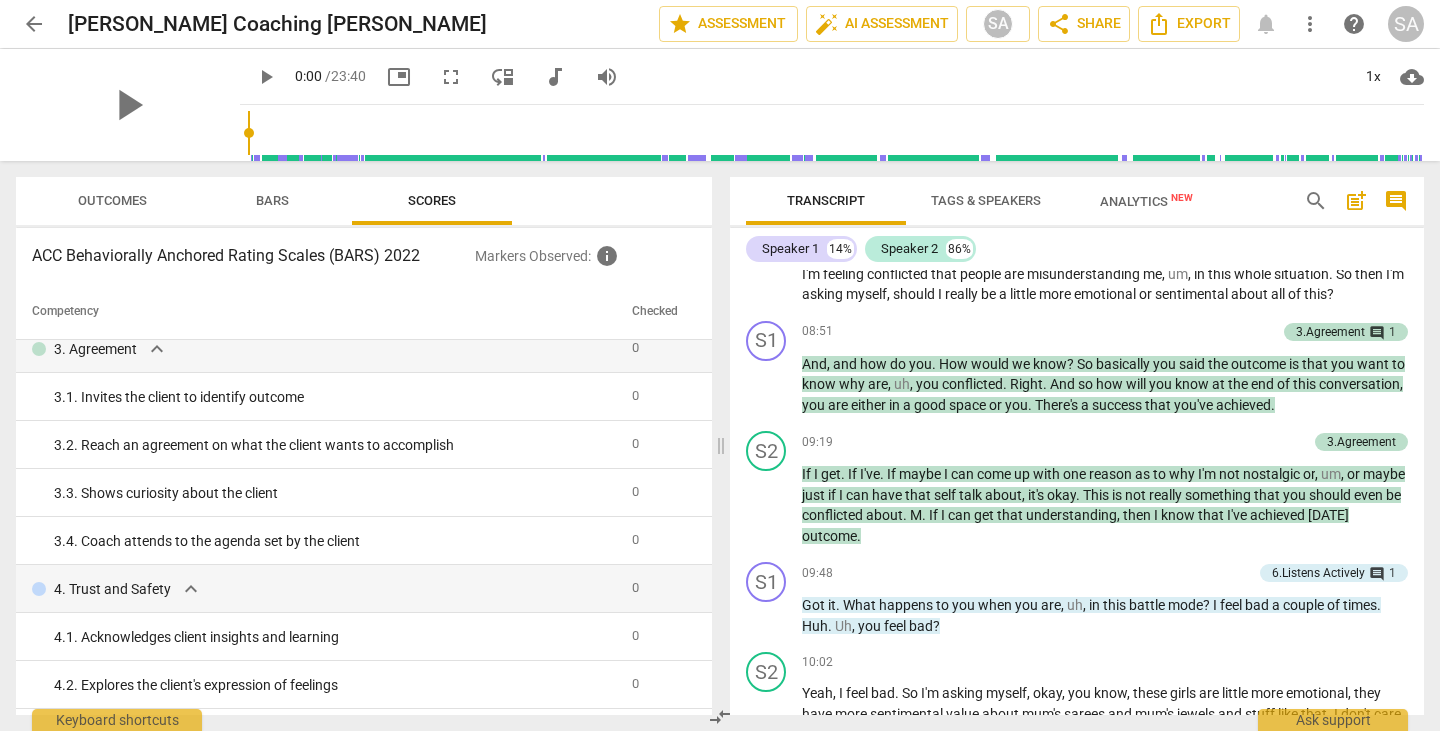 scroll, scrollTop: 0, scrollLeft: 0, axis: both 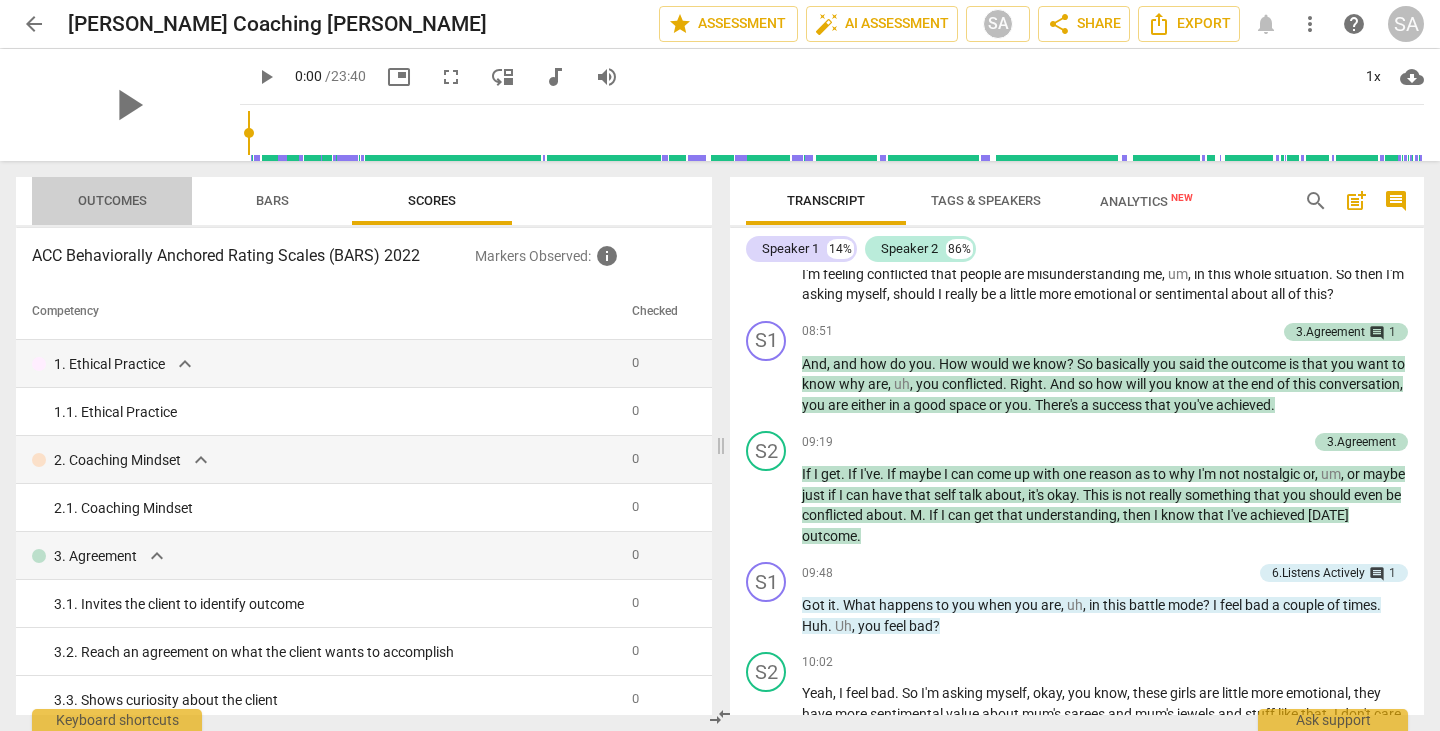 click on "Outcomes" at bounding box center (112, 200) 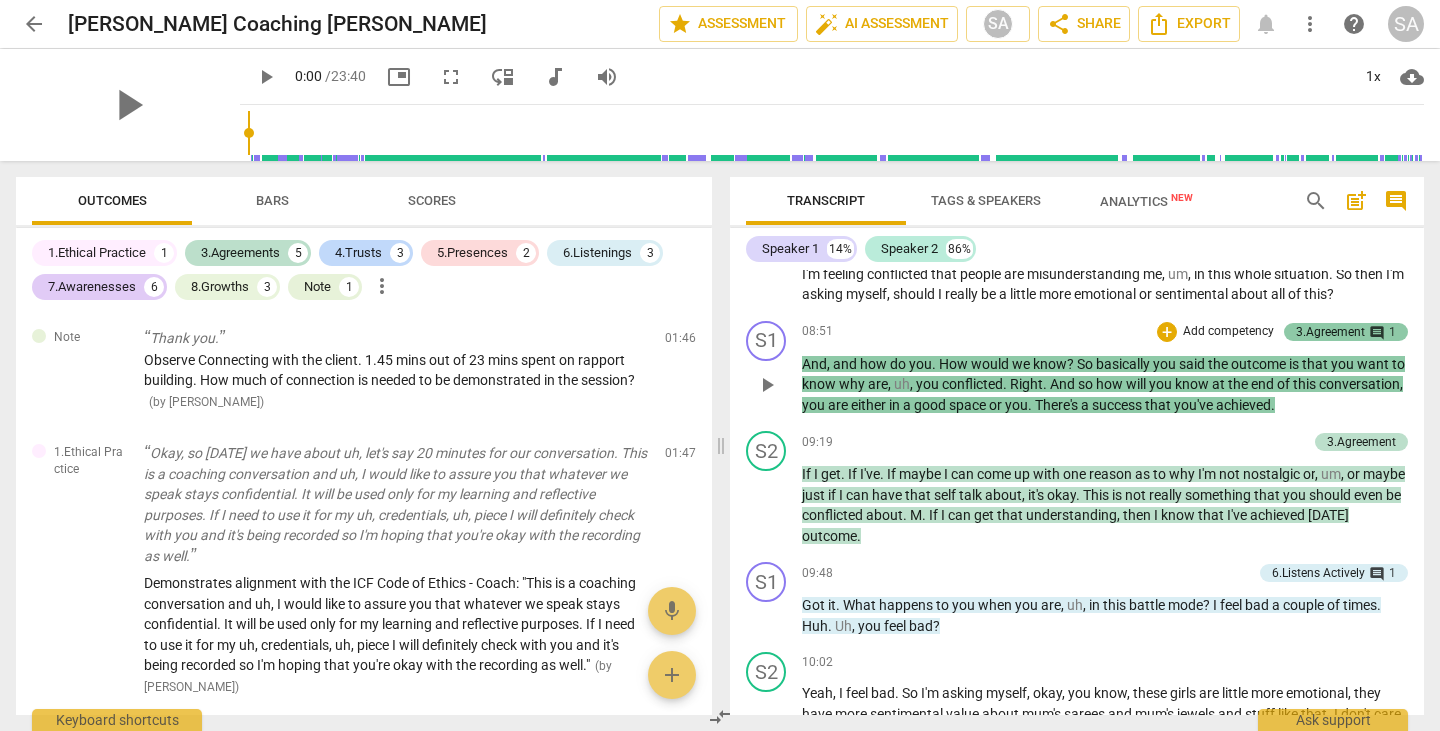 click on "3.Agreement" at bounding box center [1330, 332] 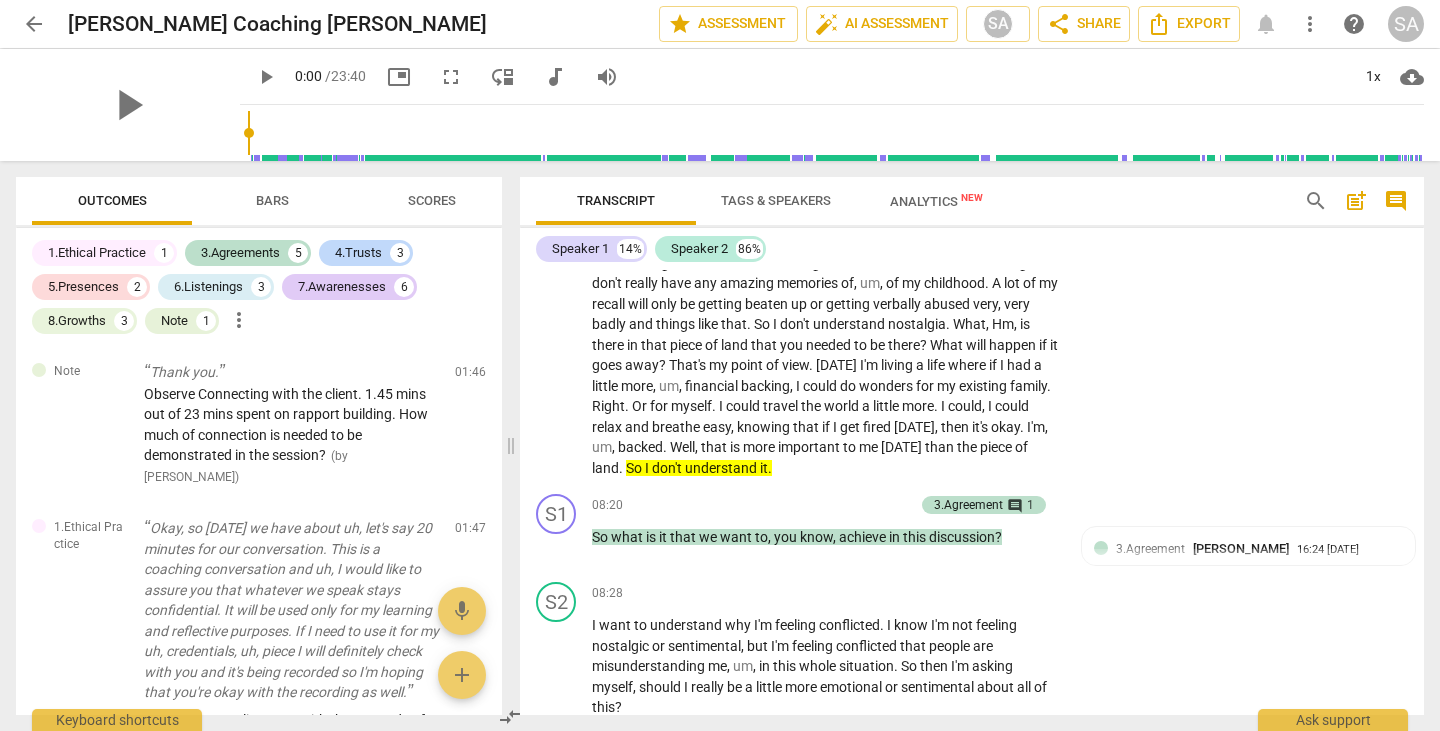 scroll, scrollTop: 3312, scrollLeft: 0, axis: vertical 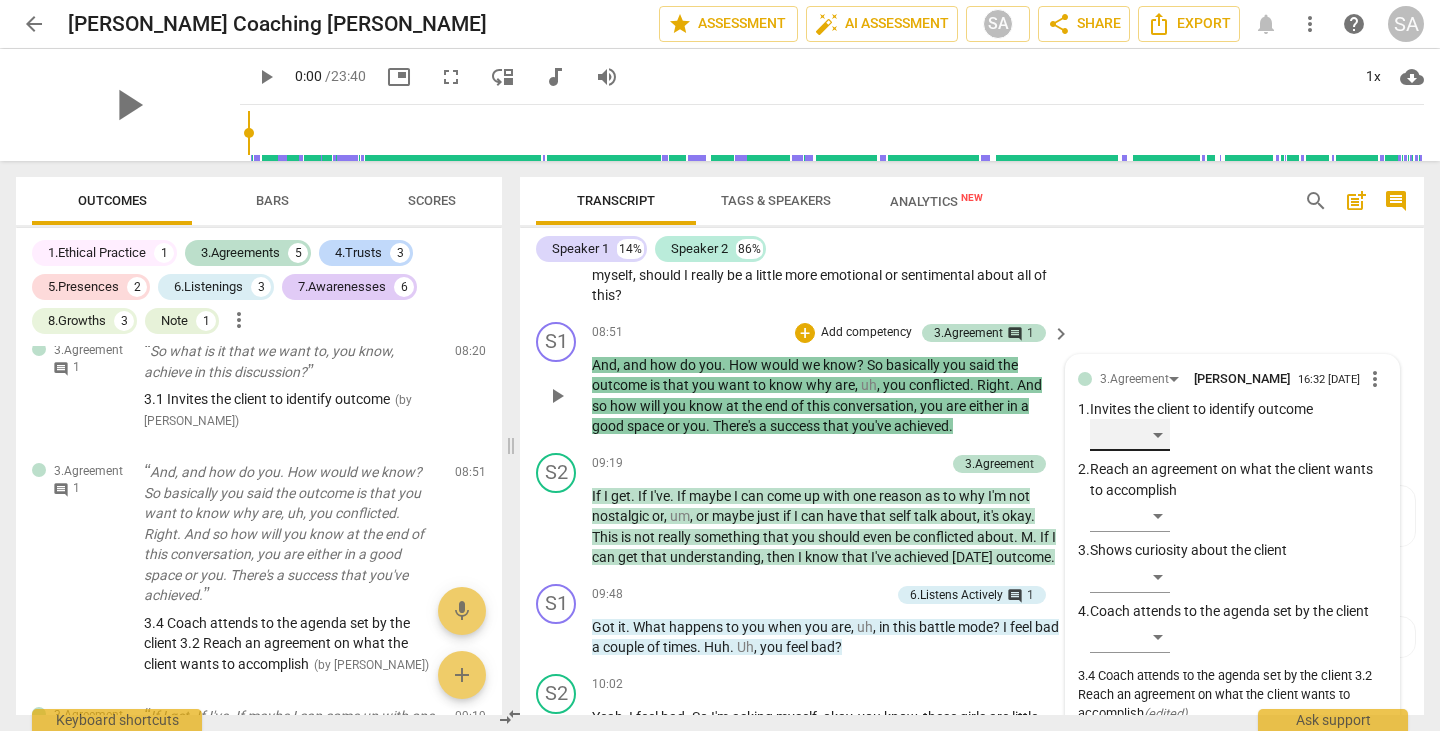 click on "​" at bounding box center (1130, 435) 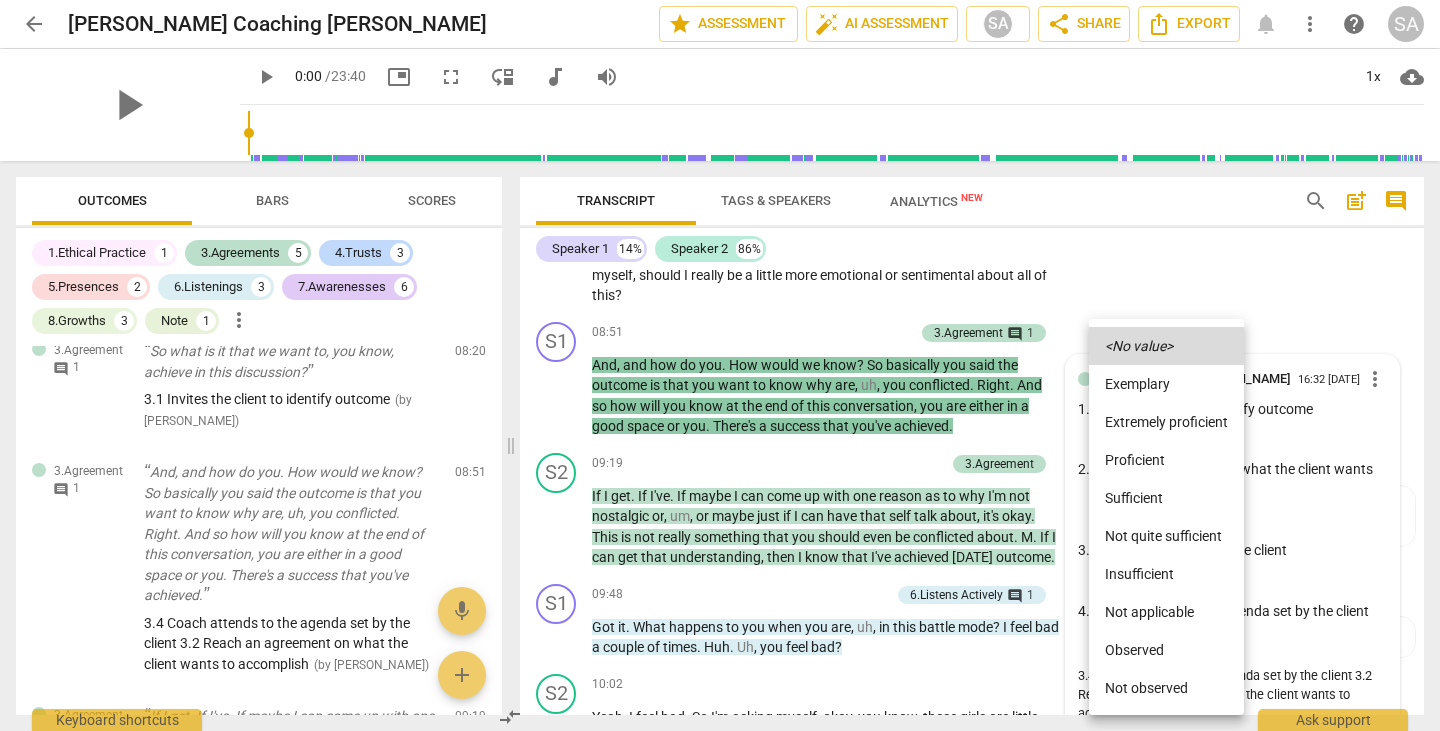 click at bounding box center (720, 365) 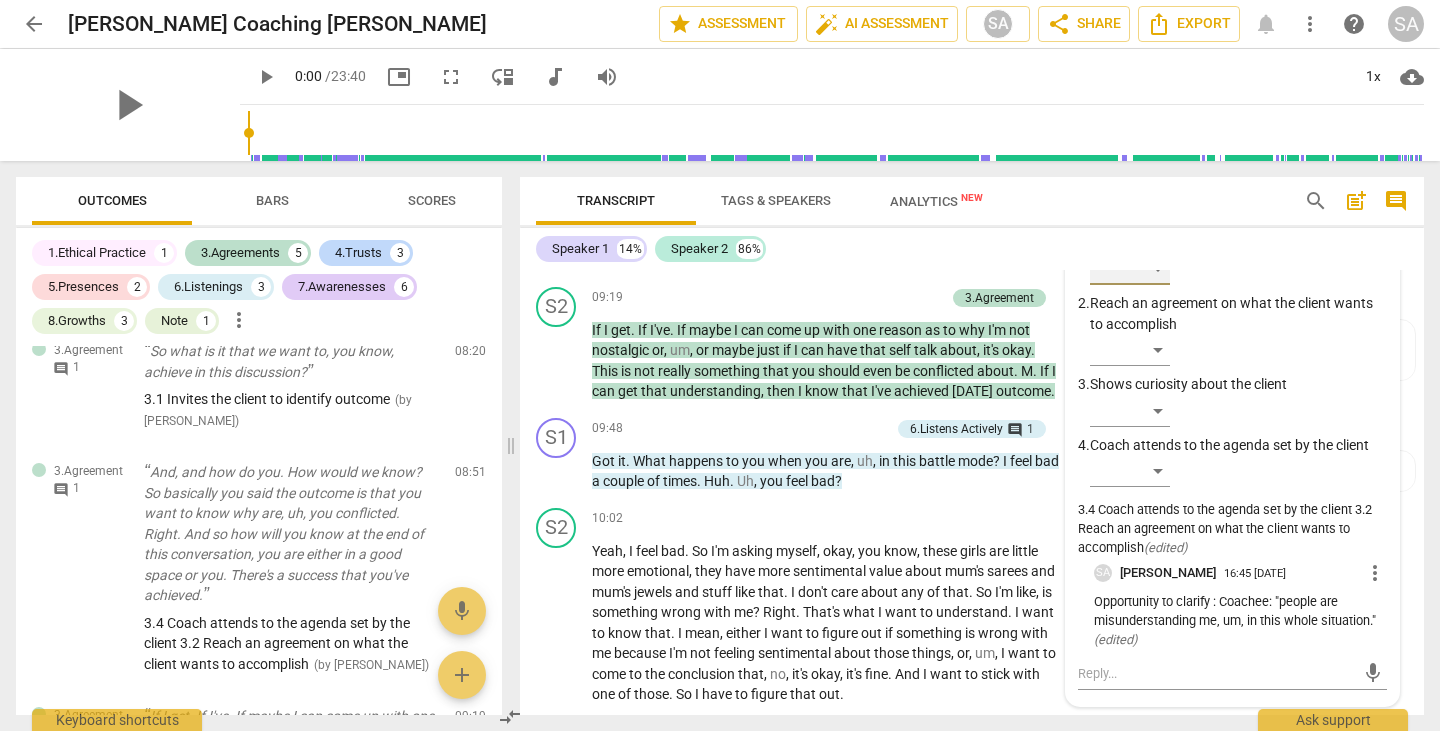 scroll, scrollTop: 3449, scrollLeft: 0, axis: vertical 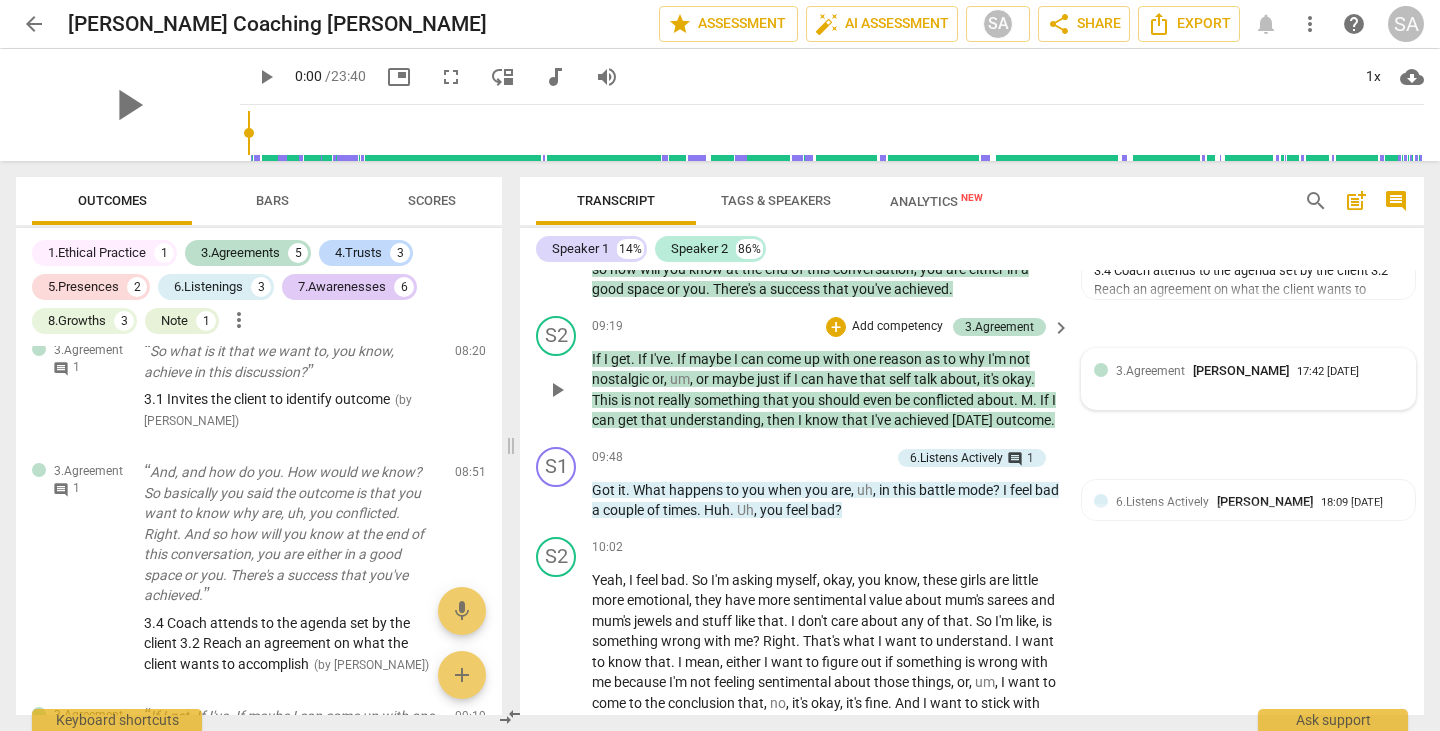 click on "[PERSON_NAME]" at bounding box center [1241, 370] 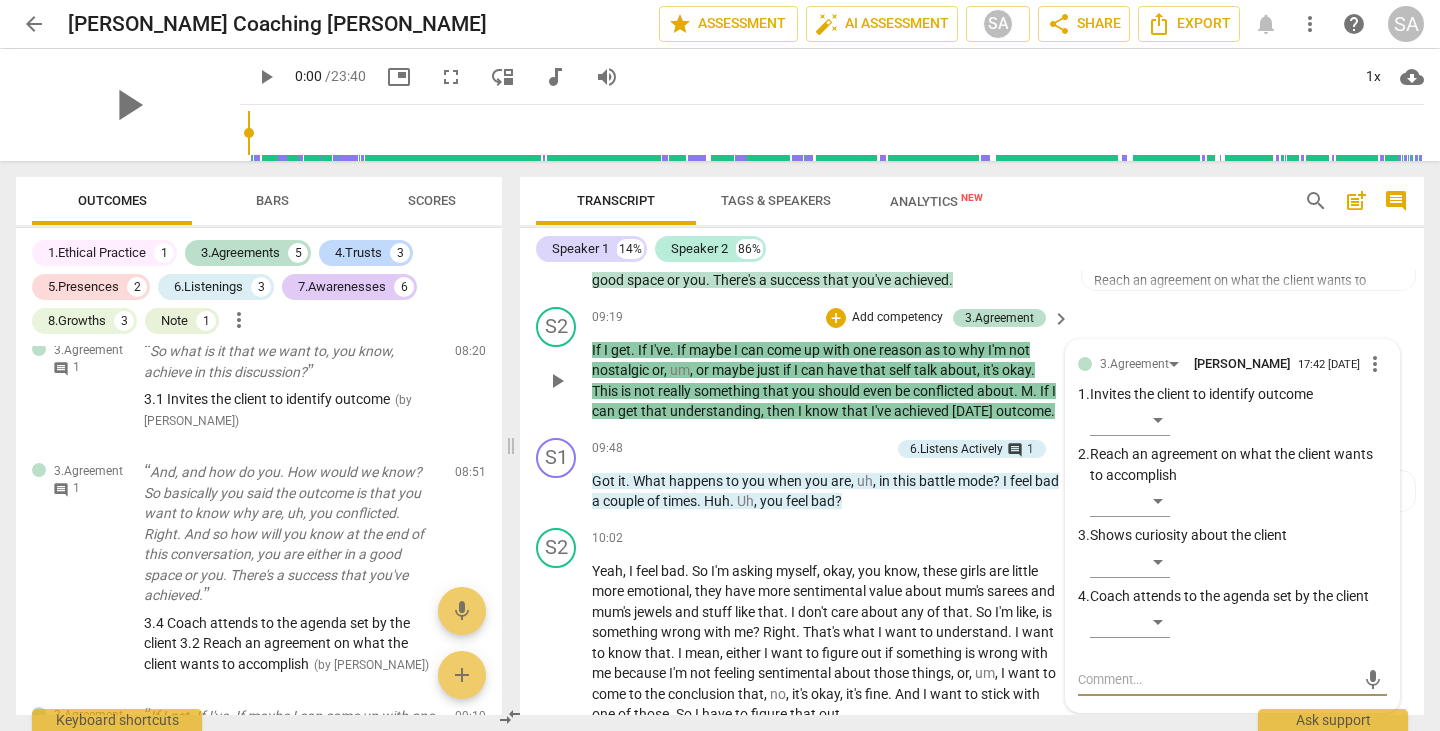 scroll, scrollTop: 3558, scrollLeft: 0, axis: vertical 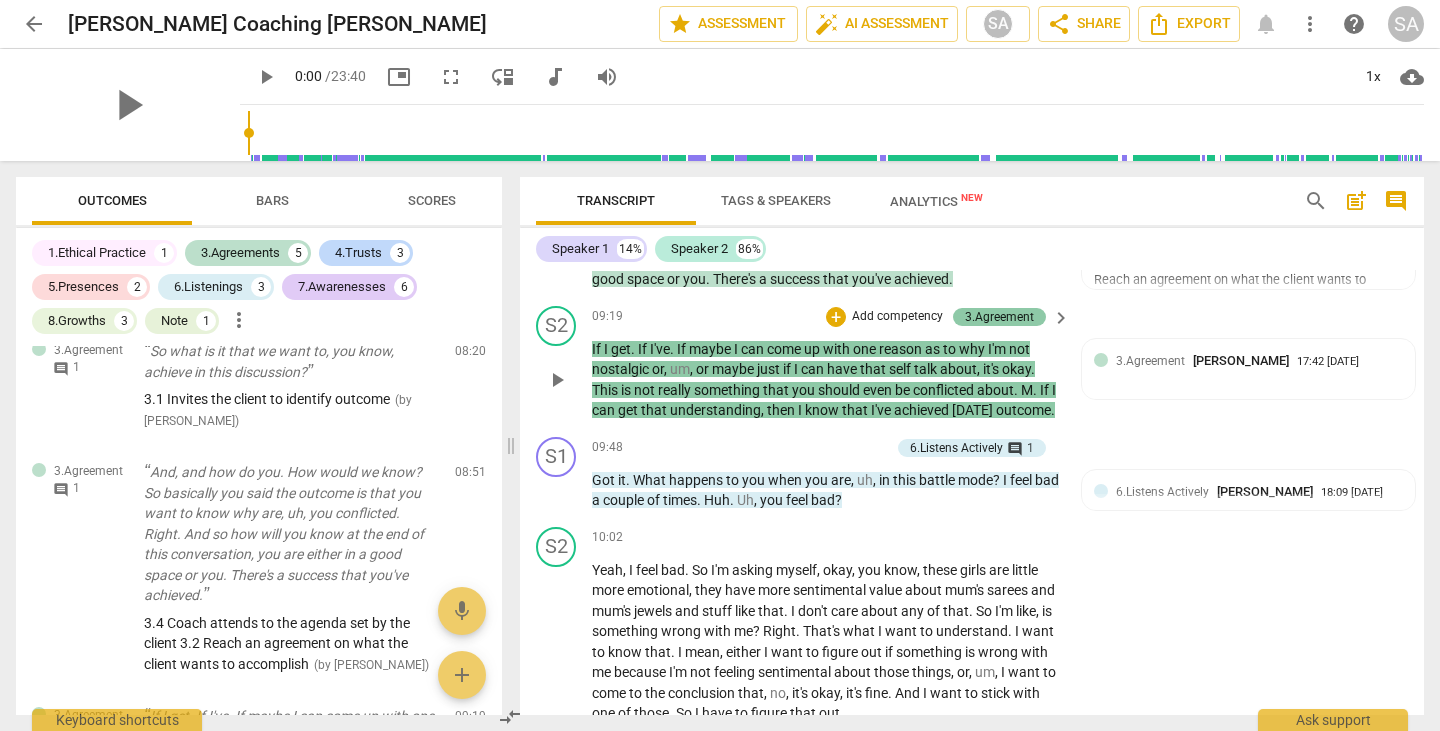 click on "3.Agreement" at bounding box center (999, 317) 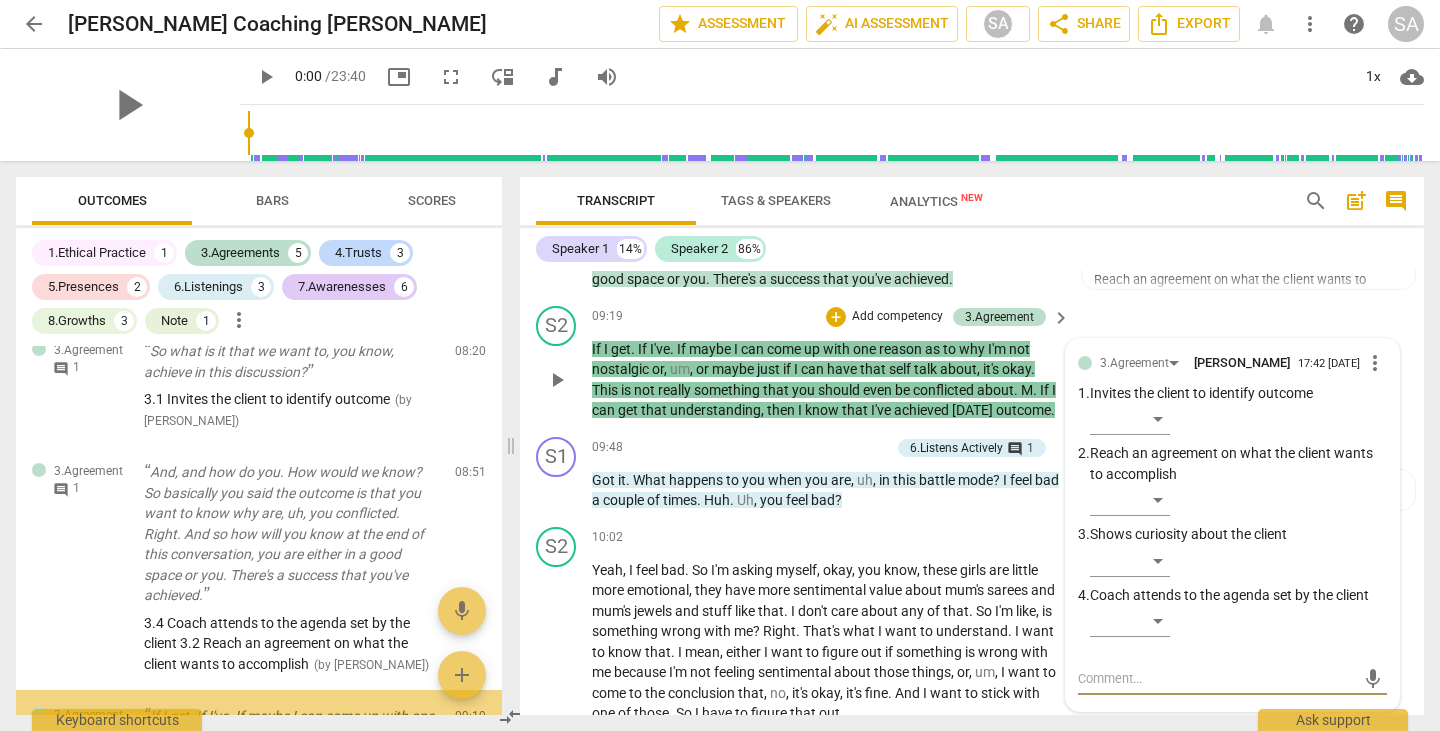 scroll, scrollTop: 1535, scrollLeft: 0, axis: vertical 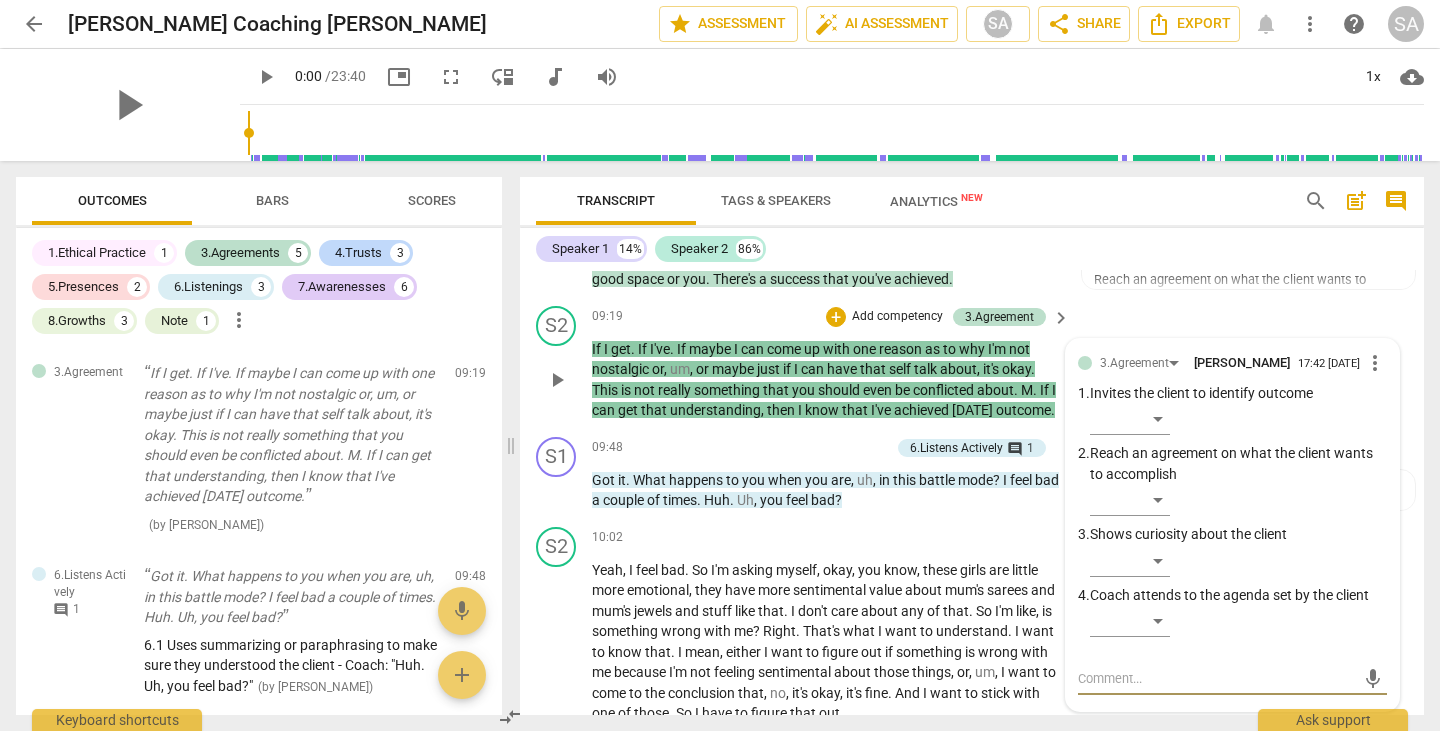 click on "S2 play_arrow pause 09:19 + Add competency 3.Agreement keyboard_arrow_right If   I   get .   If   I've .   If   maybe   I   can   come   up   with   one   reason   as   to   why   I'm   not   nostalgic   or ,   um ,   or   maybe   just   if   I   can   have   that   self   talk   about ,   it's   okay .   This   is   not   really   something   that   you   should   even   be   conflicted   about .   M .   If   I   can   get   that   understanding ,   then   I   know   that   I've   achieved   [DATE]   outcome . 3.Agreement [PERSON_NAME] 17:42 [DATE] more_vert 1.  Invites the client to identify outcome ​ 2.  Reach an agreement on what the client wants to accomplish ​ 3.  Shows curiosity about the client ​ 4.  Coach attends to the agenda set by the client ​ mic" at bounding box center (972, 363) 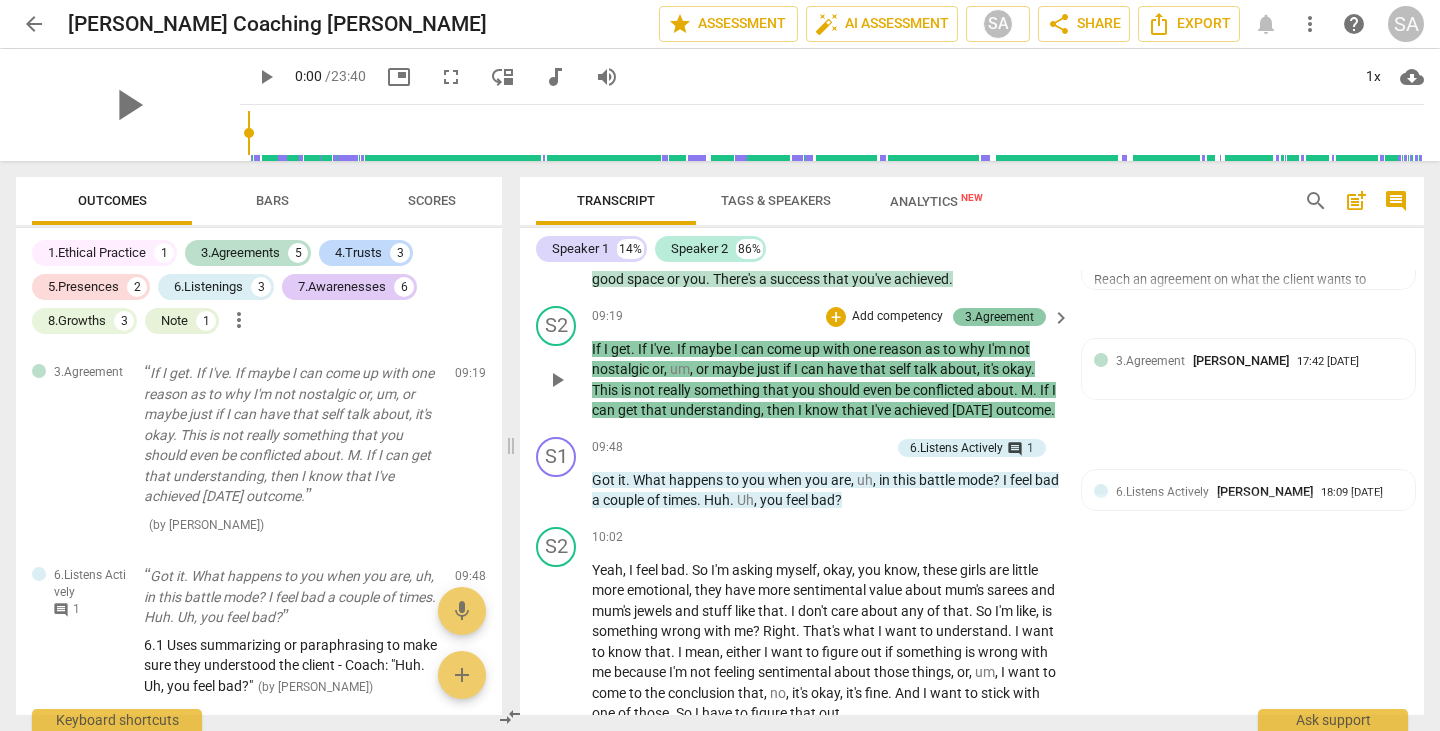 click on "3.Agreement" at bounding box center [999, 317] 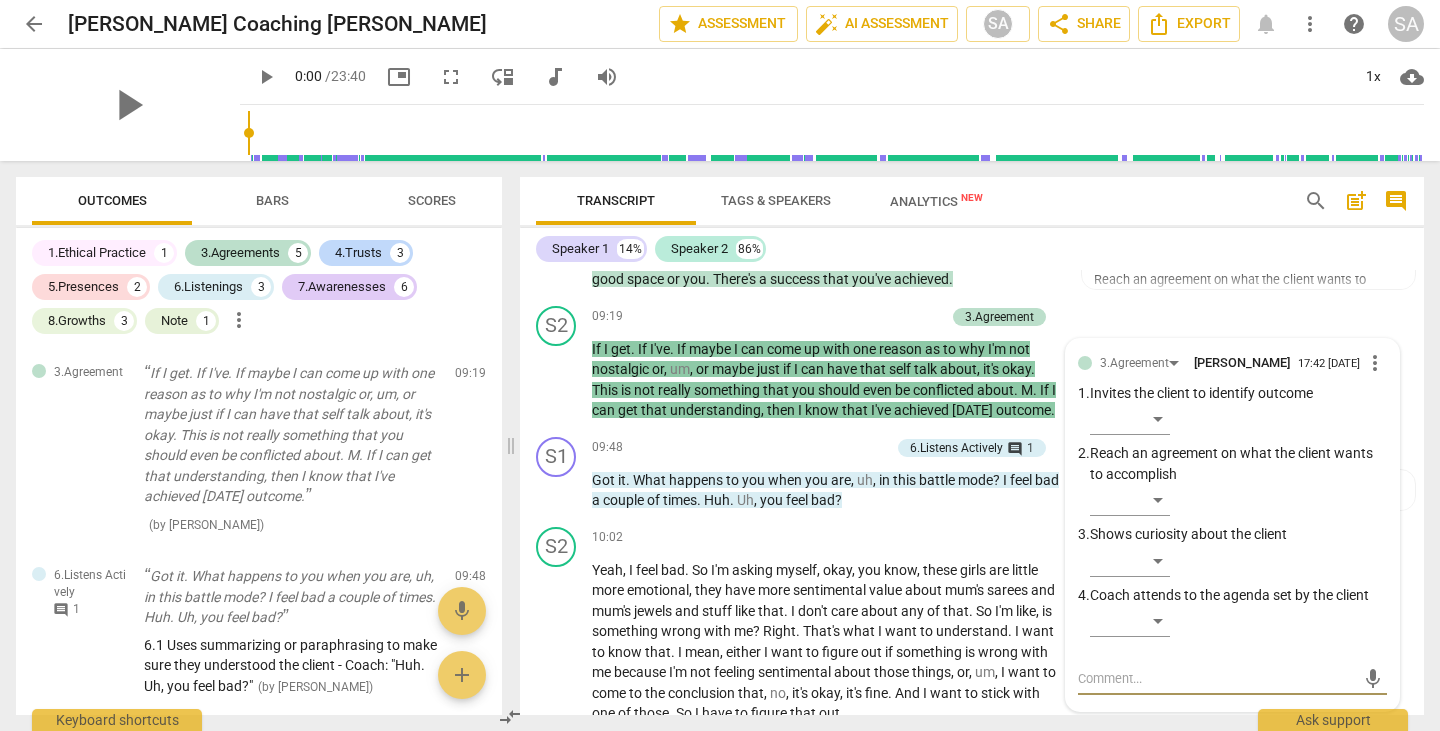 scroll, scrollTop: 3759, scrollLeft: 0, axis: vertical 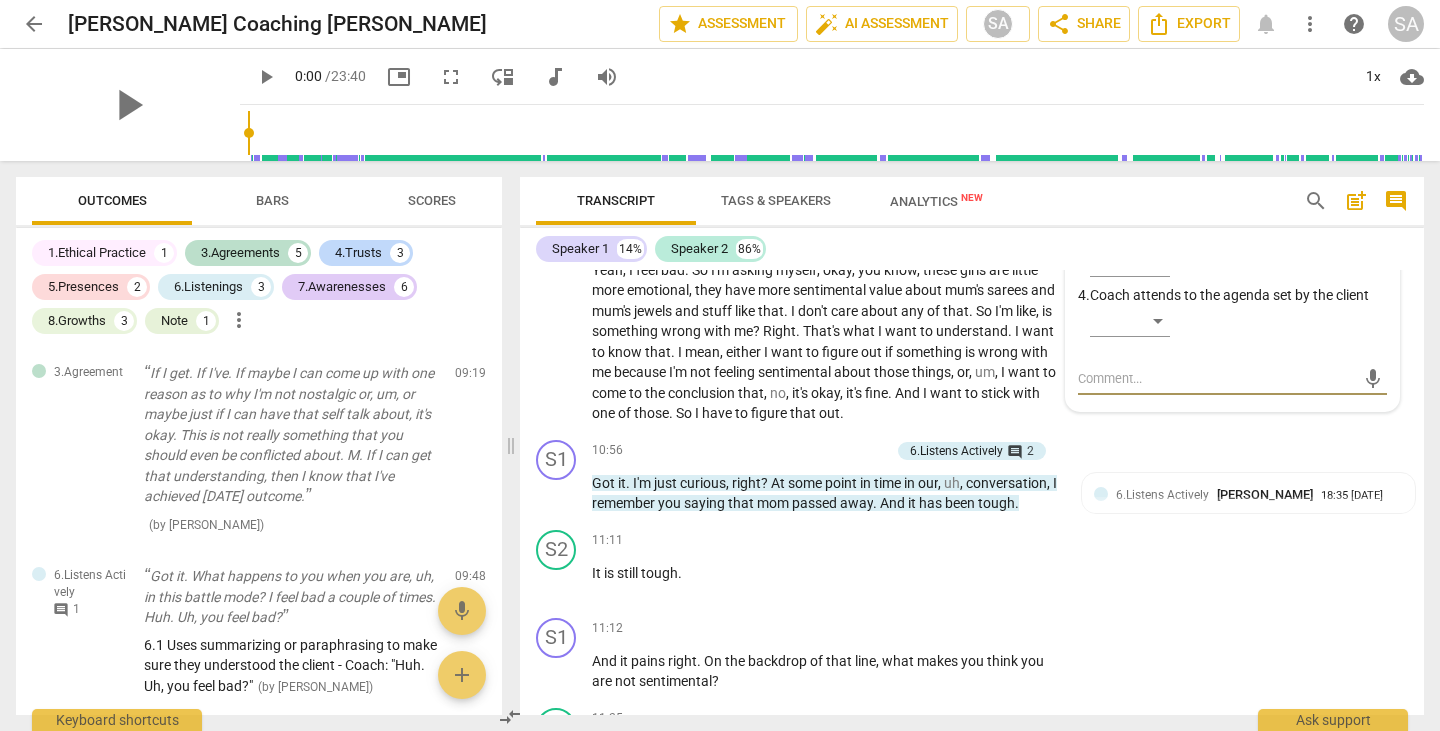 click at bounding box center [1216, 378] 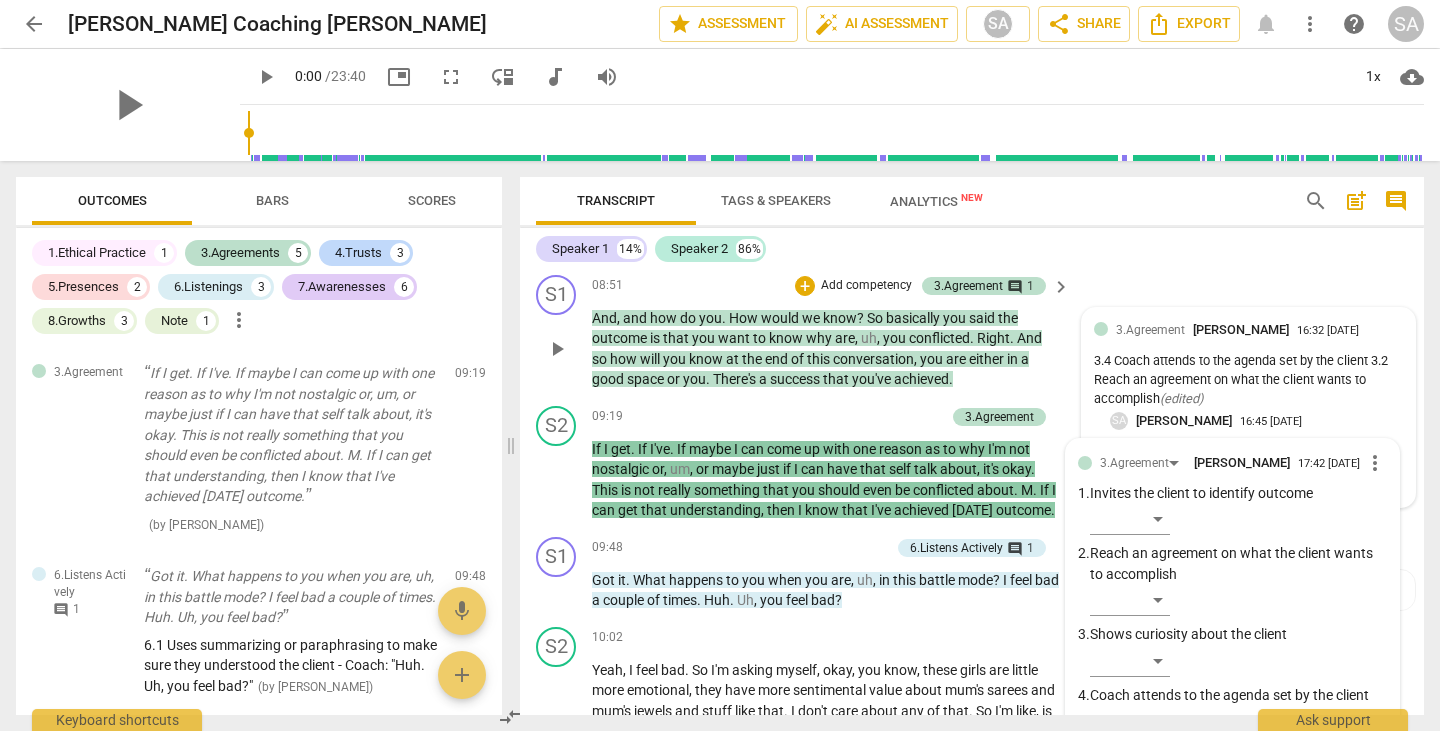 scroll, scrollTop: 3259, scrollLeft: 0, axis: vertical 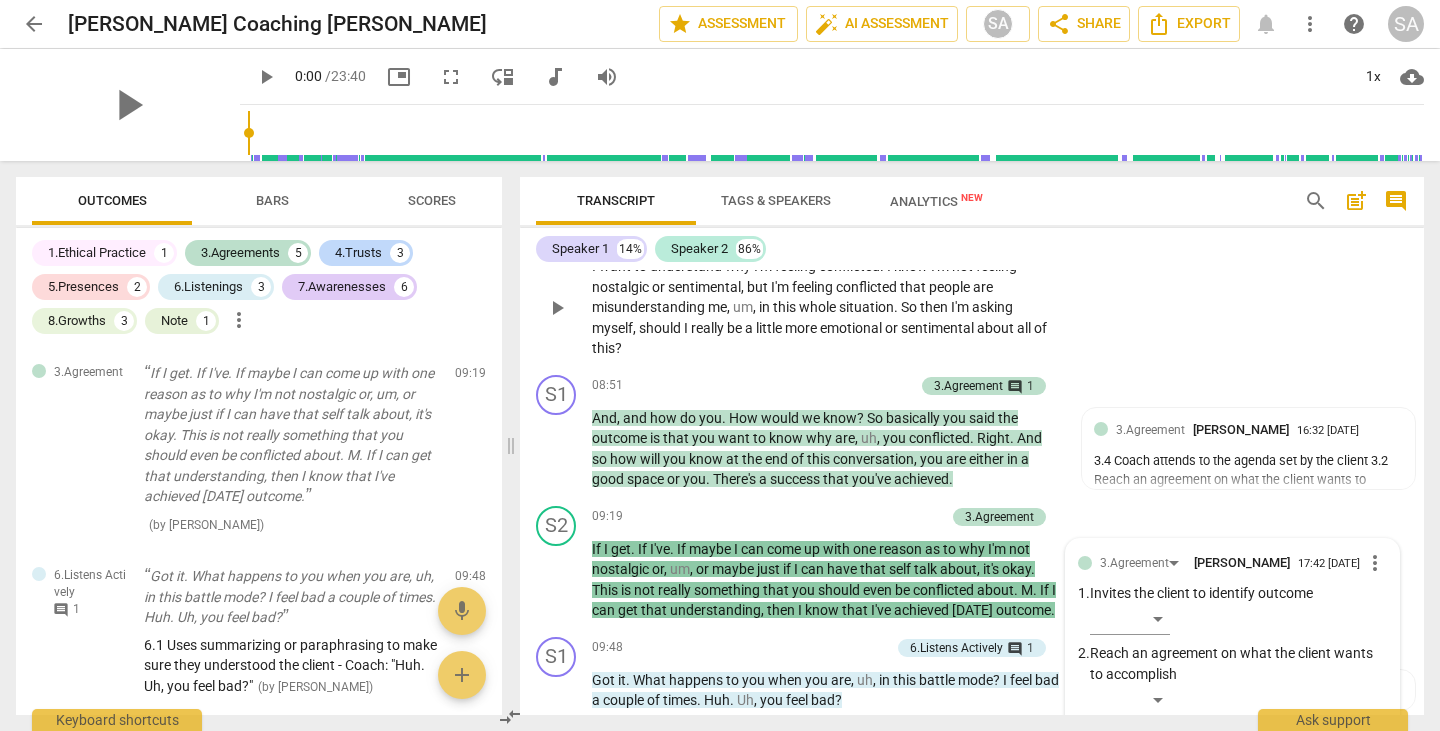 click on "S2 play_arrow pause 08:28 + Add competency keyboard_arrow_right I   want   to   understand   why   I'm   feeling   conflicted .   I   know   I'm   not   feeling   nostalgic   or   sentimental ,   but   I'm   feeling   conflicted   that   people   are   misunderstanding   me ,   um ,   in   this   whole   situation .   So   then   I'm   asking   myself ,   should   I   really   be   a   little   more   emotional   or   sentimental   about   all   of   this ?" at bounding box center (972, 291) 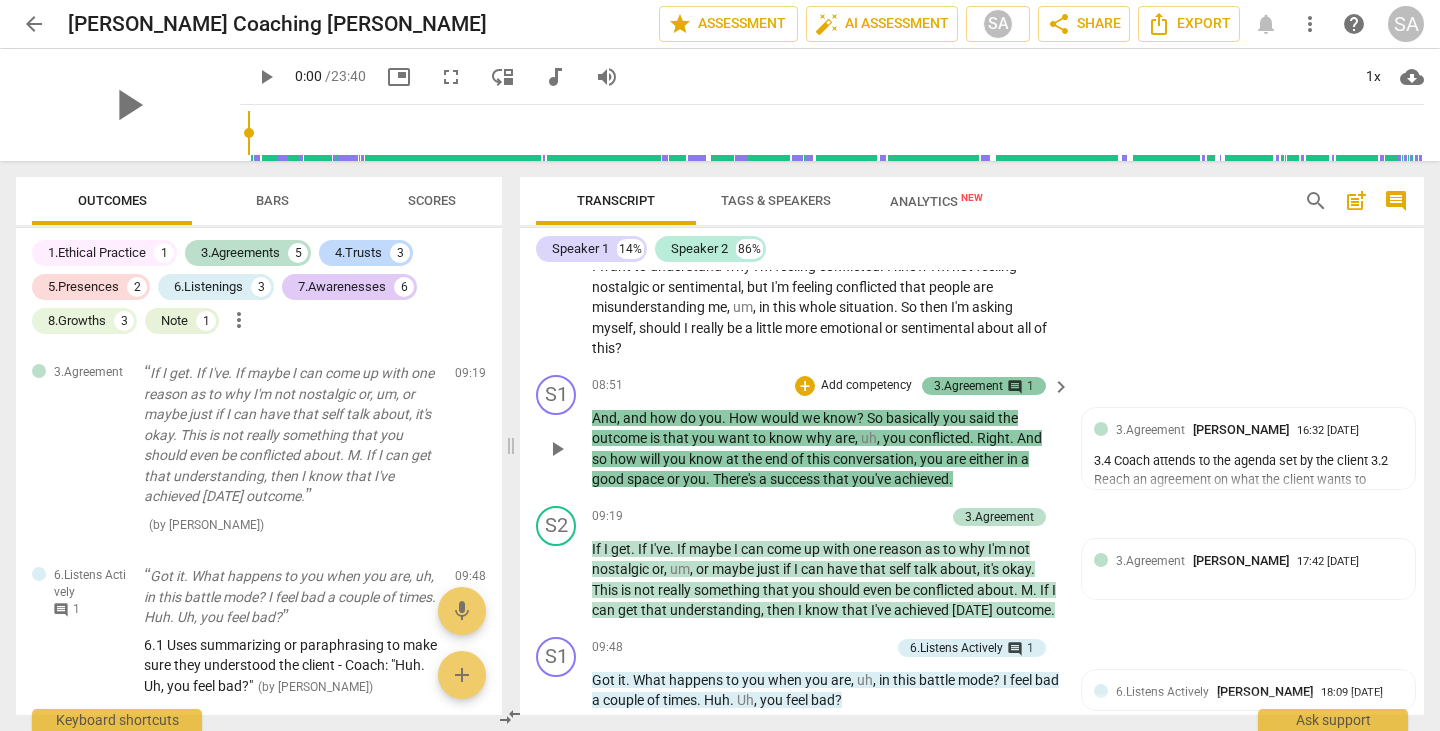 click on "comment" at bounding box center [1015, 387] 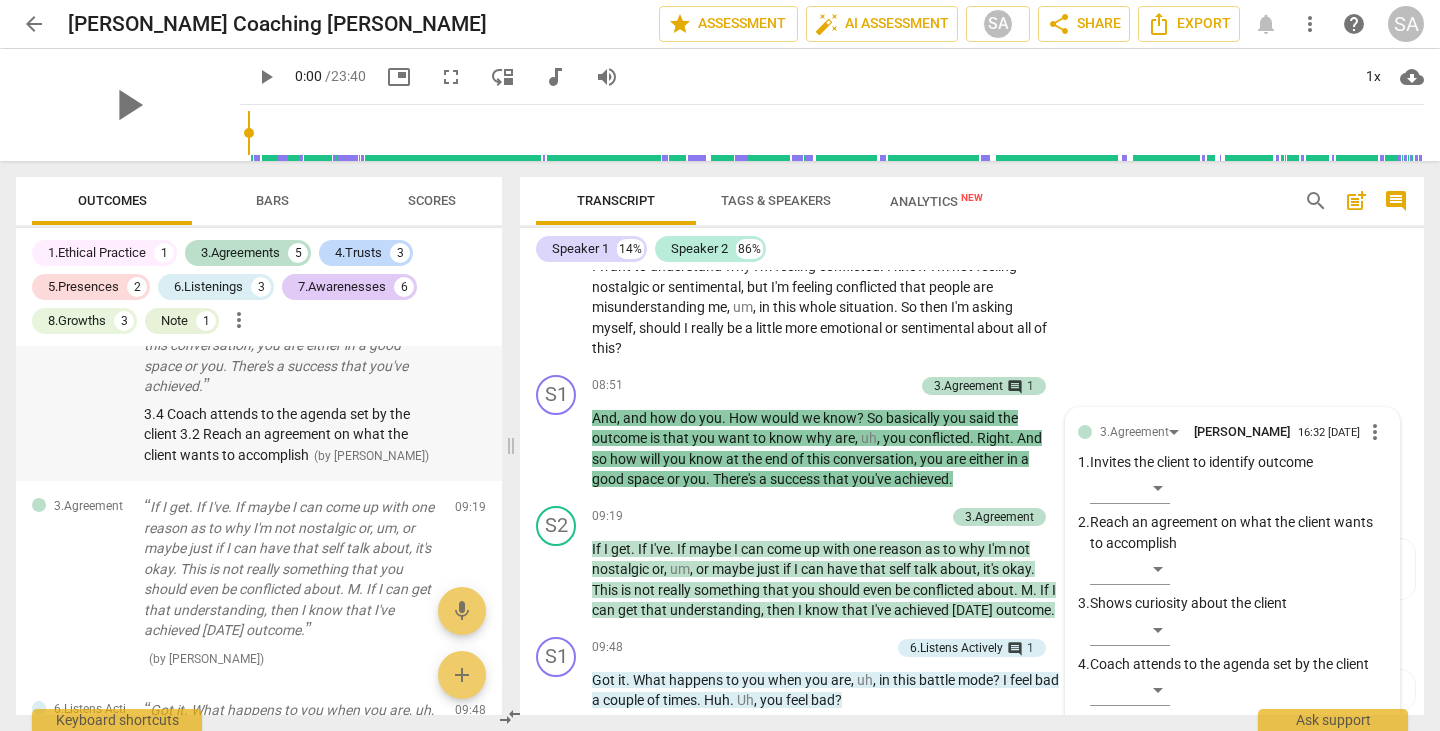 scroll, scrollTop: 1301, scrollLeft: 0, axis: vertical 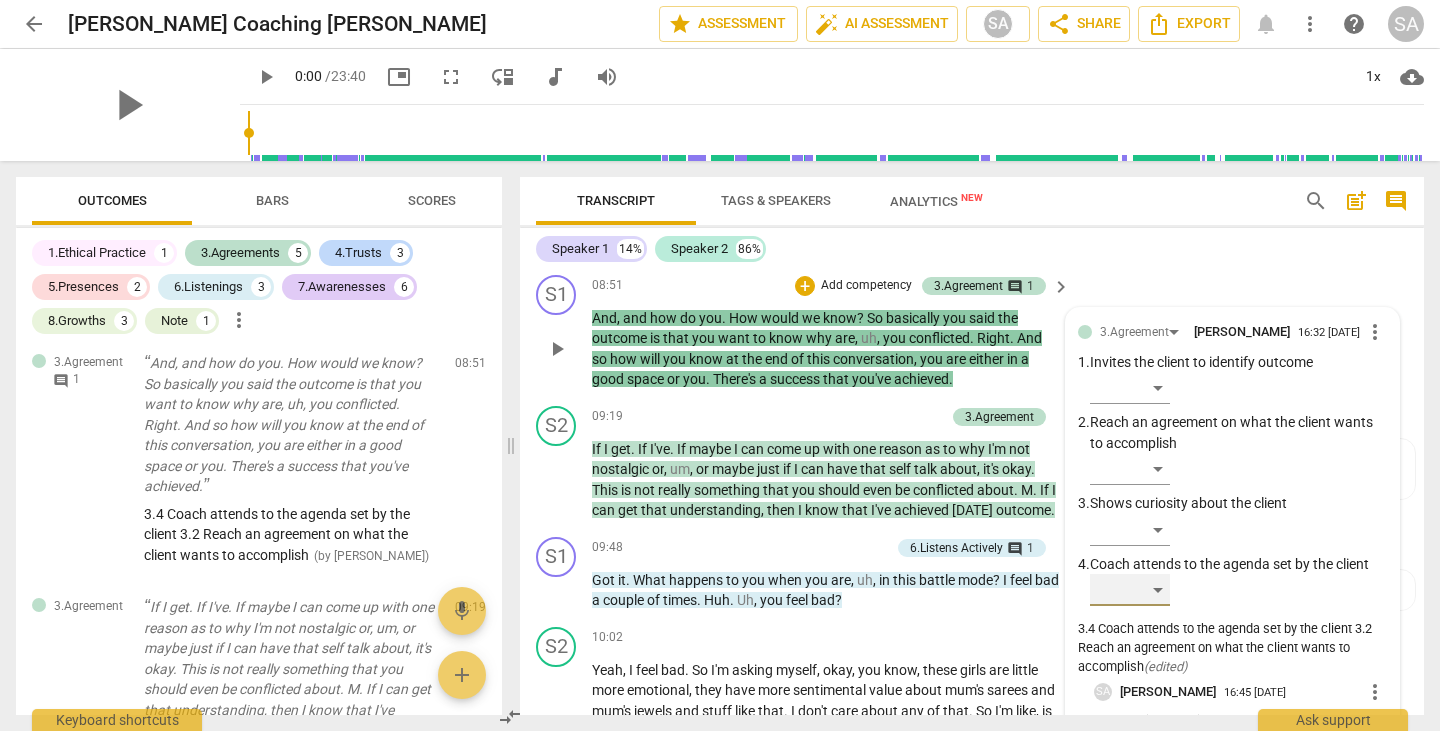 click on "​" at bounding box center [1130, 590] 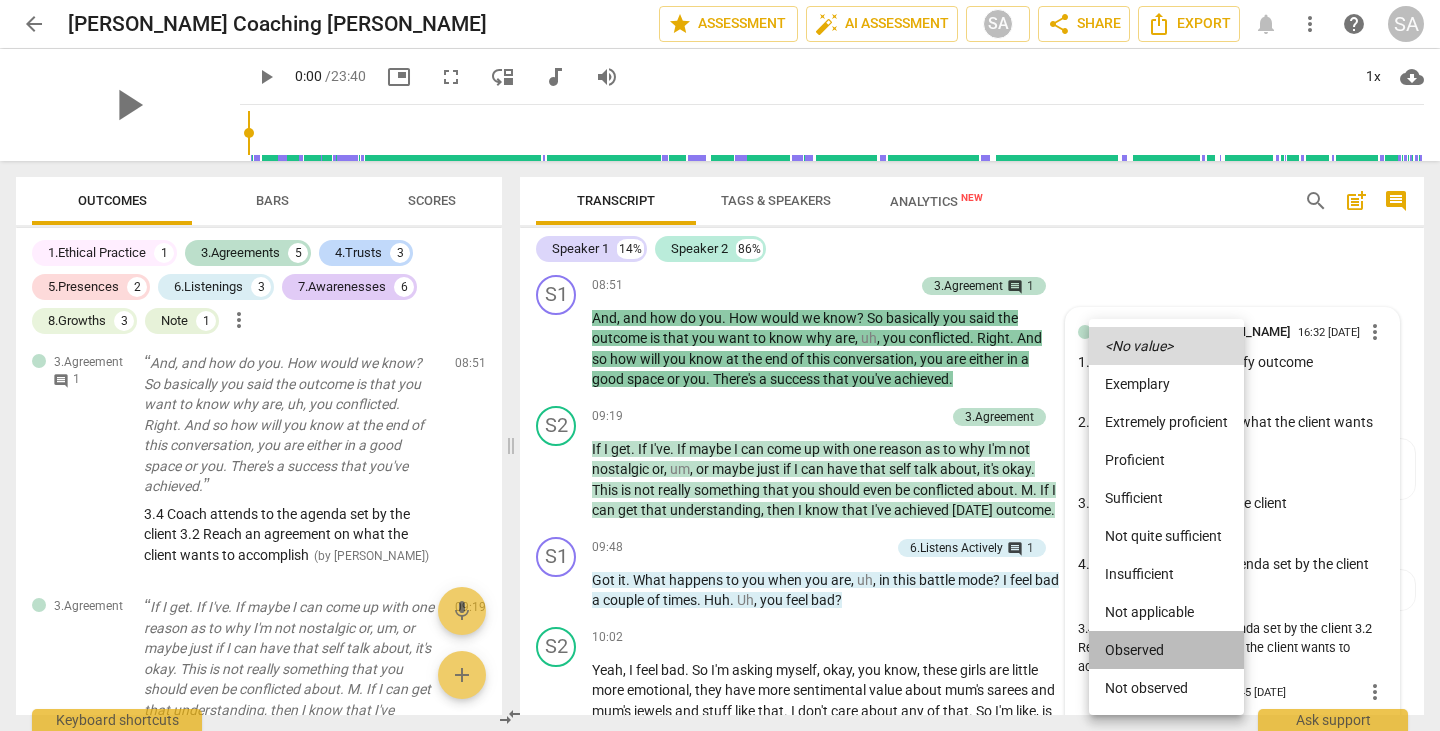 click on "Observed" at bounding box center [1166, 650] 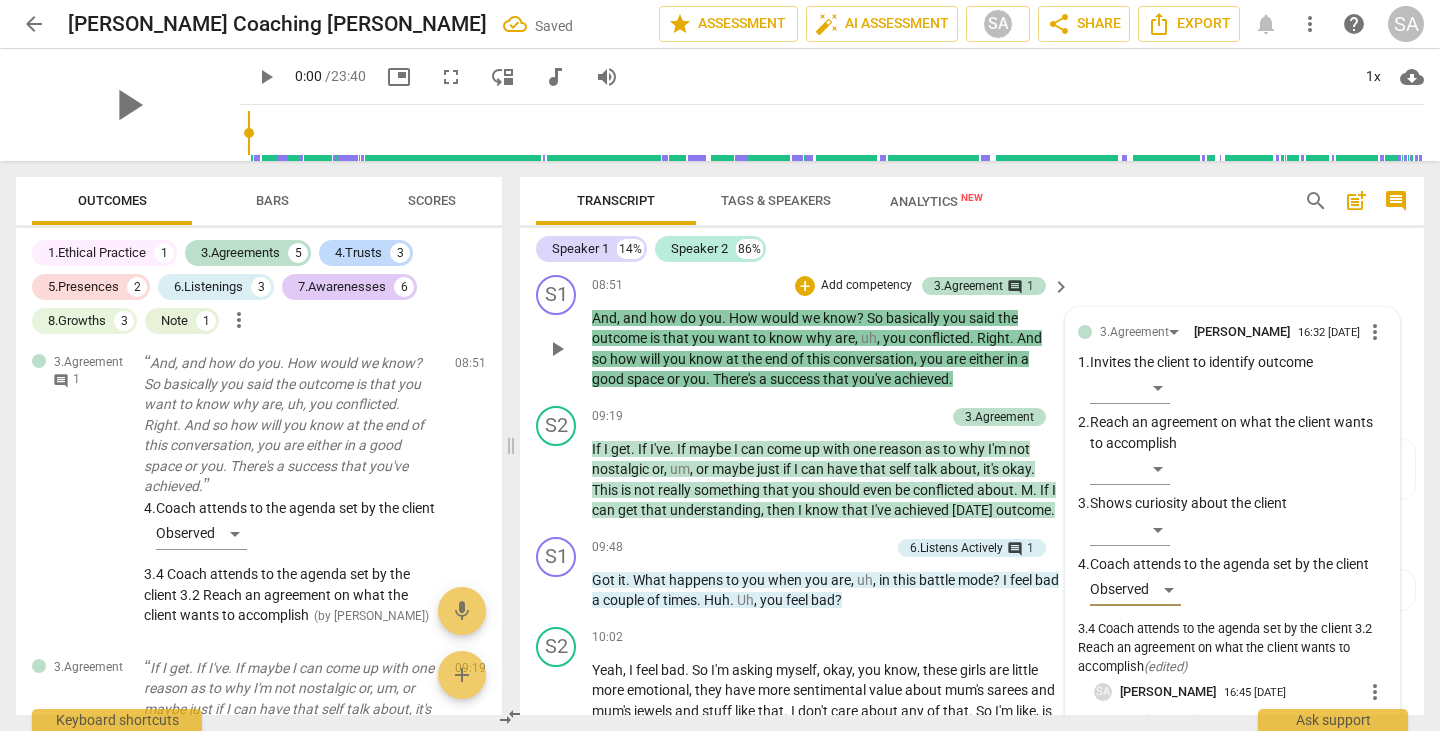 click on "S1 play_arrow pause 08:51 + Add competency 3.Agreement comment 1 keyboard_arrow_right And ,   and   how   do   you .   How   would   we   know ?   So   basically   you   said   the   outcome   is   that   you   want   to   know   why   are ,   uh ,   you   conflicted .   Right .   And   so   how   will   you   know   at   the   end   of   this   conversation ,   you   are   either   in   a   good   space   or   you .   There's   a   success   that   you've   achieved . 3.Agreement [PERSON_NAME] 16:32 [DATE] more_vert 1.  Invites the client to identify outcome ​ 2.  Reach an agreement on what the client wants to accomplish ​ 3.  Shows curiosity about the client ​ 4.  Coach attends to the agenda set by the client Observed 3.4  Coach attends to the agenda set by the client
3.2  Reach an agreement on what the client wants to accomplish  ( edited ) SA [PERSON_NAME] 16:45 [DATE] more_vert Opportunity to clarify : Coachee: "people are misunderstanding me, um, in this whole situation."  ( )" at bounding box center (972, 332) 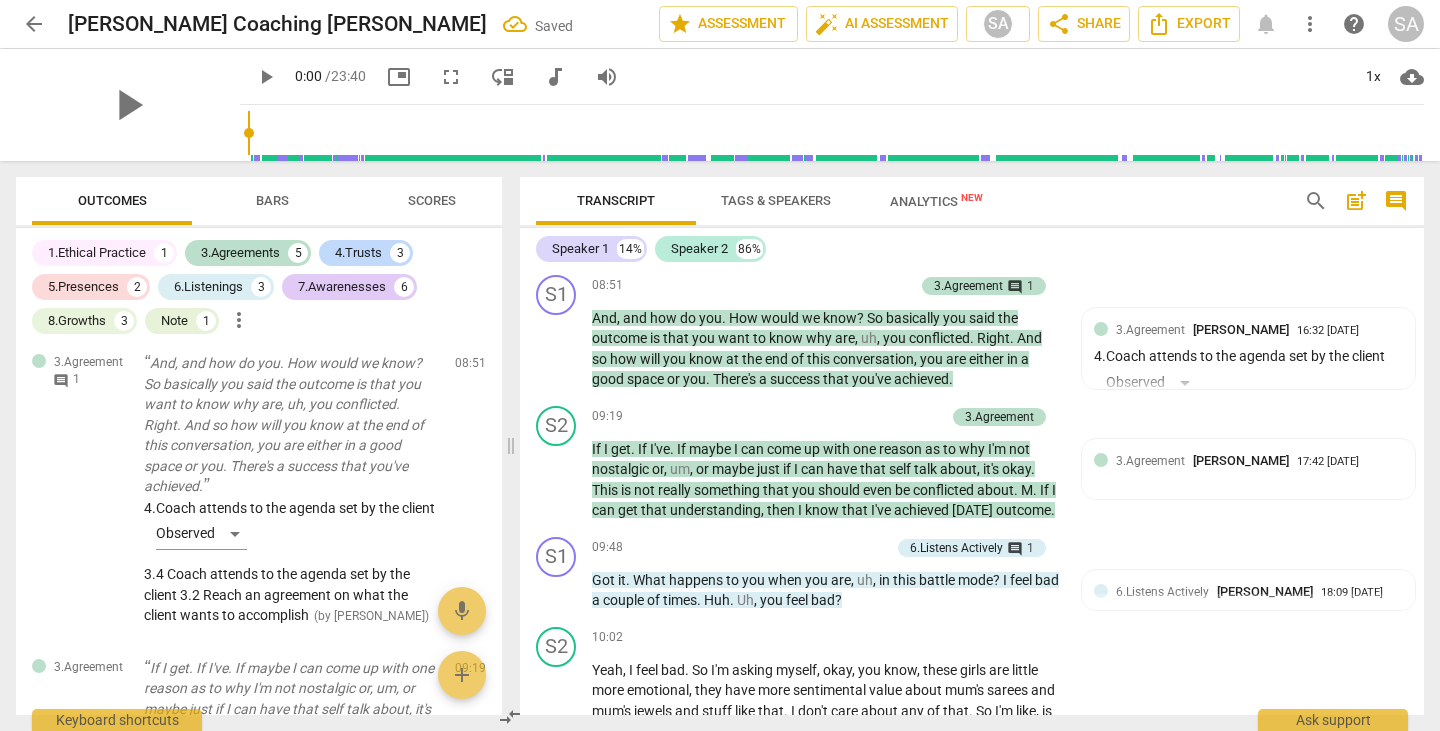 click on "Scores" at bounding box center [432, 200] 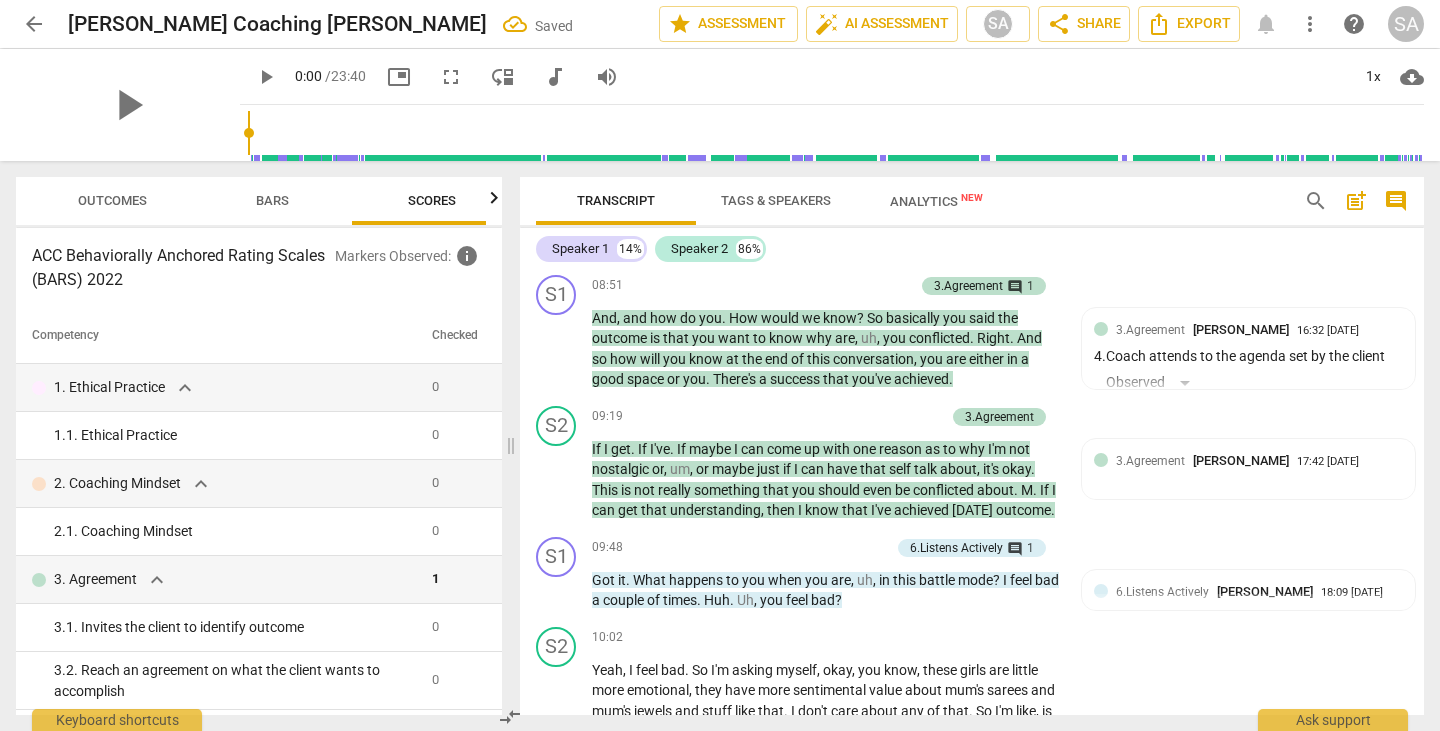scroll, scrollTop: 0, scrollLeft: 26, axis: horizontal 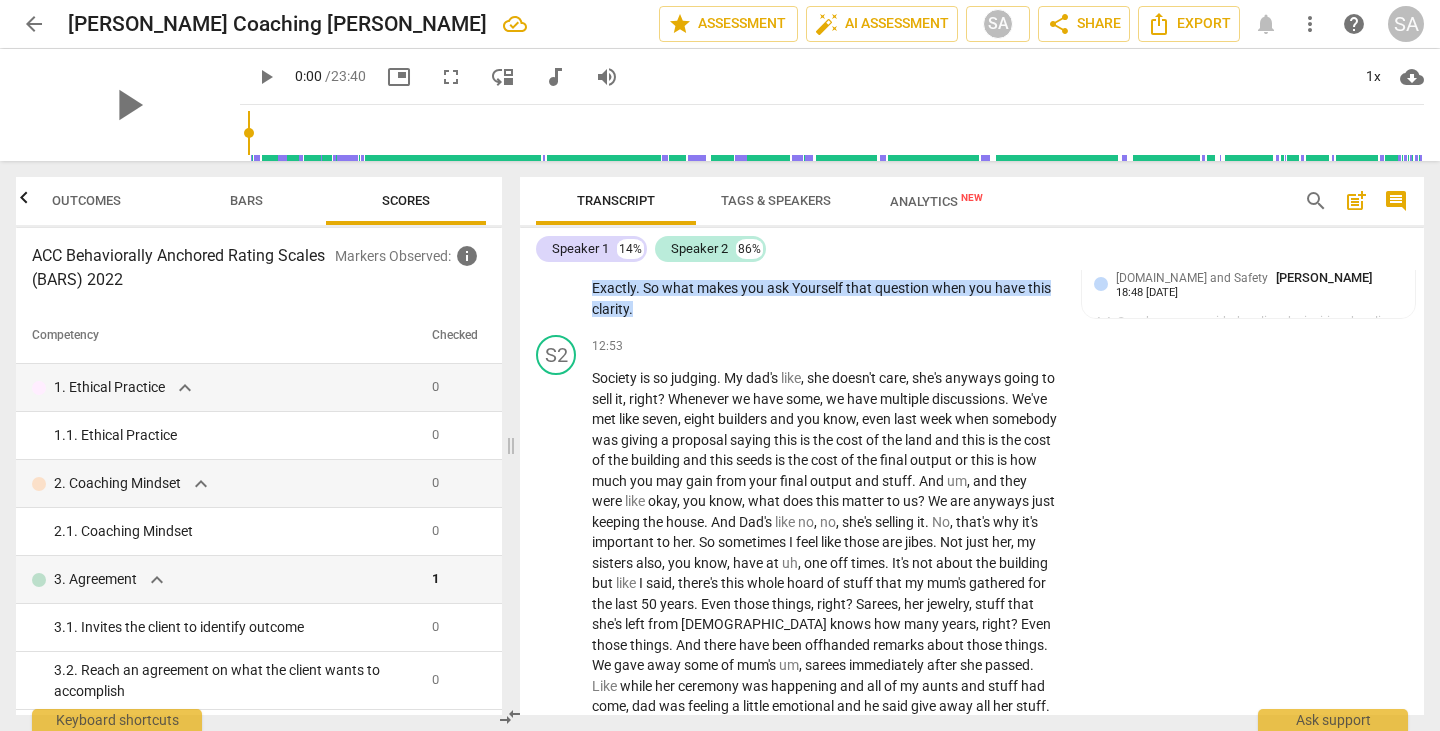 type 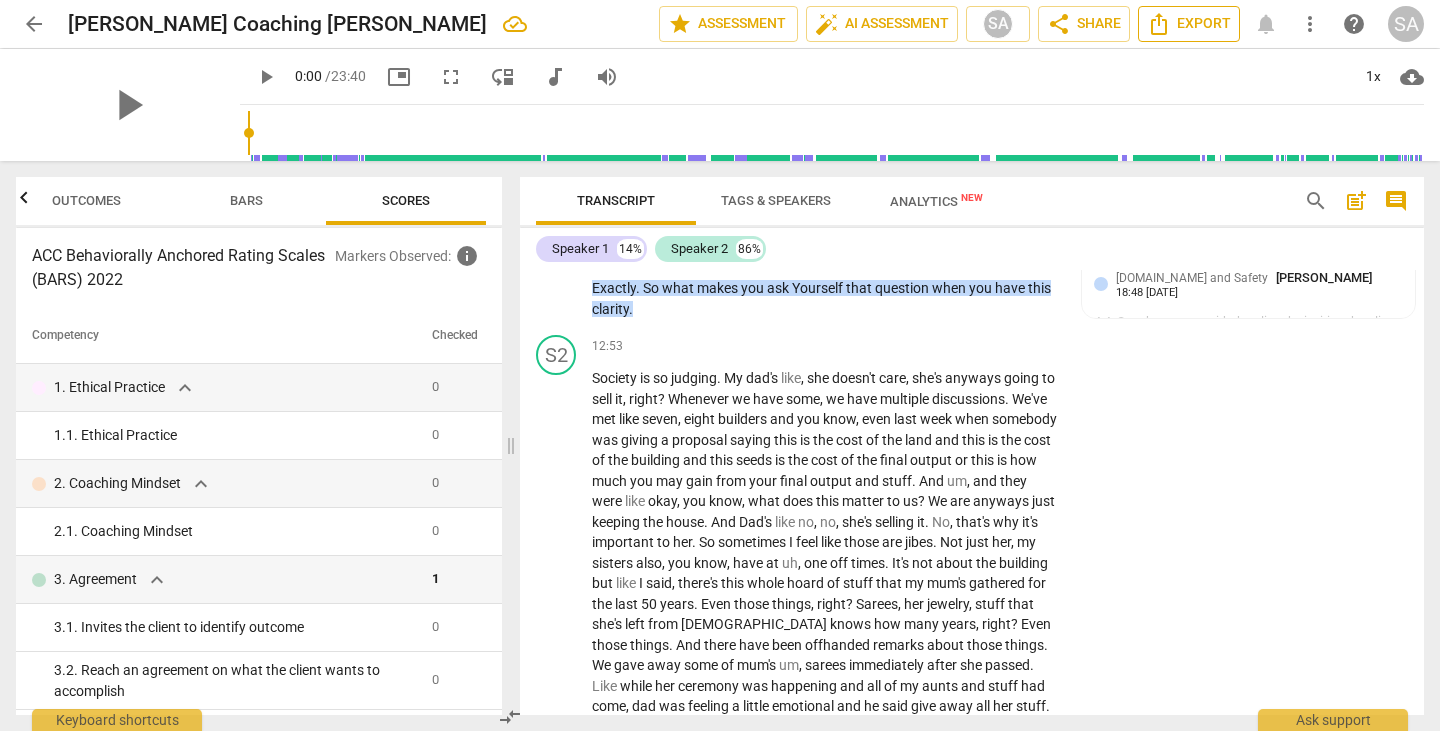 click on "Export" at bounding box center (1189, 24) 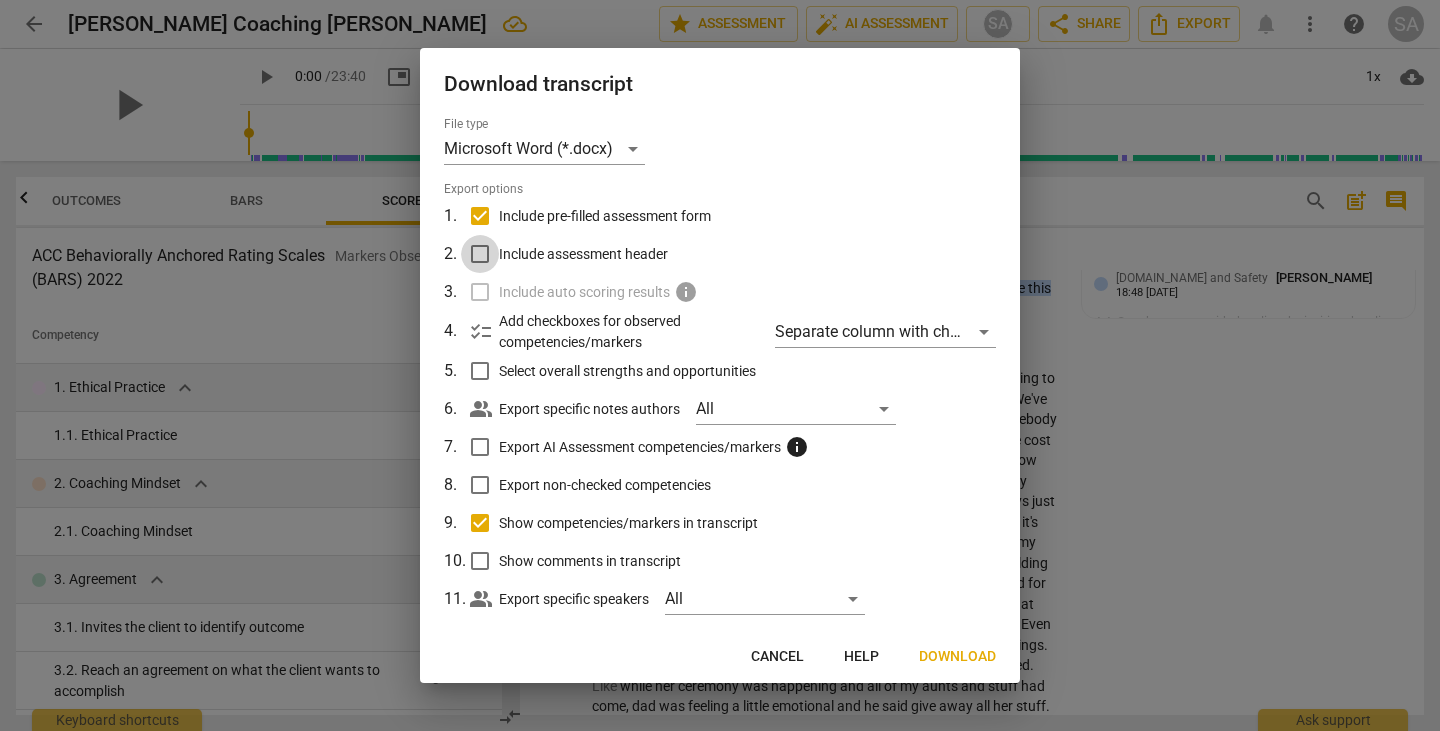 click on "Include assessment header" at bounding box center (480, 254) 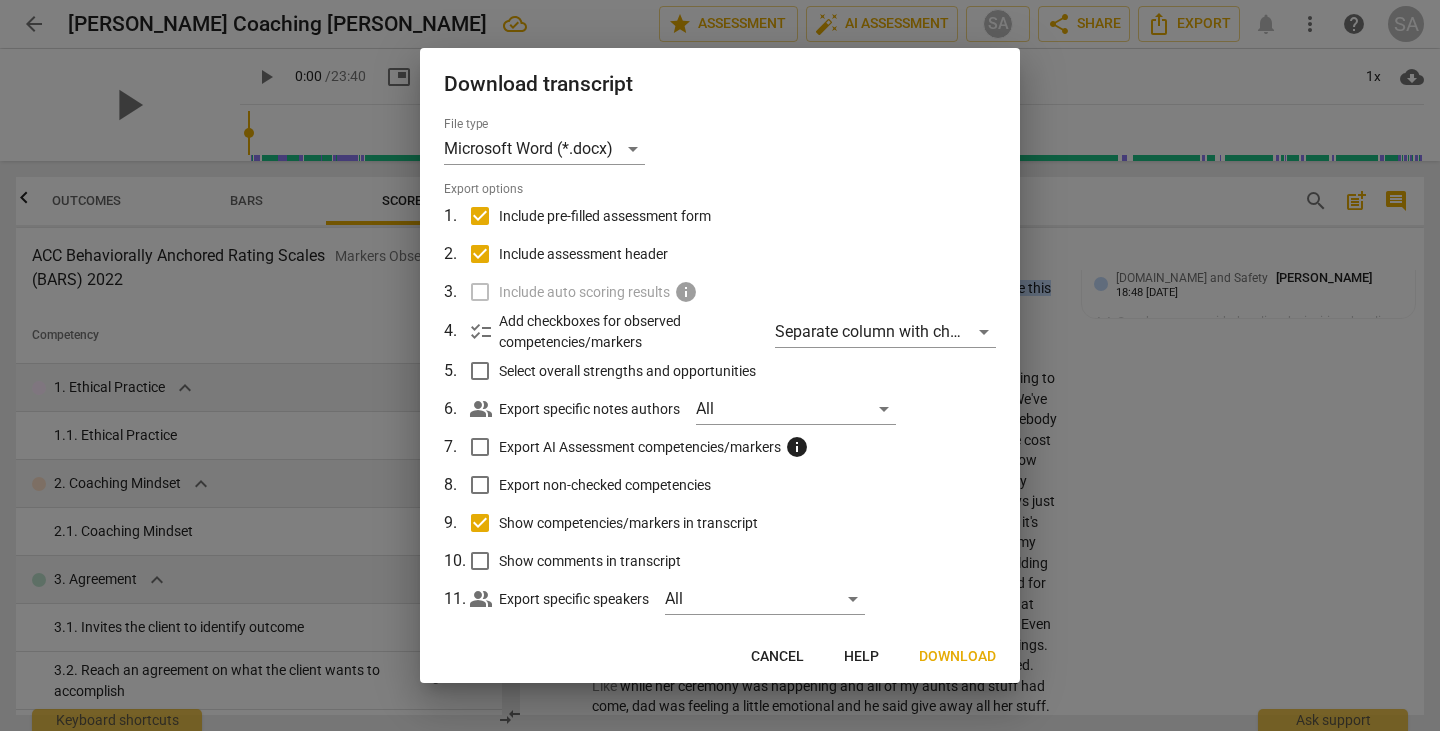 scroll, scrollTop: 27, scrollLeft: 0, axis: vertical 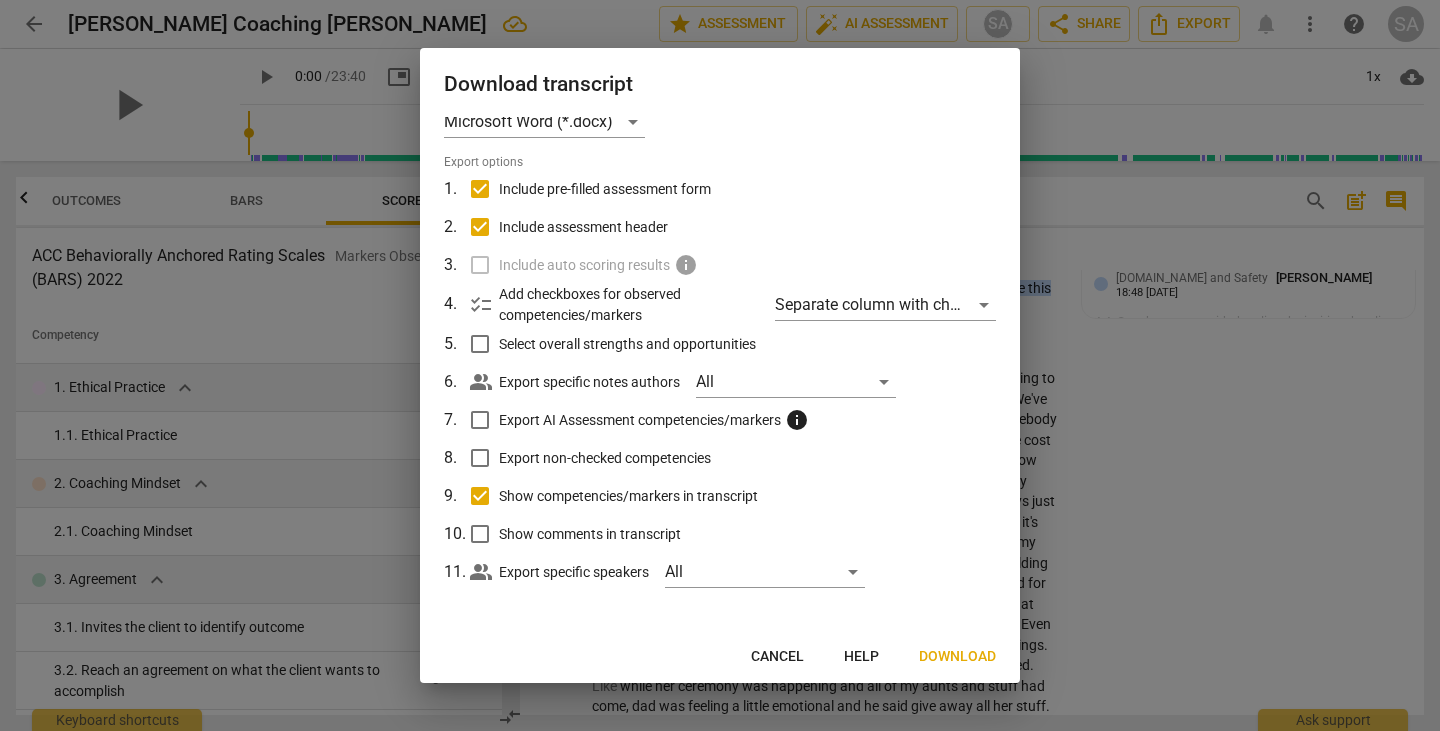 click on "Show comments in transcript" at bounding box center [480, 534] 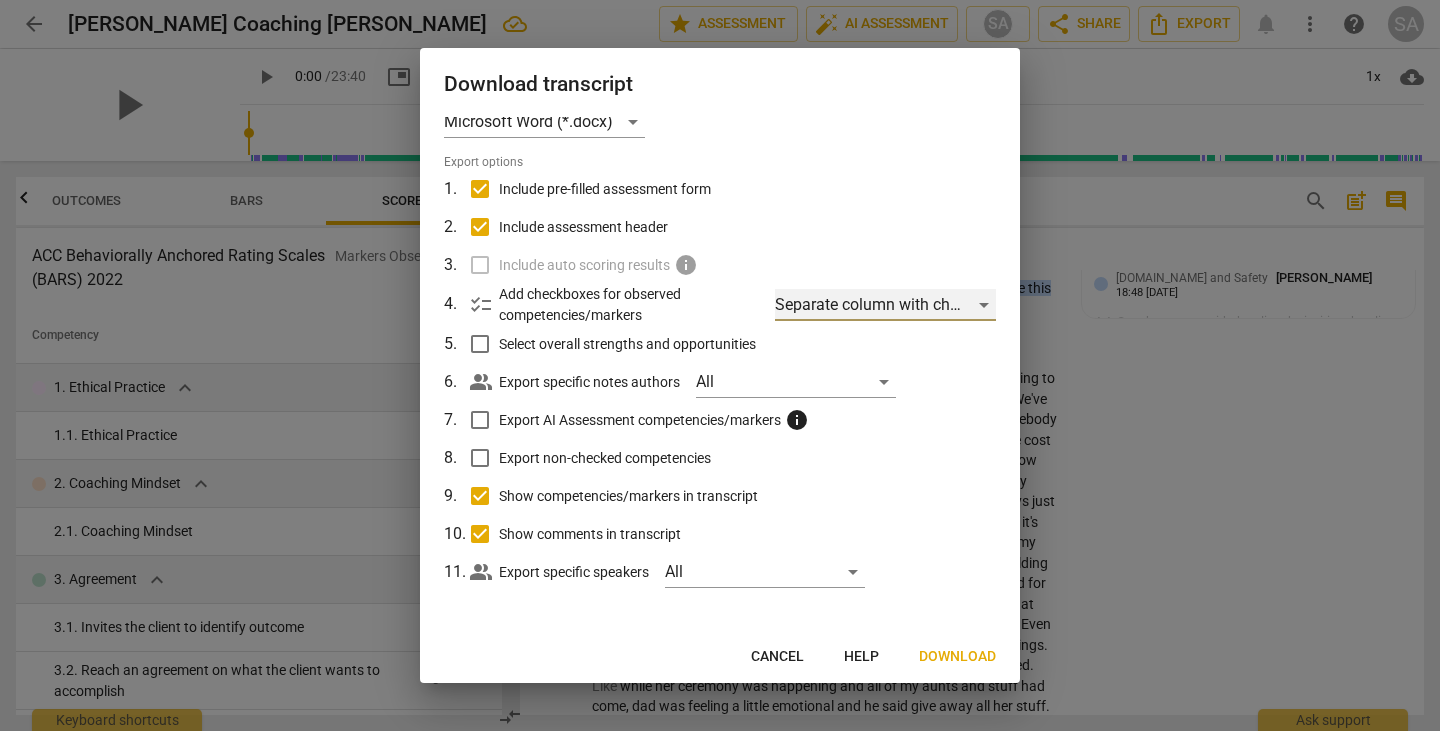 click on "Separate column with check marks" at bounding box center [885, 305] 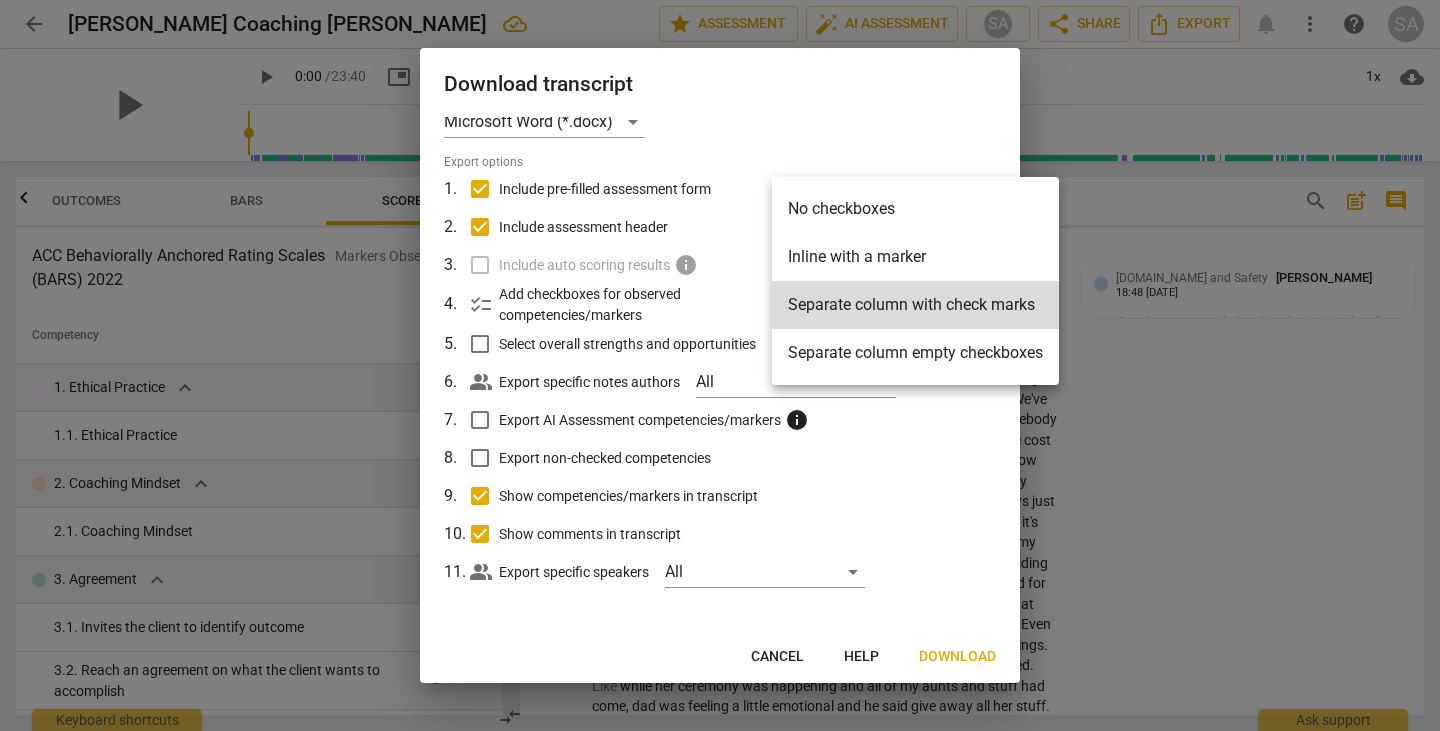 click at bounding box center (720, 365) 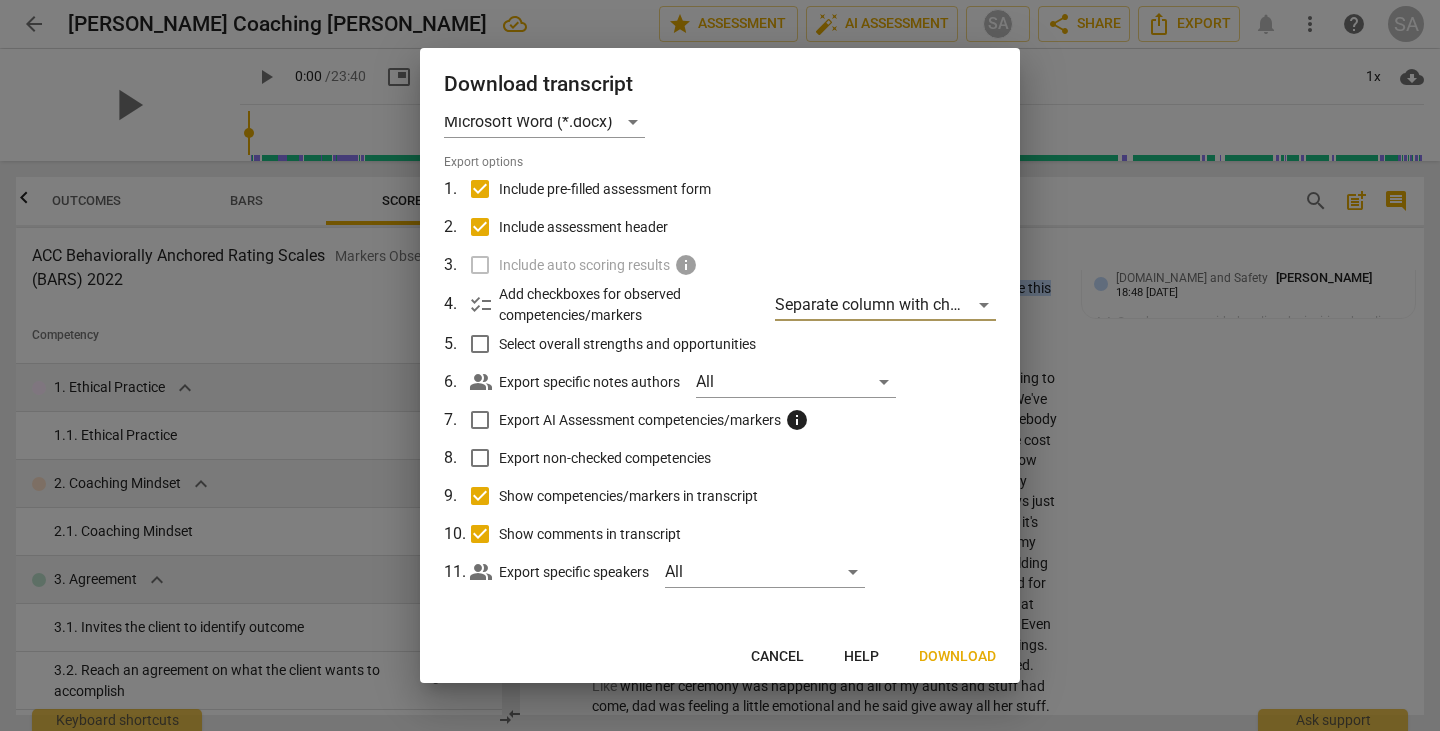 click on "Select overall strengths and opportunities" at bounding box center [480, 344] 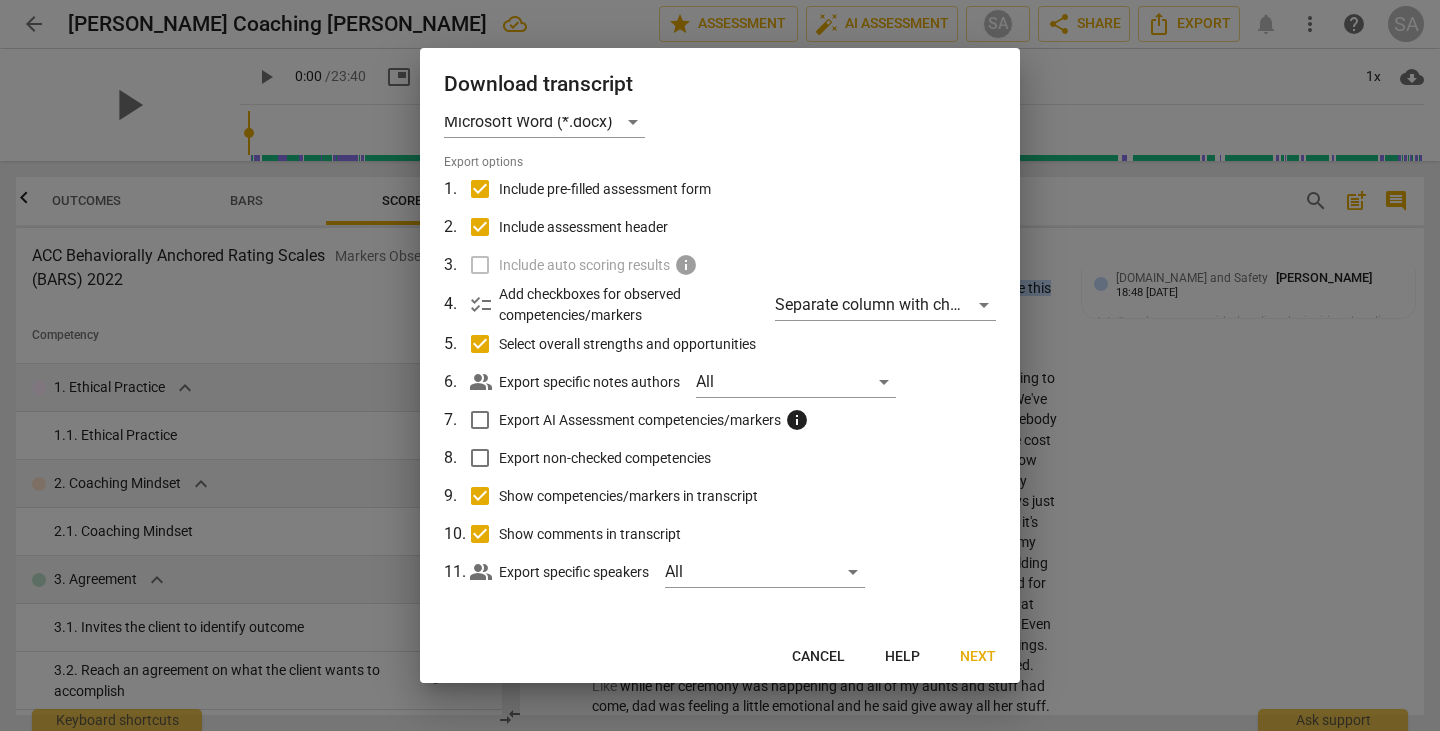 click on "Next" at bounding box center [978, 657] 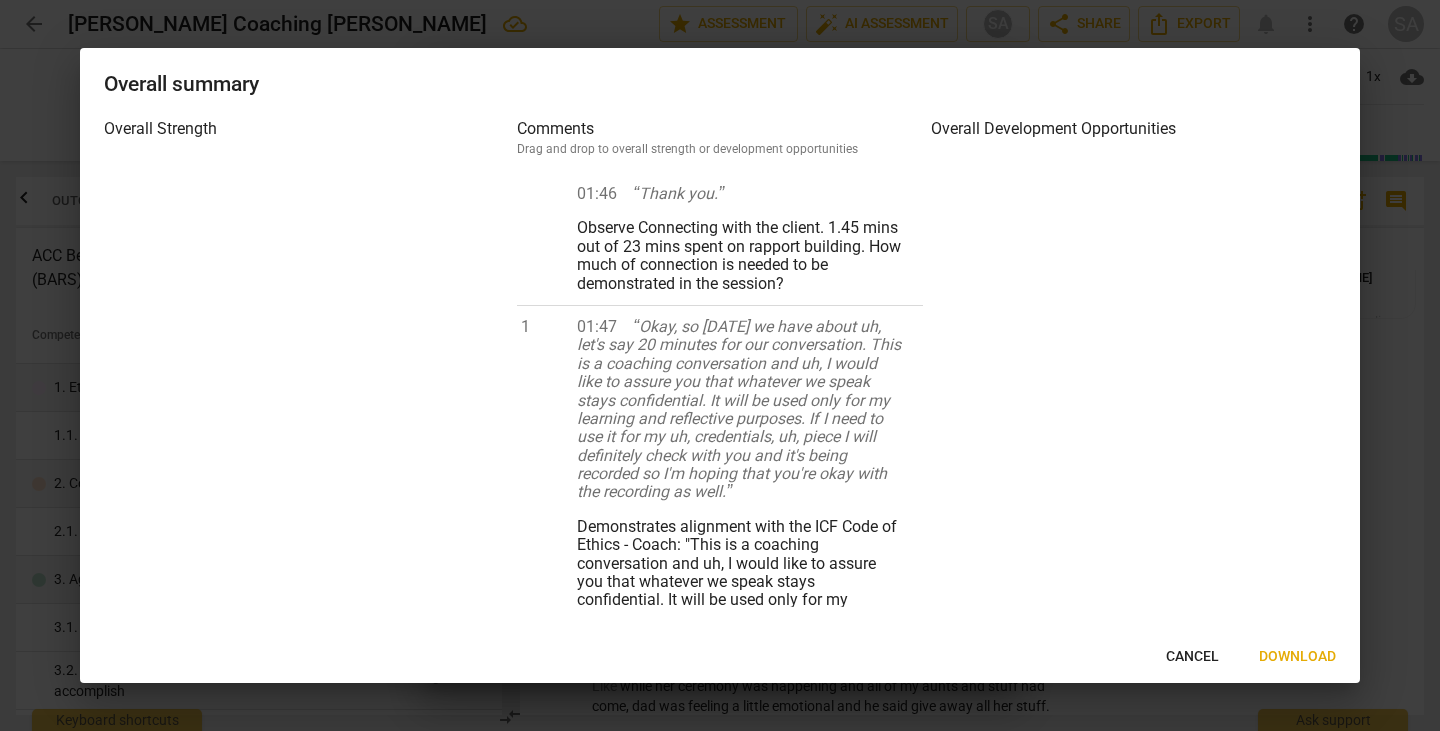 click on "Download" at bounding box center (1297, 657) 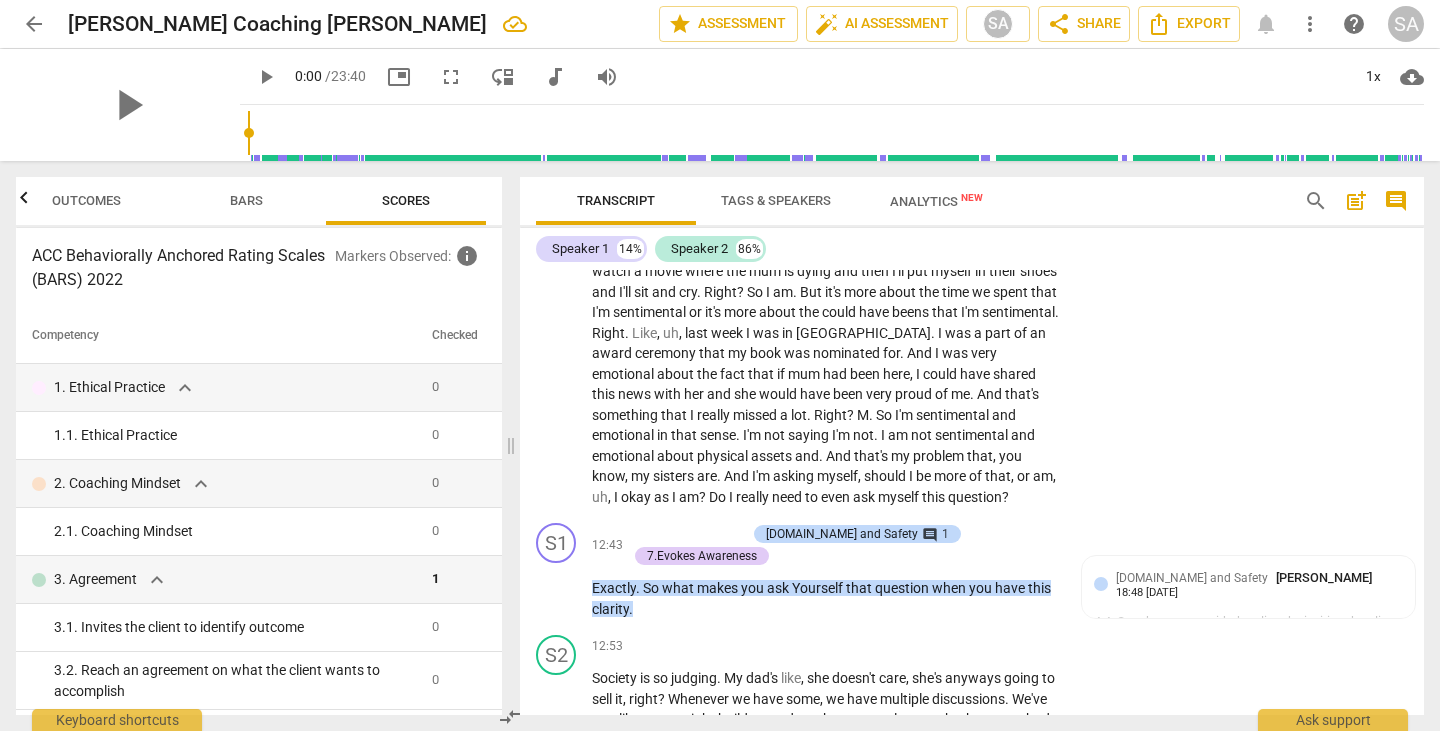 scroll, scrollTop: 3959, scrollLeft: 0, axis: vertical 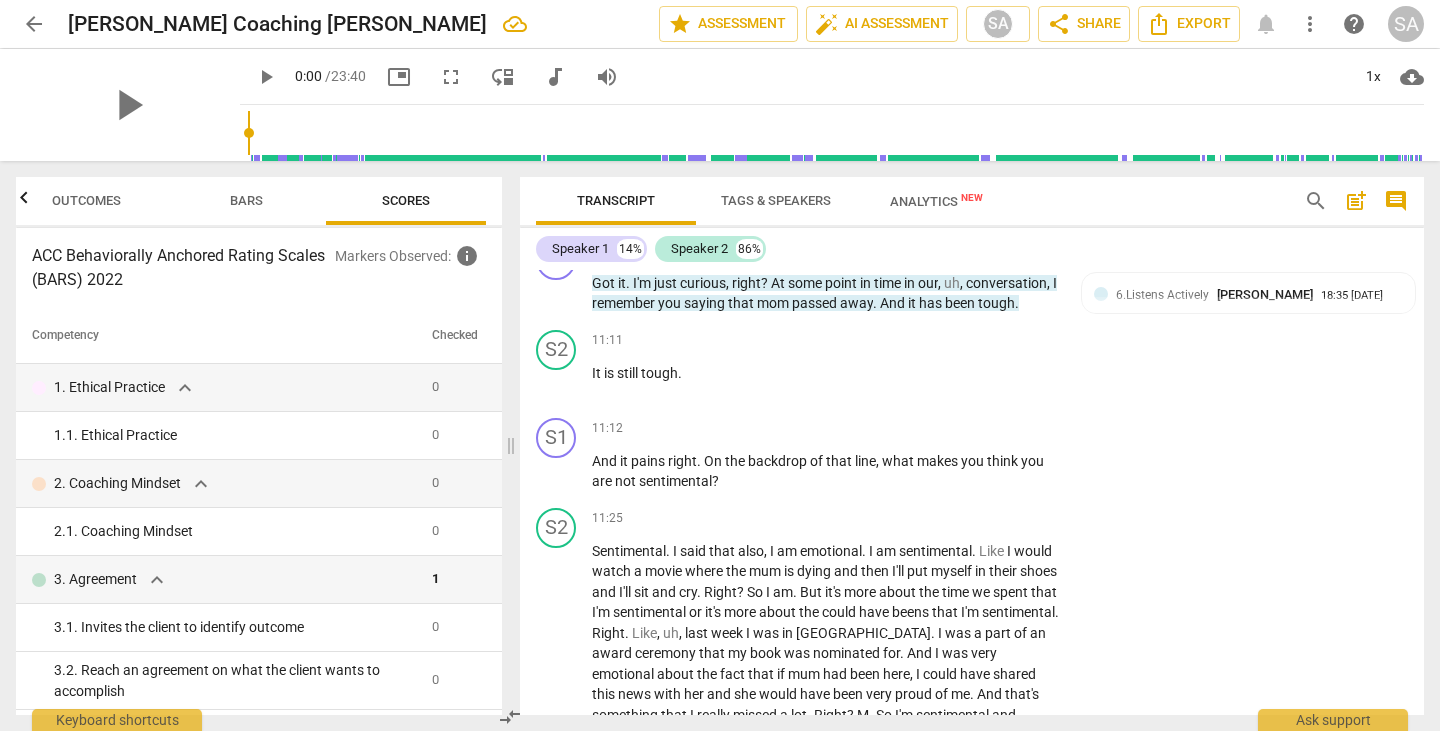 click on "Outcomes" at bounding box center (86, 200) 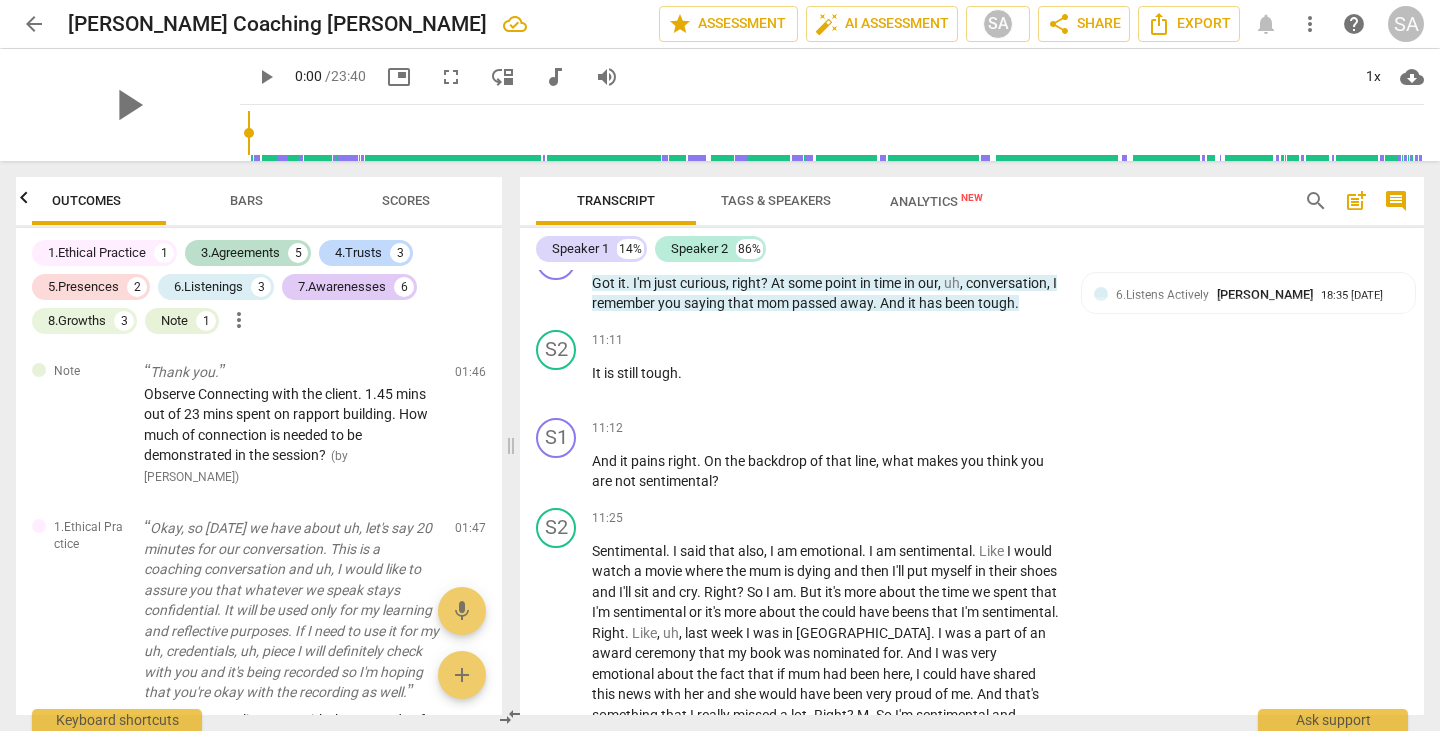 scroll, scrollTop: 0, scrollLeft: 0, axis: both 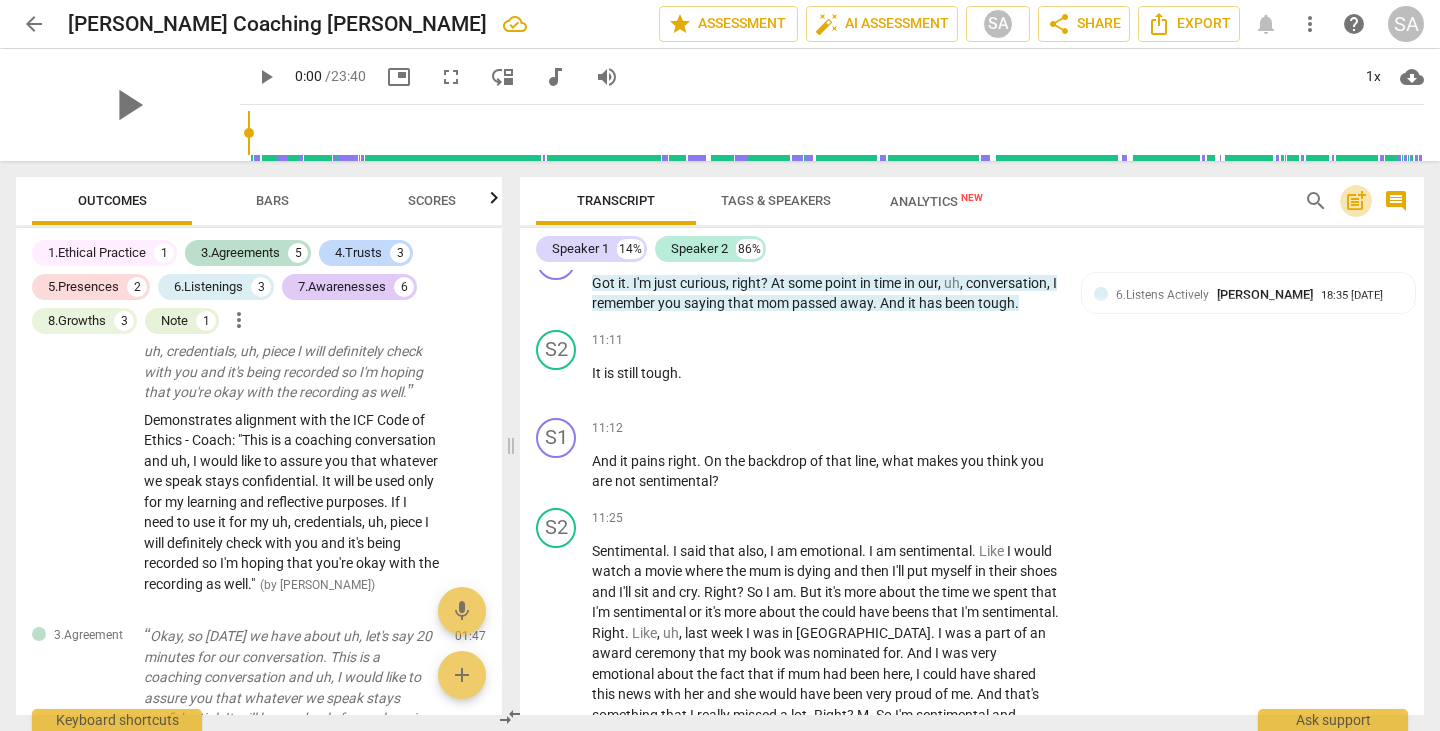 click on "post_add" at bounding box center [1356, 201] 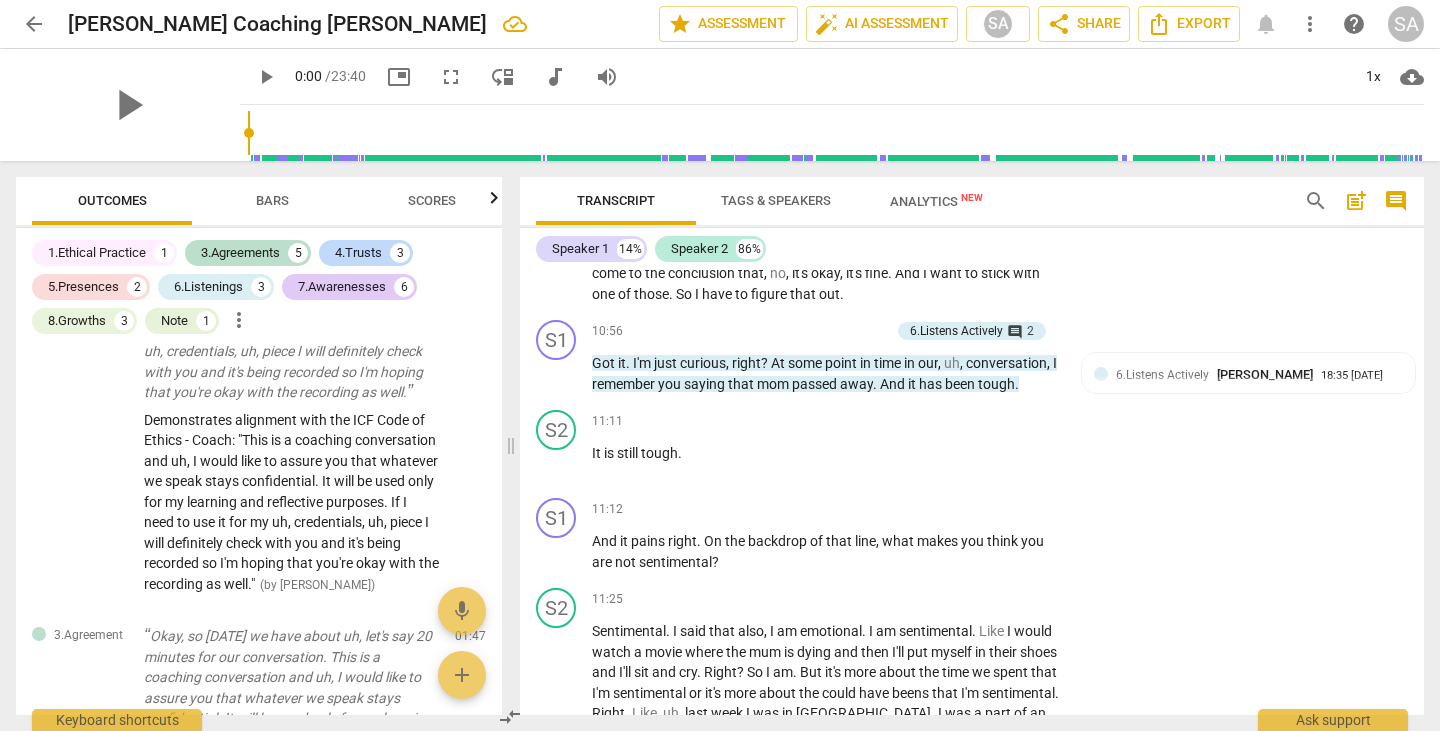 scroll, scrollTop: 44, scrollLeft: 0, axis: vertical 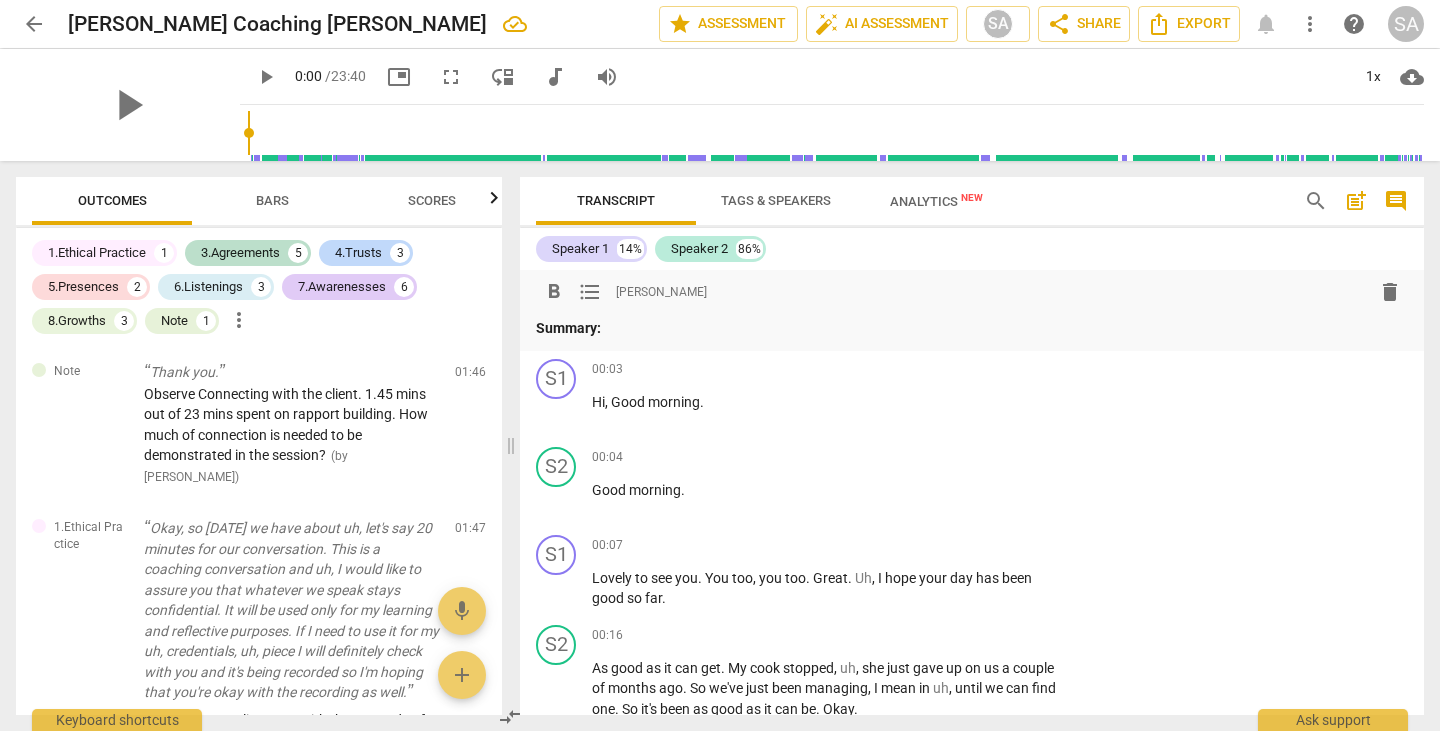 click on "format_list_bulleted" at bounding box center (590, 292) 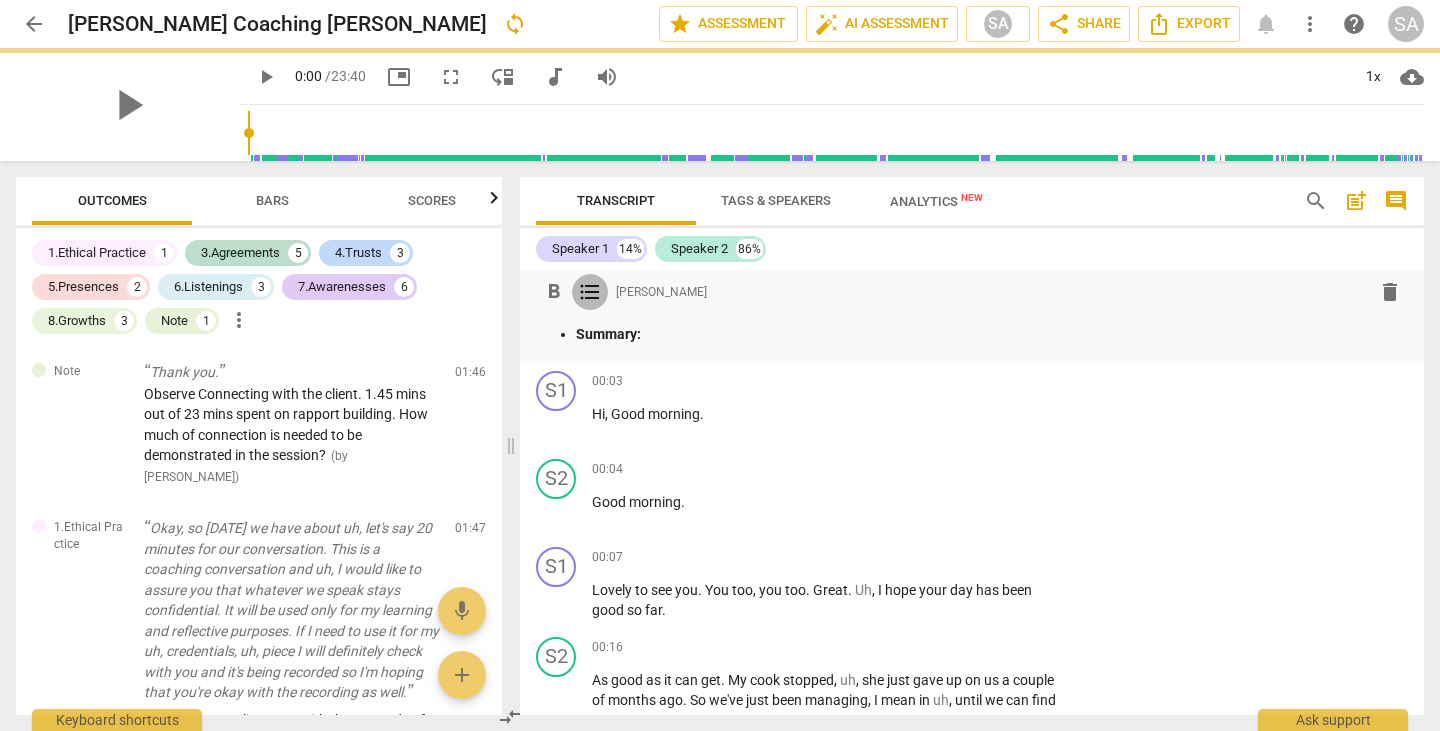 click on "format_list_bulleted" at bounding box center (590, 292) 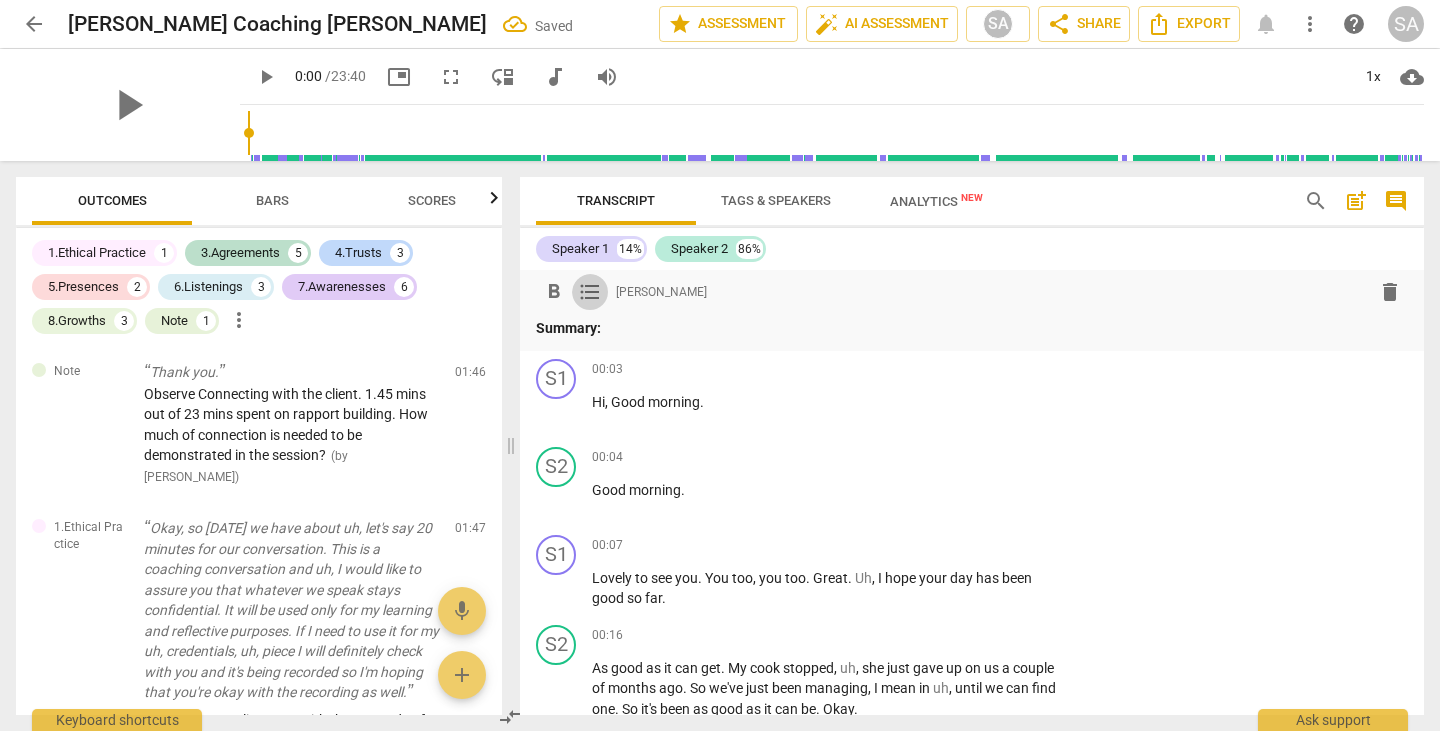 click on "format_list_bulleted" at bounding box center (590, 292) 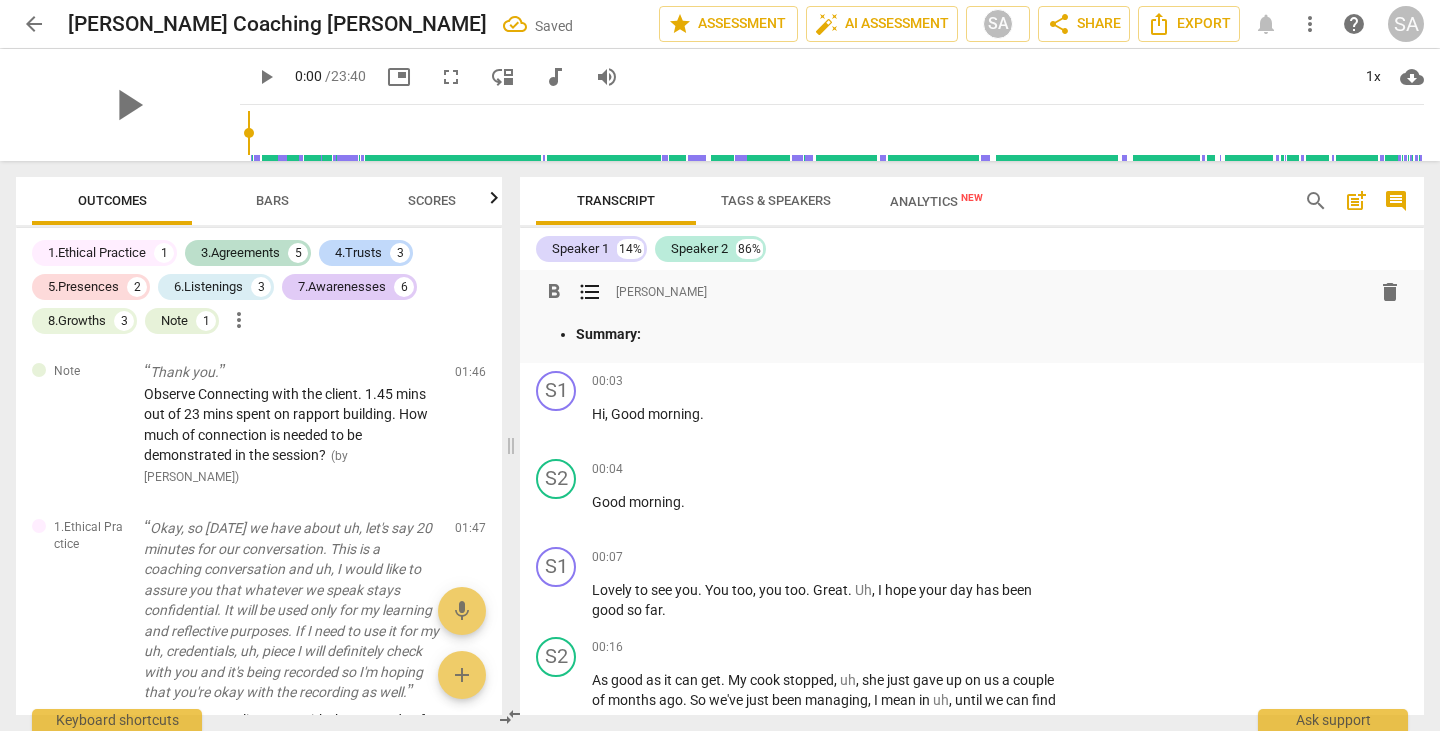 click on "format_list_bulleted" at bounding box center (590, 292) 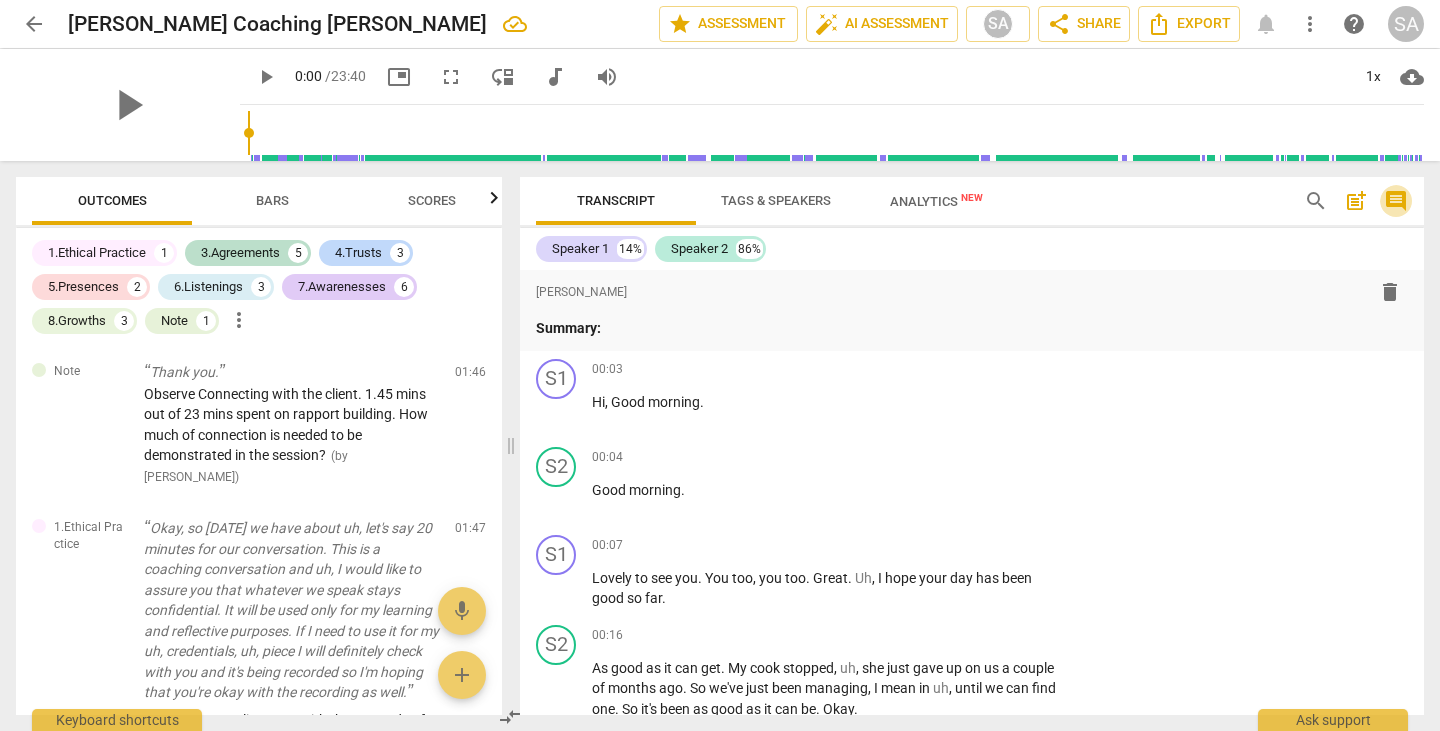 click on "comment" at bounding box center [1396, 201] 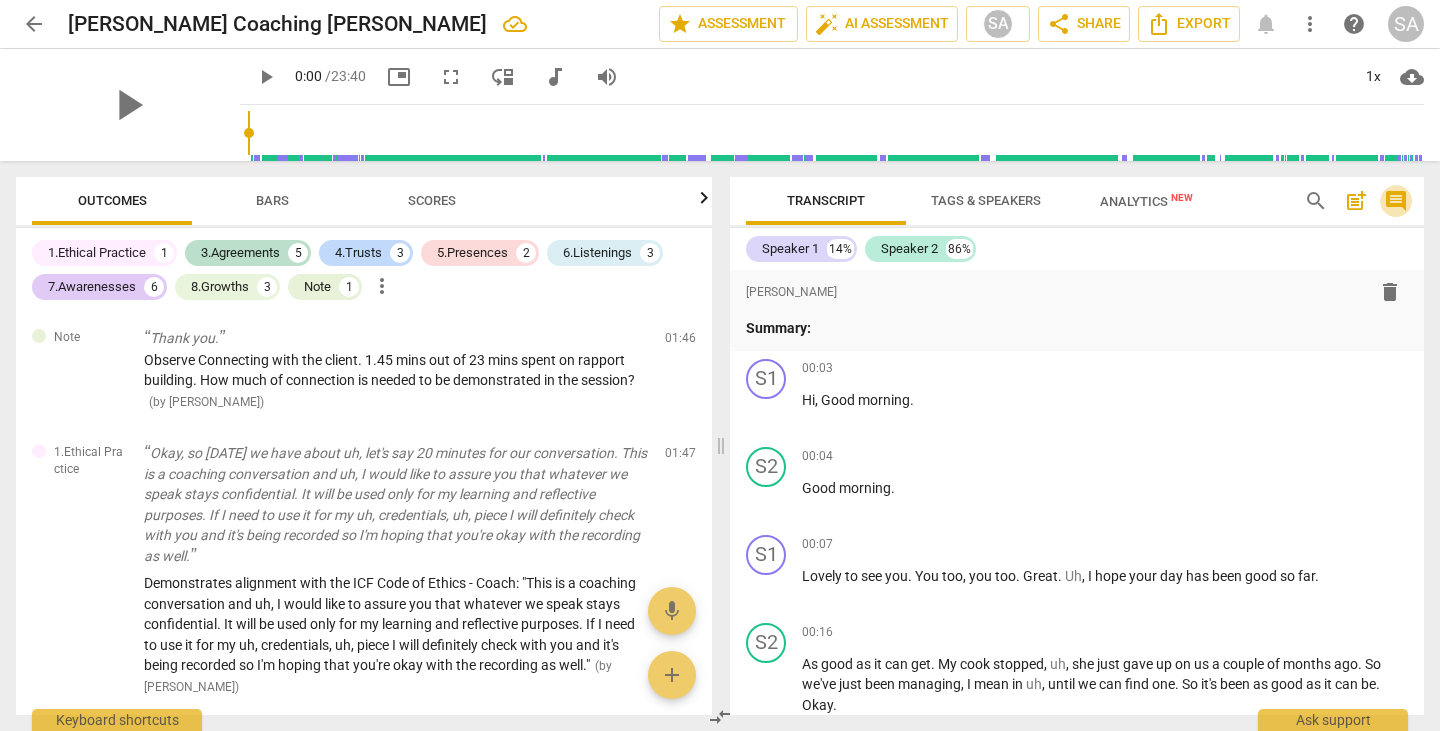 click on "comment" at bounding box center (1396, 201) 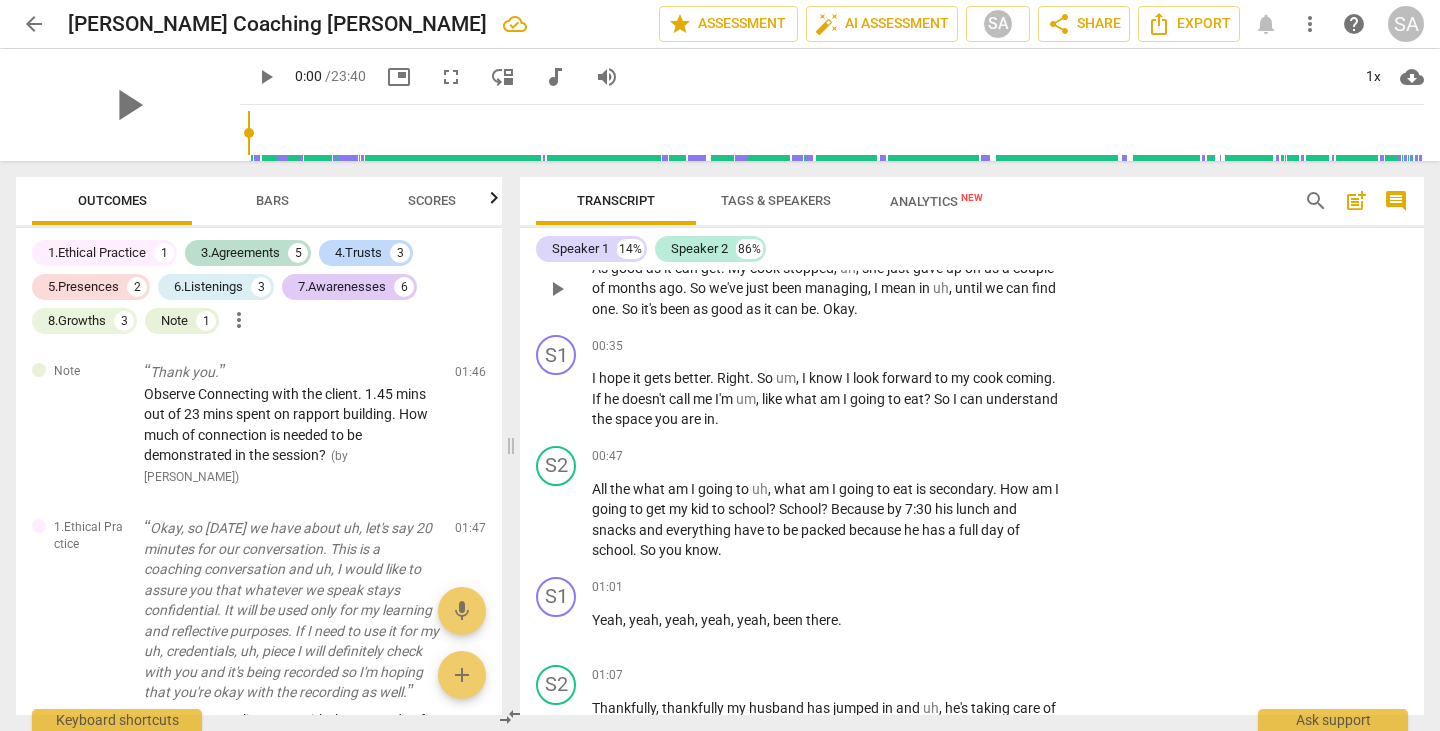 scroll, scrollTop: 700, scrollLeft: 0, axis: vertical 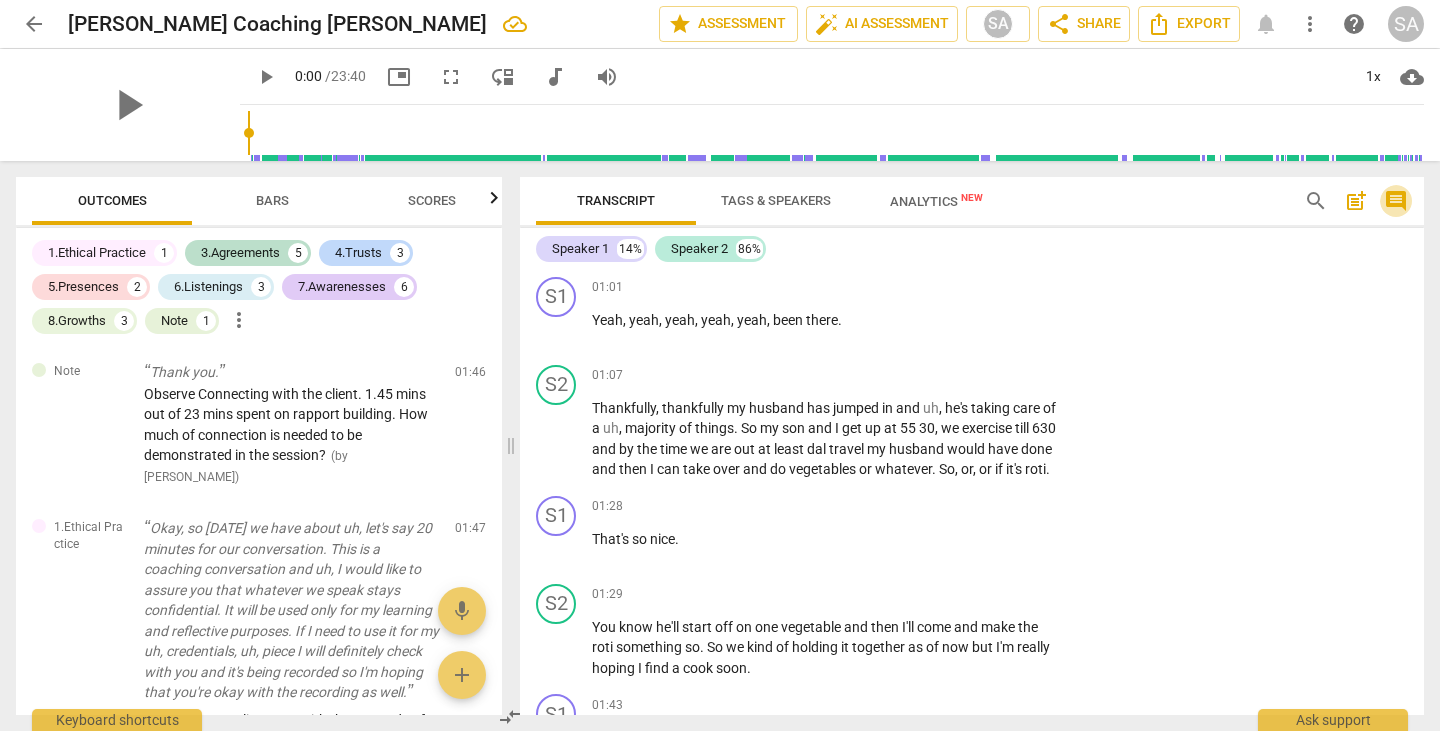 click on "comment" at bounding box center [1396, 201] 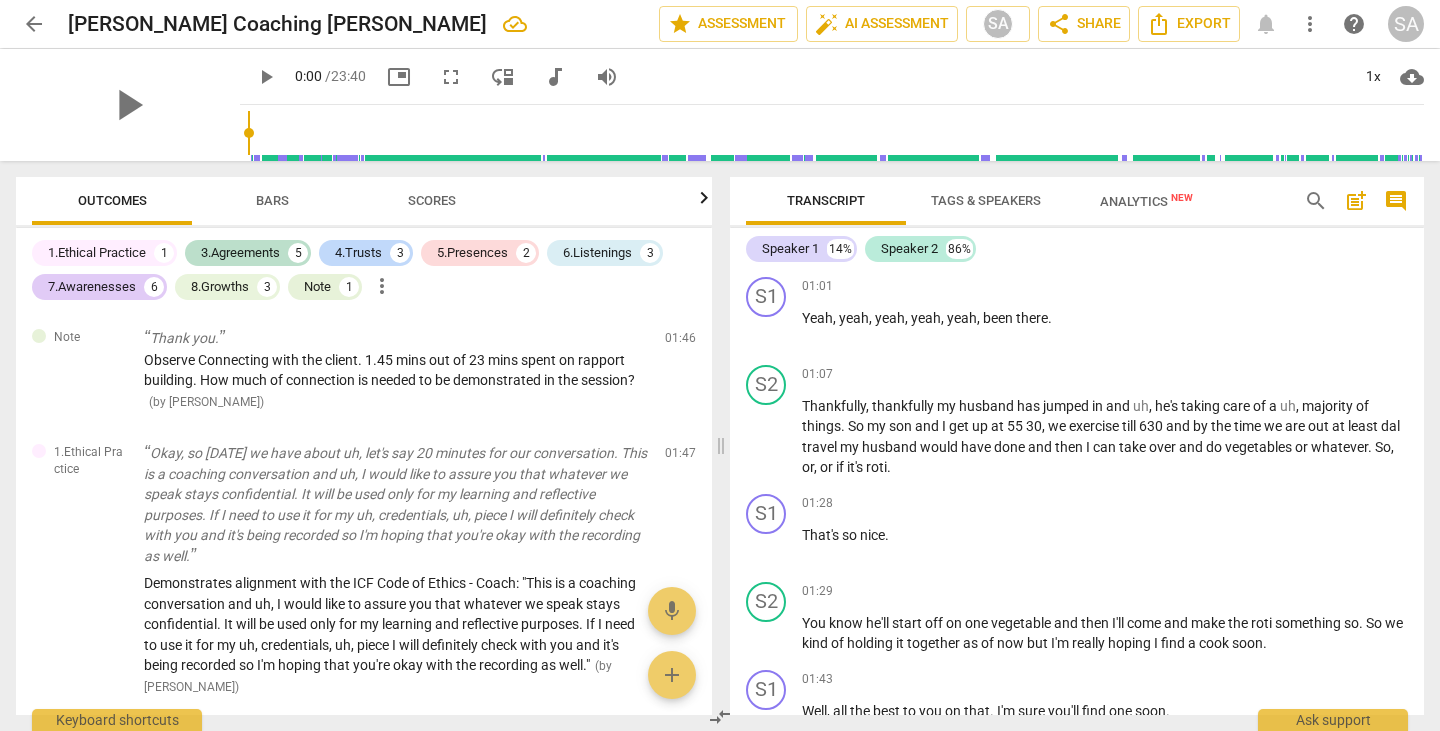 scroll, scrollTop: 651, scrollLeft: 0, axis: vertical 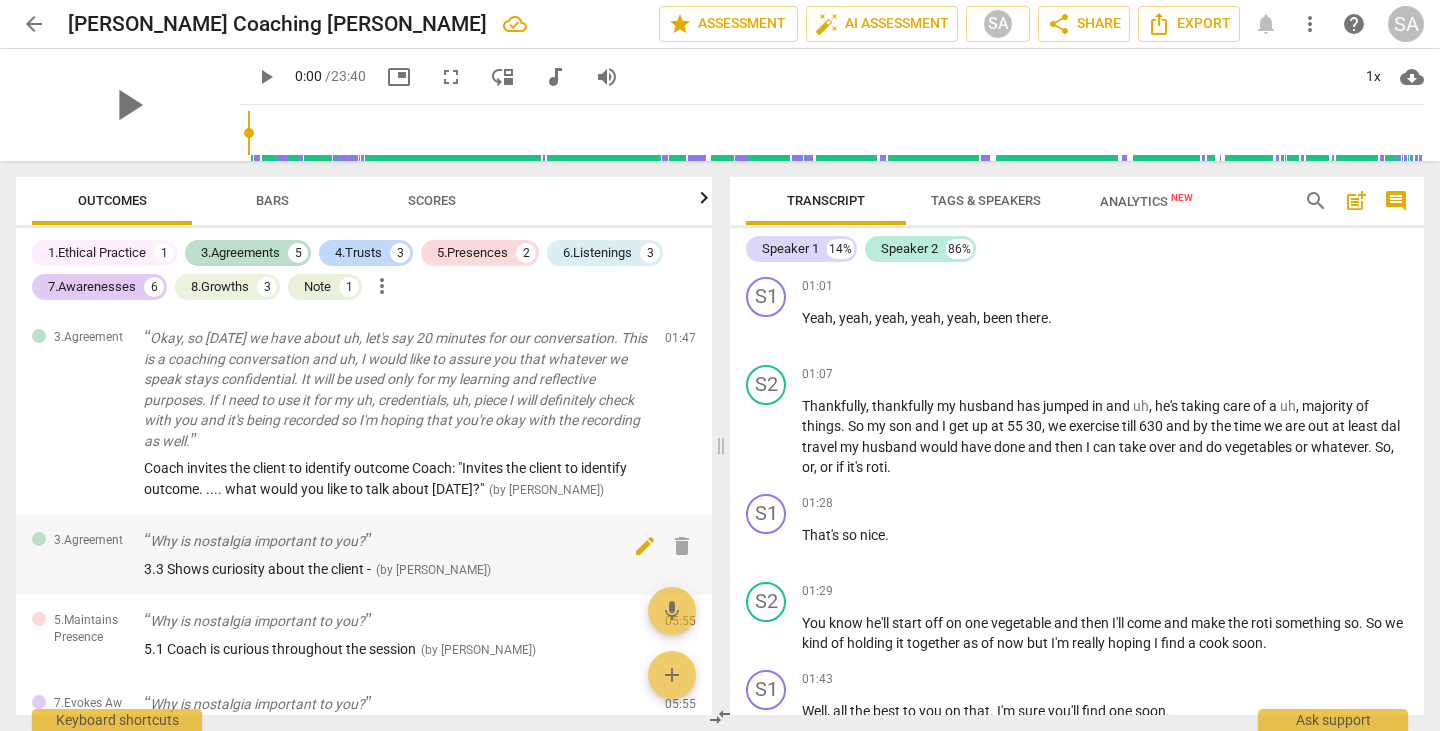 click on "edit" at bounding box center (645, 546) 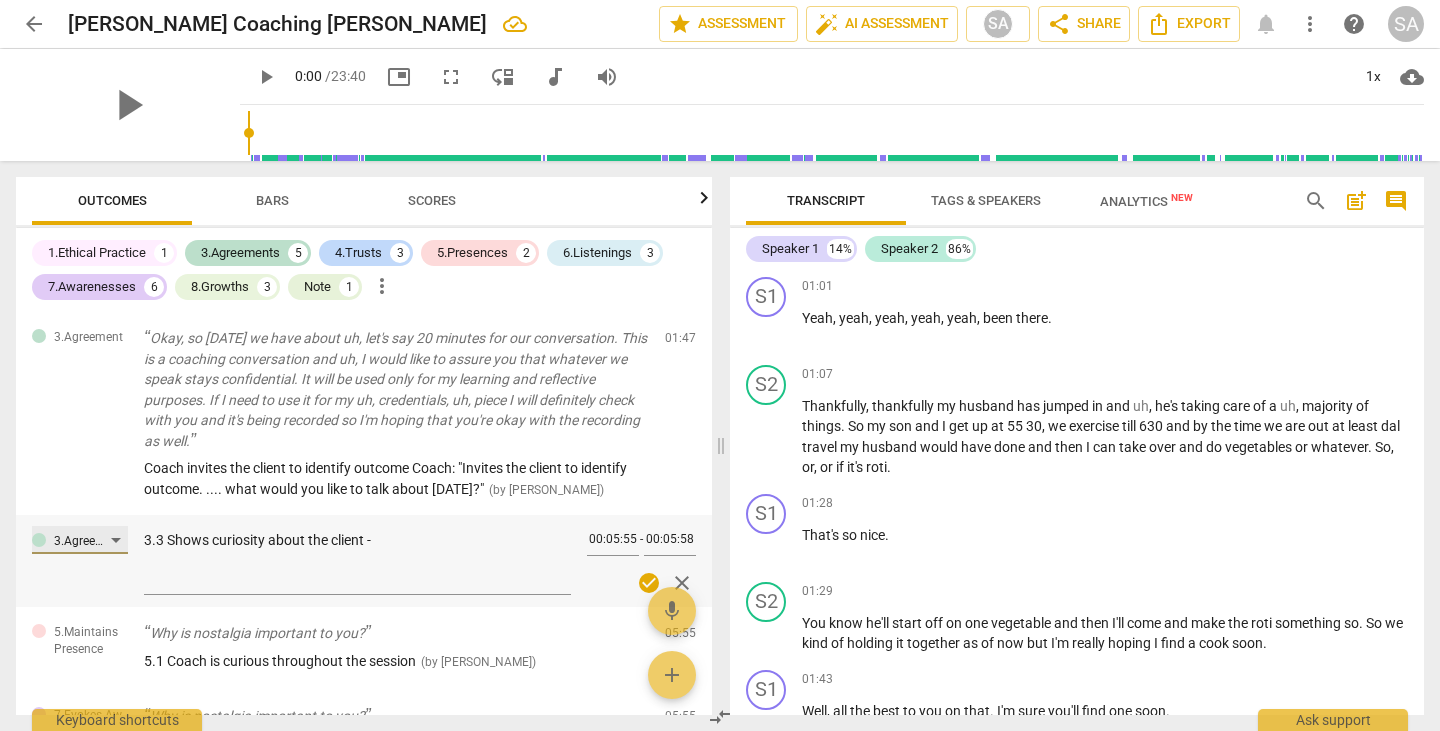 click on "3.Agreement" at bounding box center (80, 540) 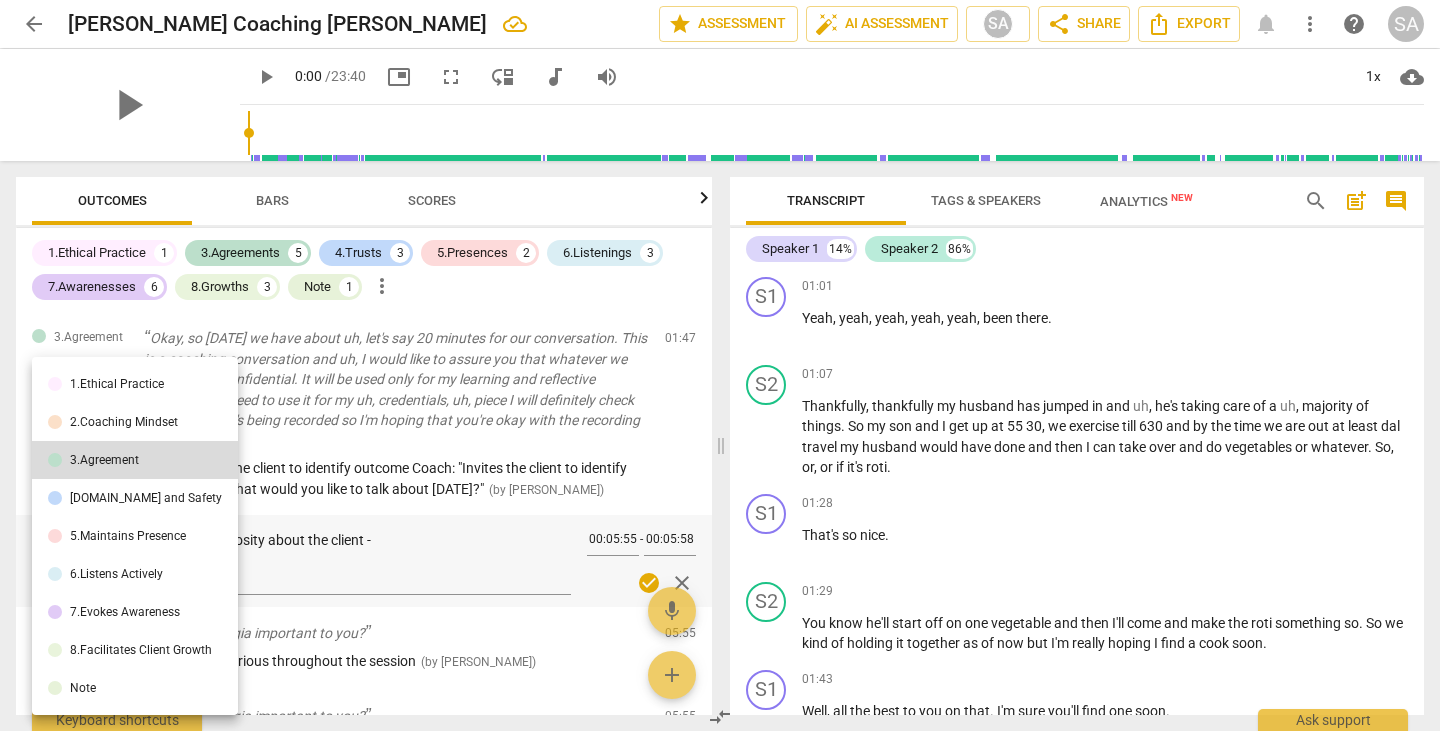 click on "5.Maintains Presence" at bounding box center [128, 536] 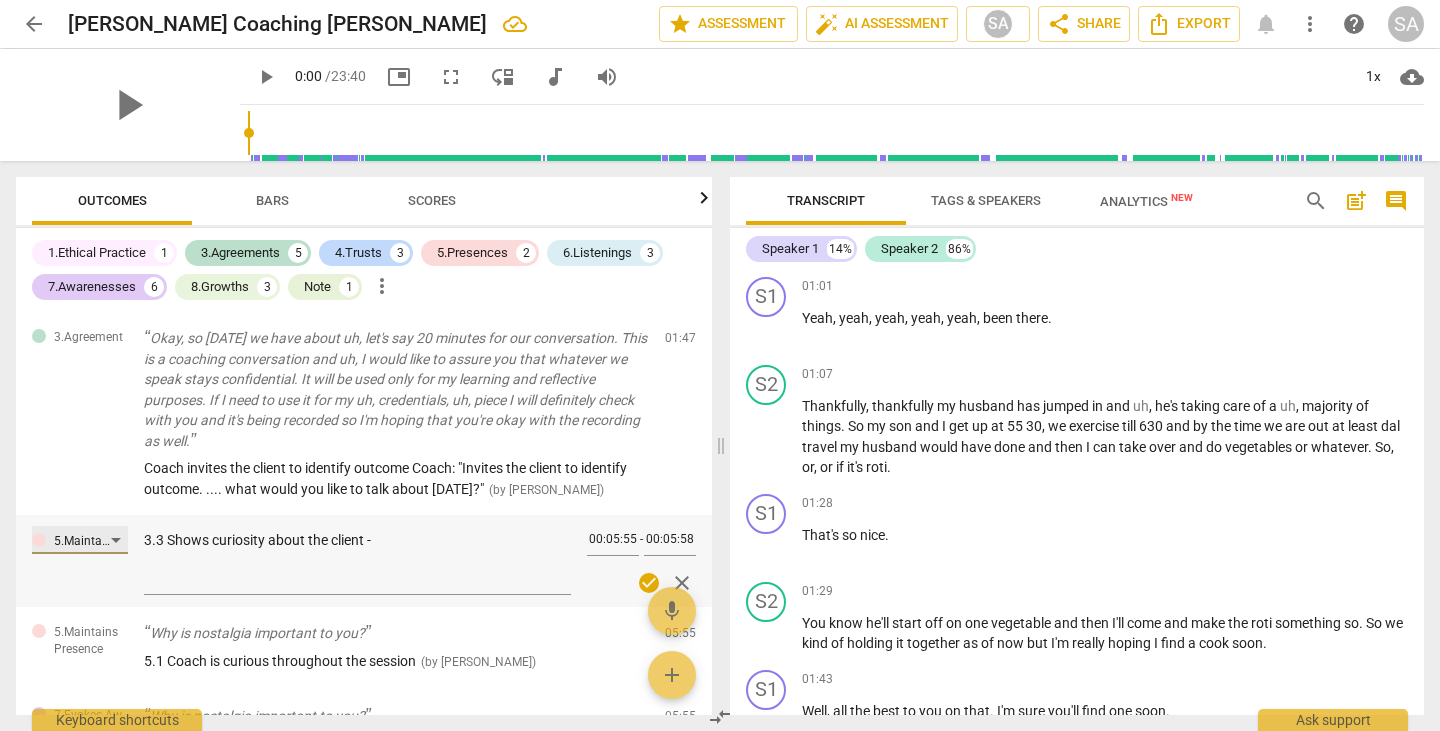 click on "5.Maintains Presence" at bounding box center [80, 540] 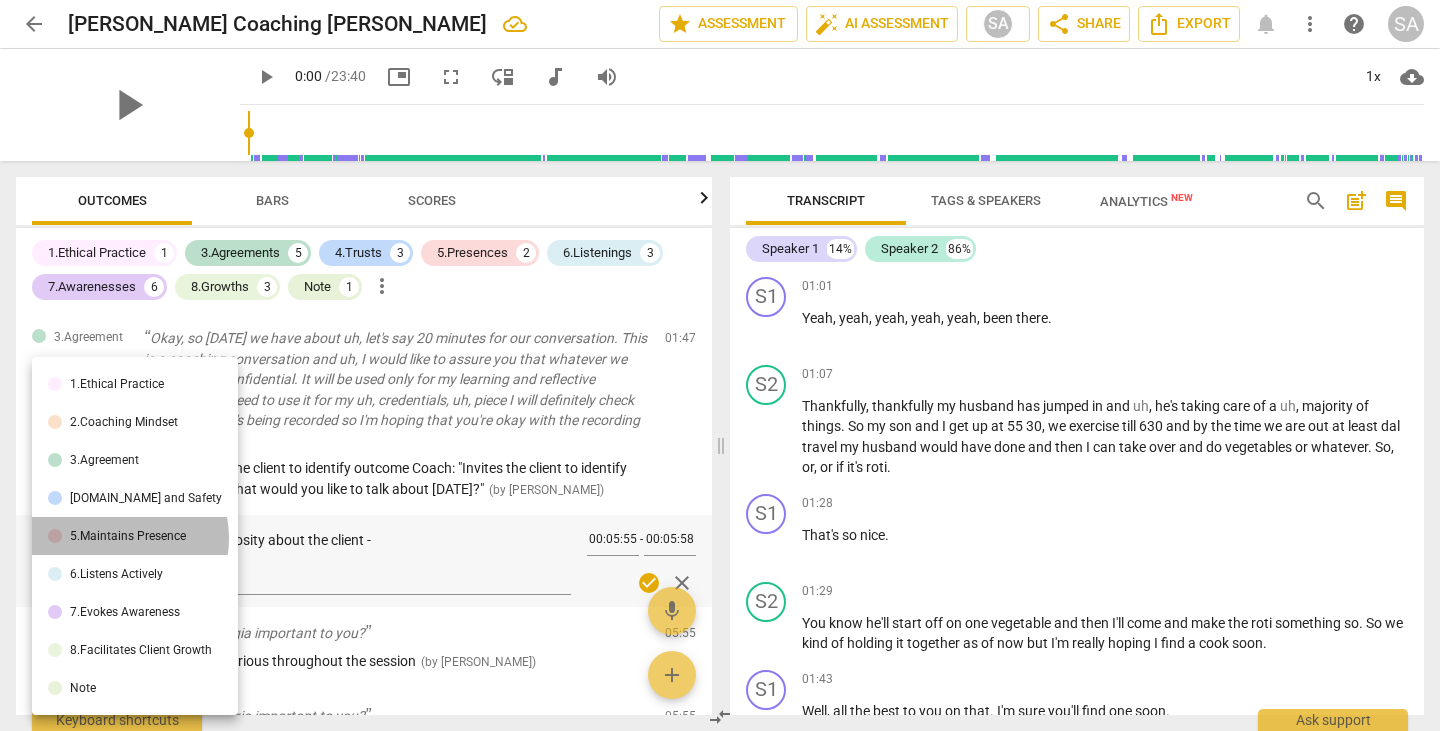 click on "5.Maintains Presence" at bounding box center [128, 536] 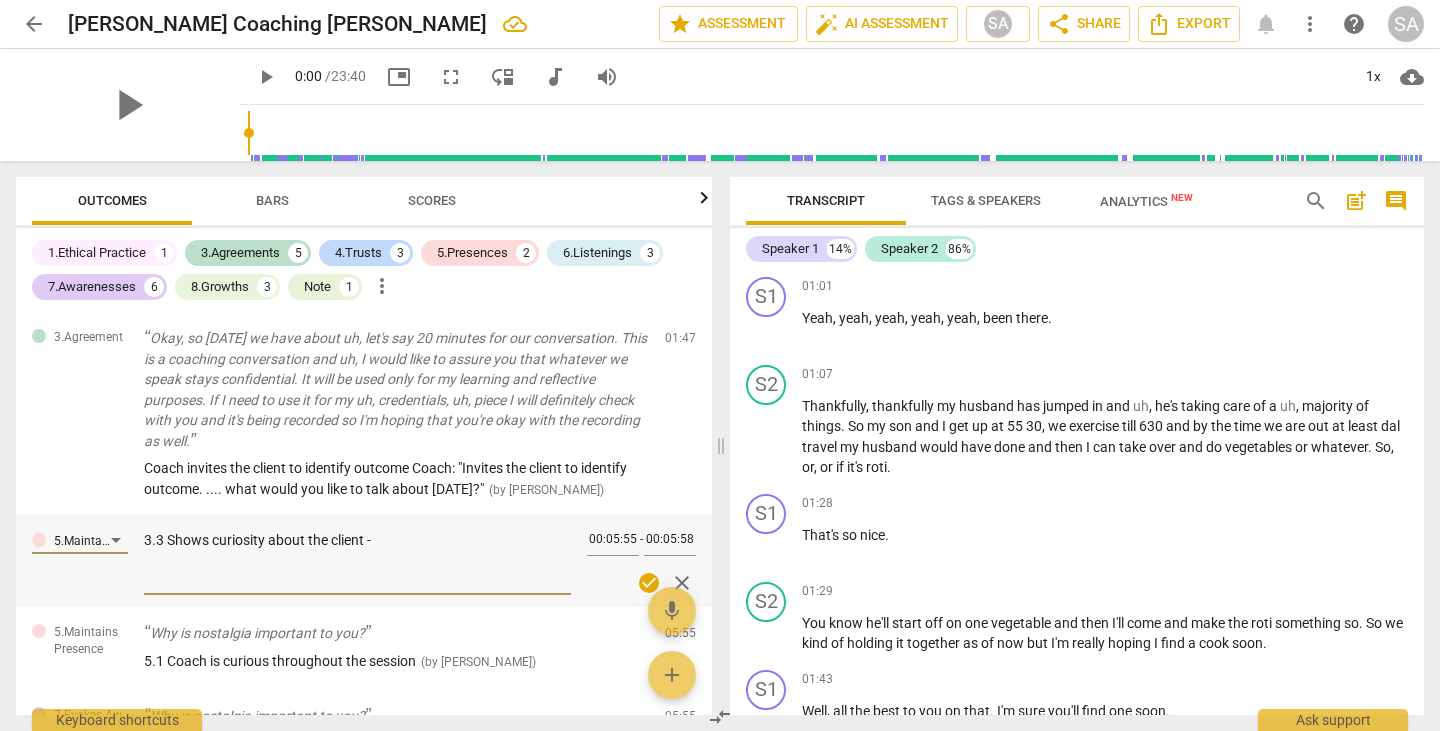 click on "3.3 Shows curiosity about the client -" at bounding box center (357, 559) 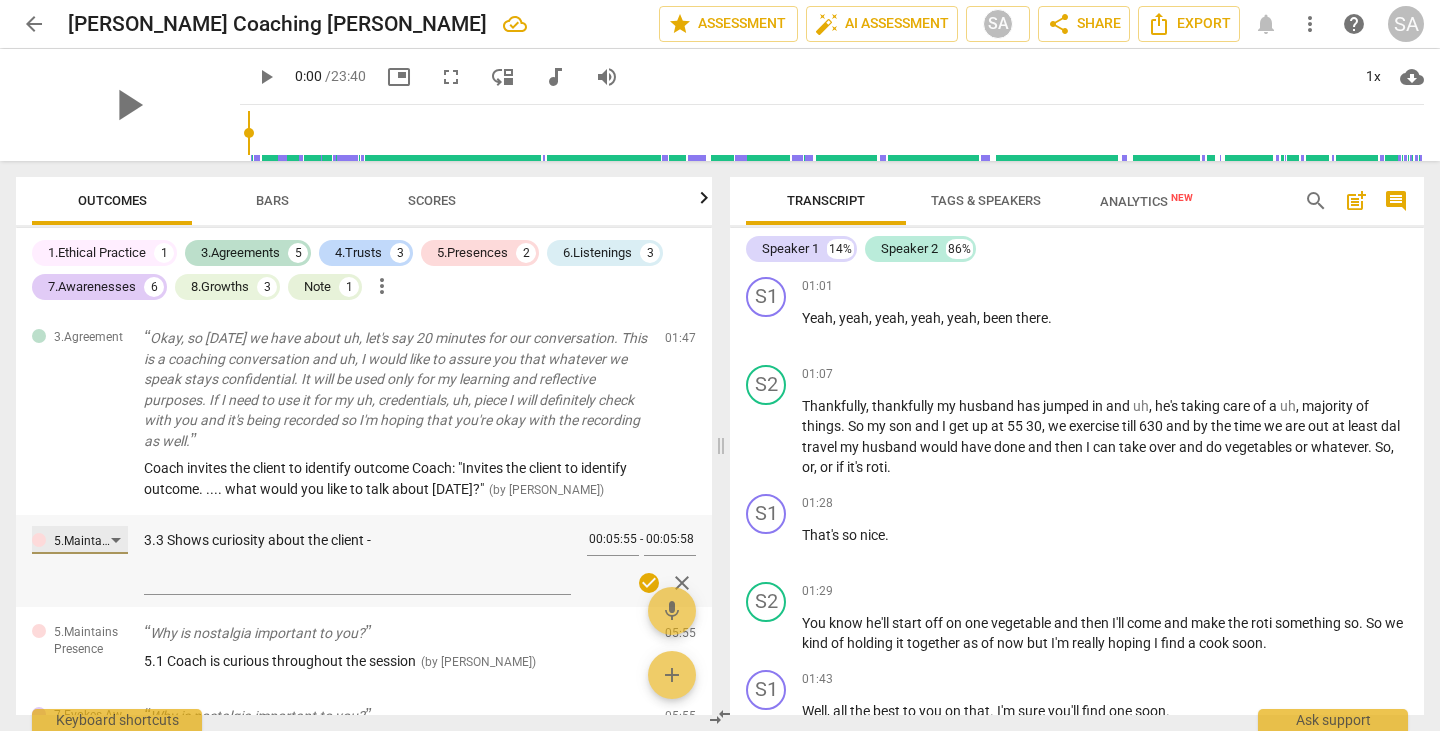 click on "5.Maintains Presence" at bounding box center (82, 541) 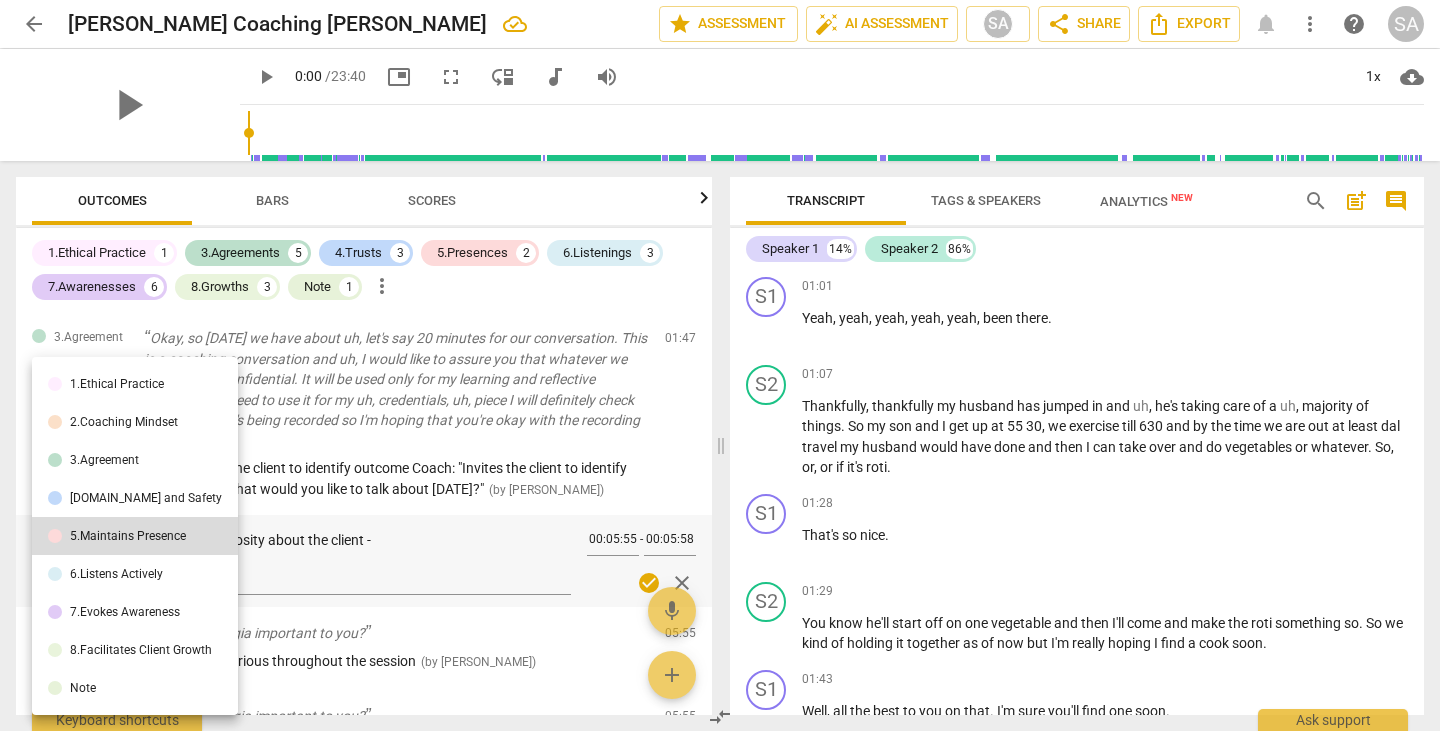 click at bounding box center (720, 365) 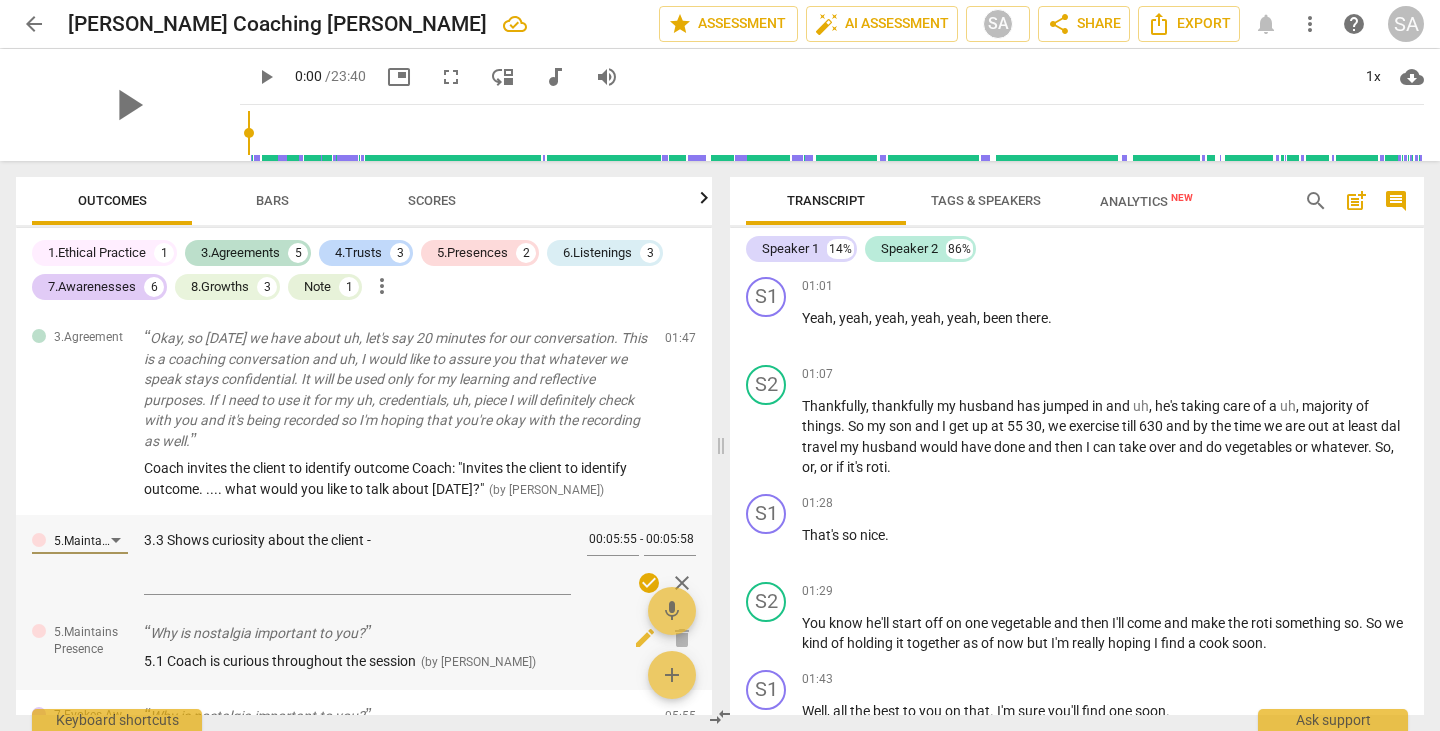 click on "5.Maintains Presence" at bounding box center (91, 640) 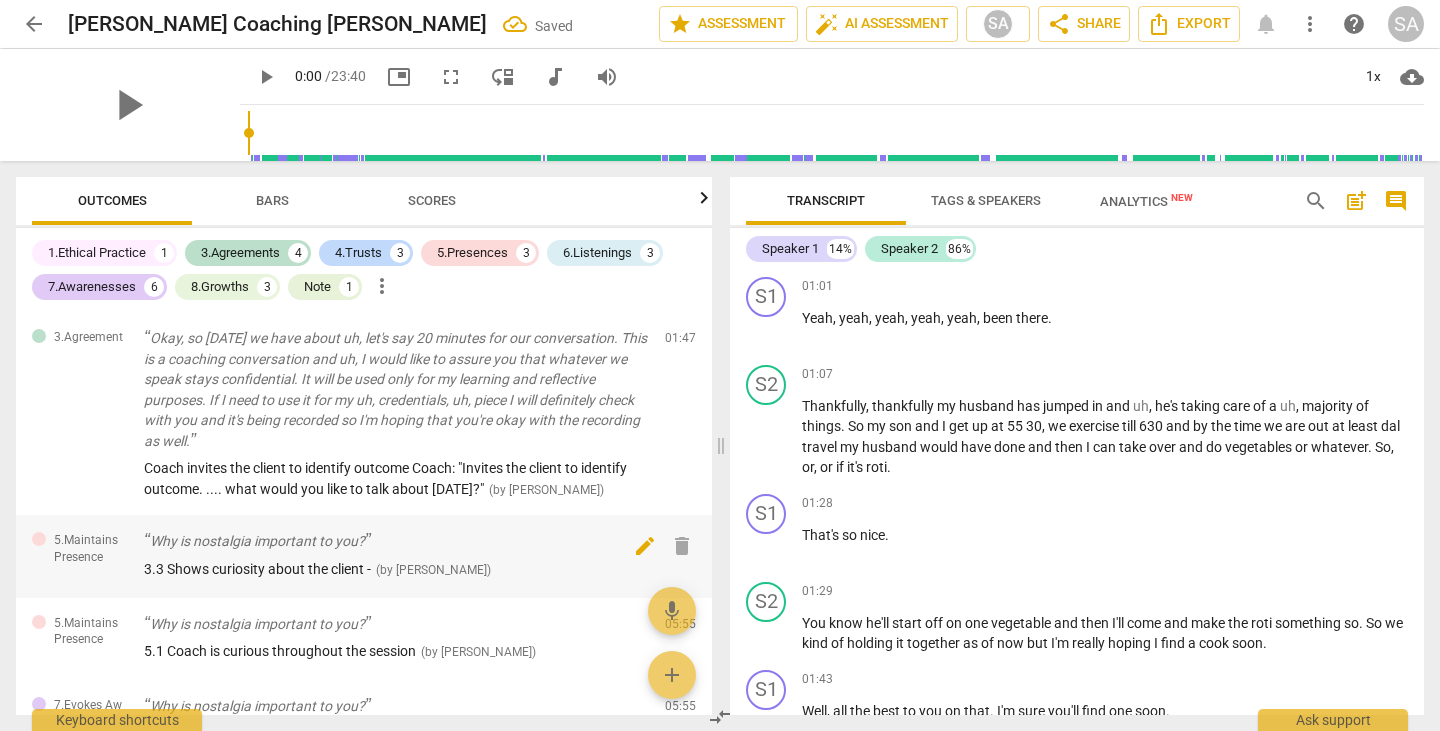 click on "edit" at bounding box center [645, 546] 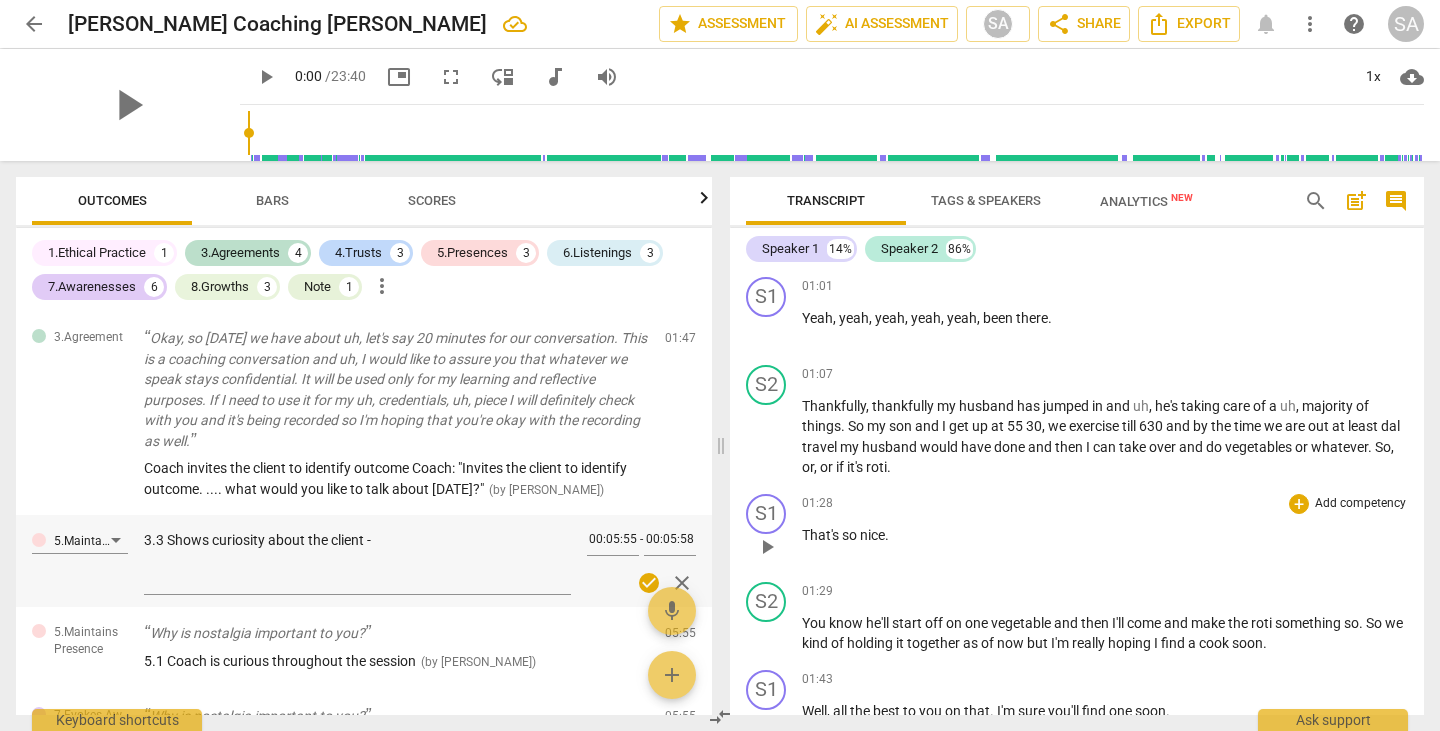click on "01:28 + Add competency keyboard_arrow_right That's   so   nice ." at bounding box center (1105, 530) 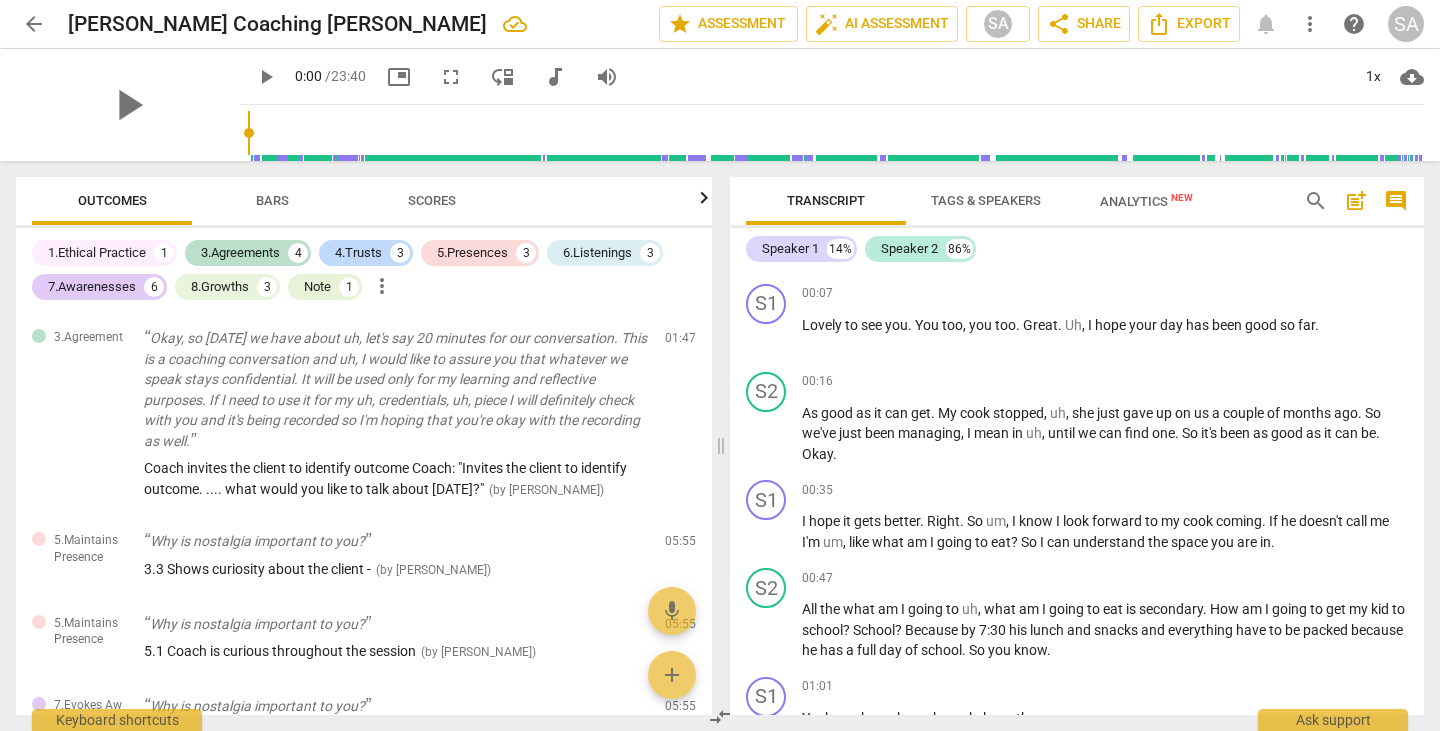 scroll, scrollTop: 0, scrollLeft: 0, axis: both 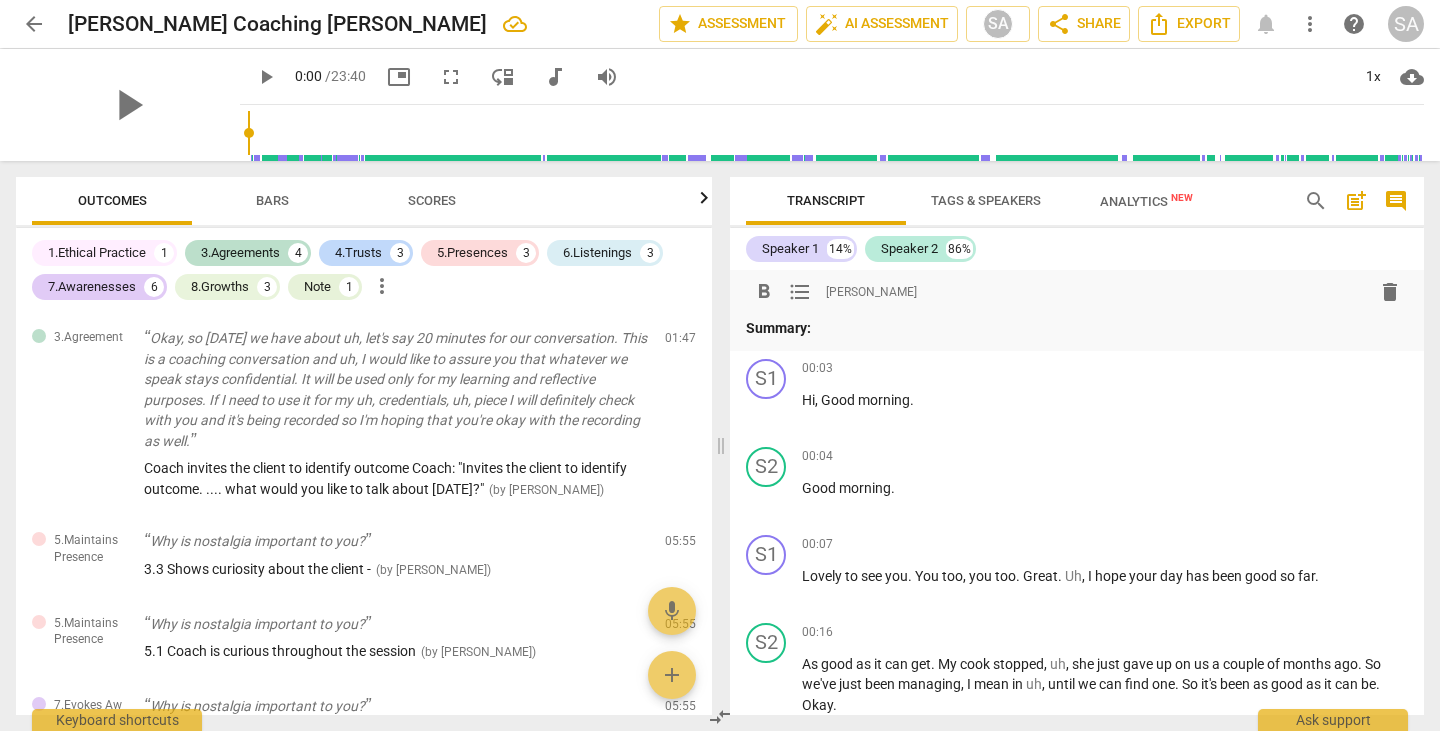 click on "delete" at bounding box center (1390, 292) 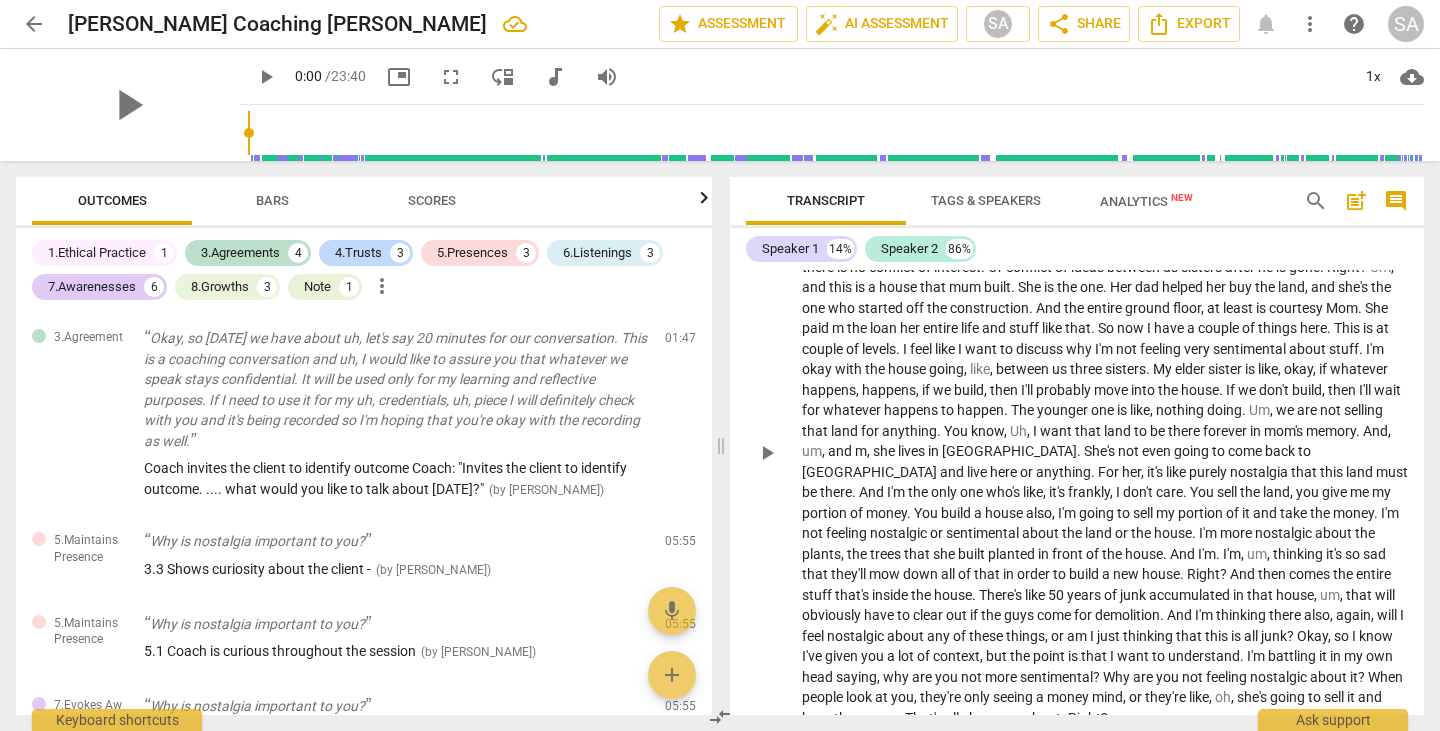 scroll, scrollTop: 1700, scrollLeft: 0, axis: vertical 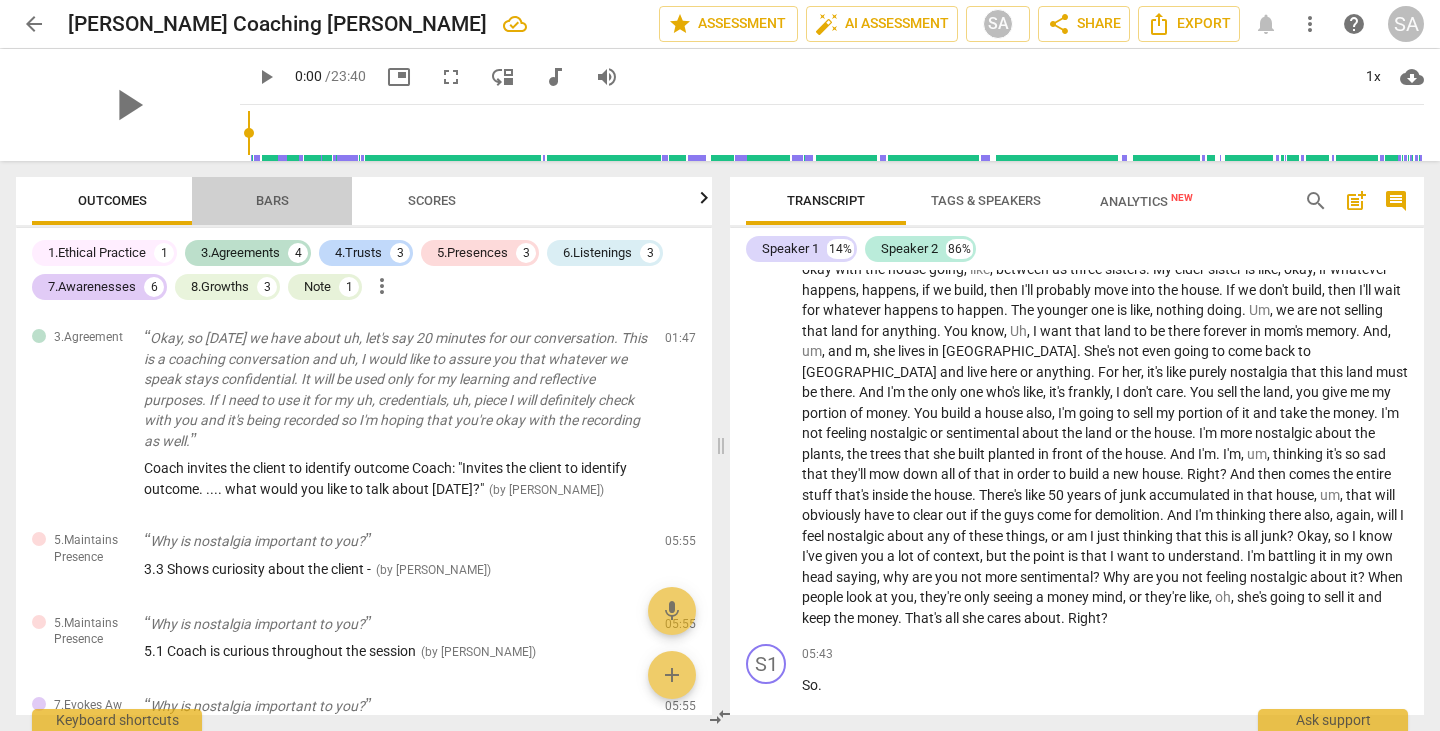 click on "Bars" at bounding box center [272, 200] 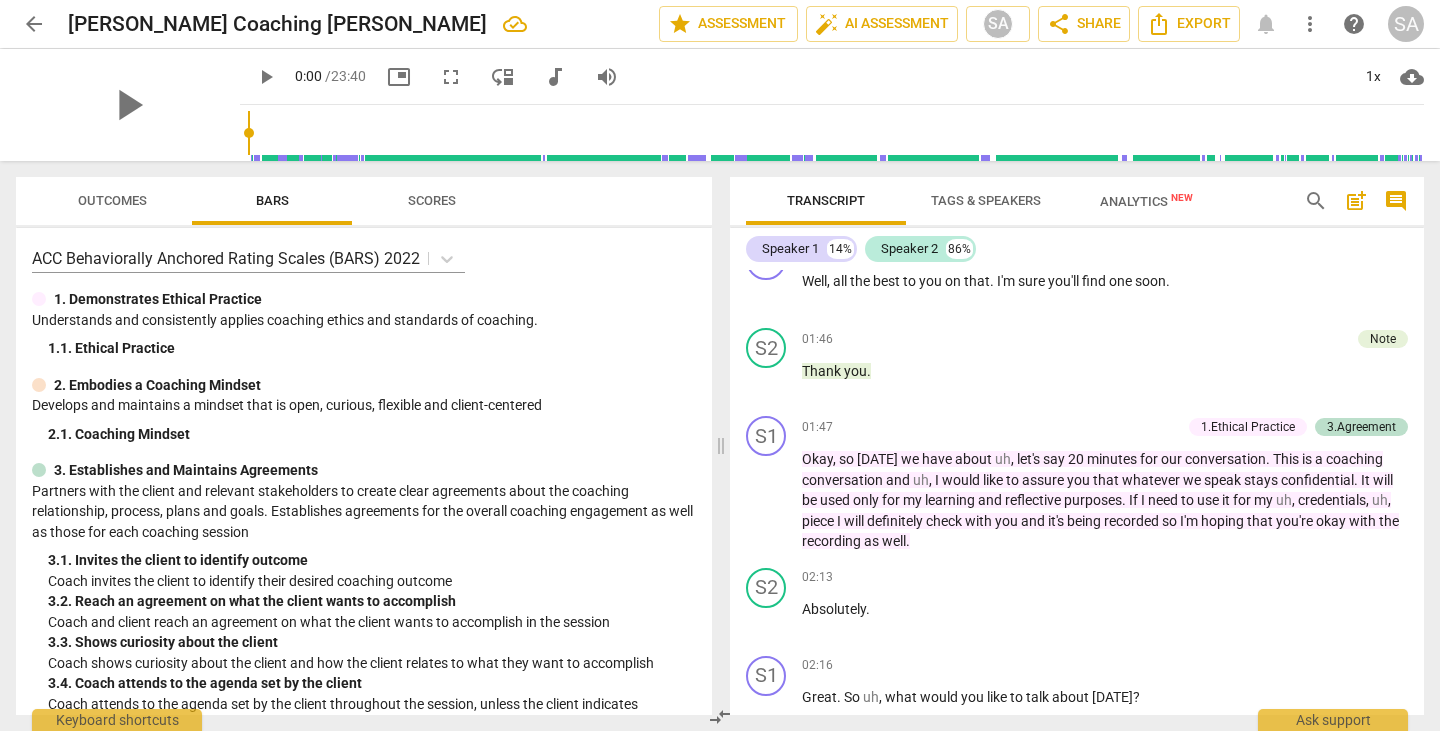 scroll, scrollTop: 900, scrollLeft: 0, axis: vertical 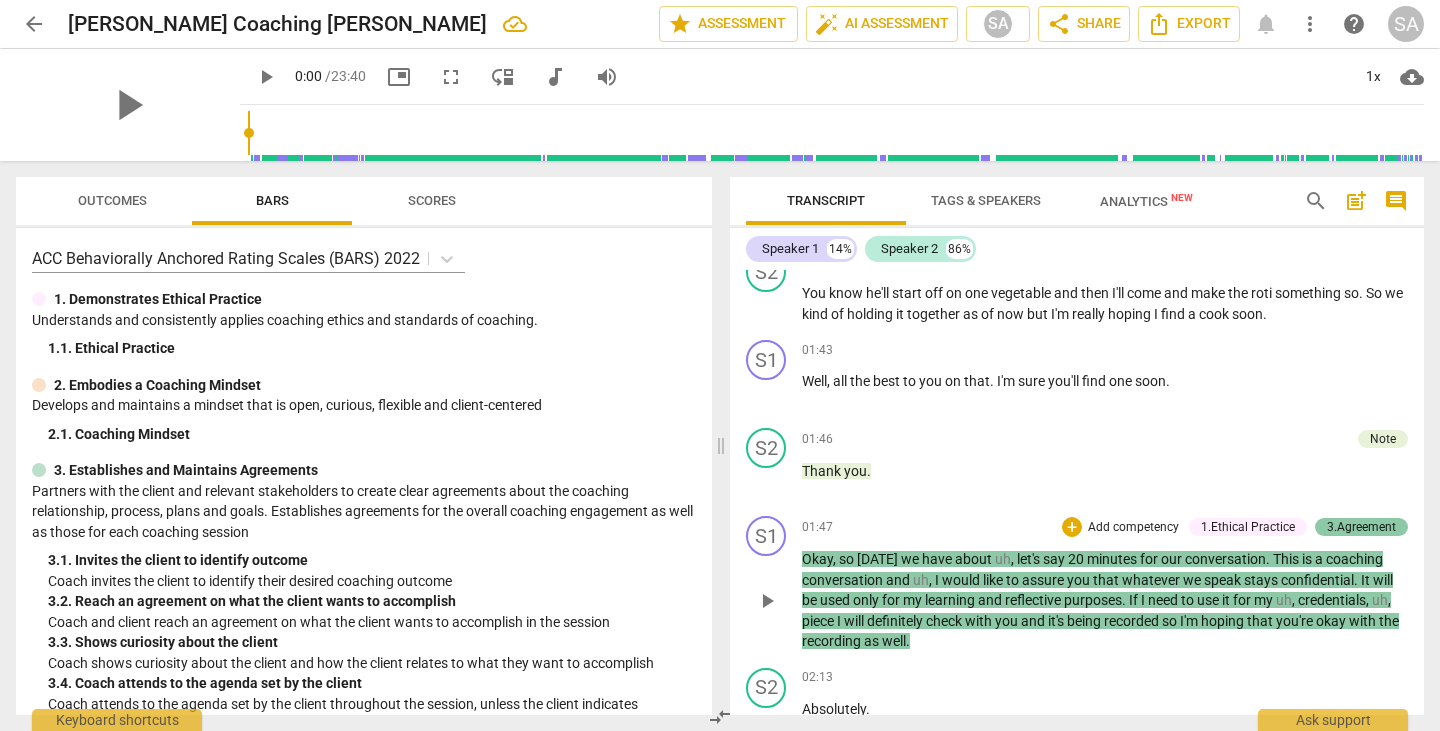 click on "3.Agreement" at bounding box center [1361, 527] 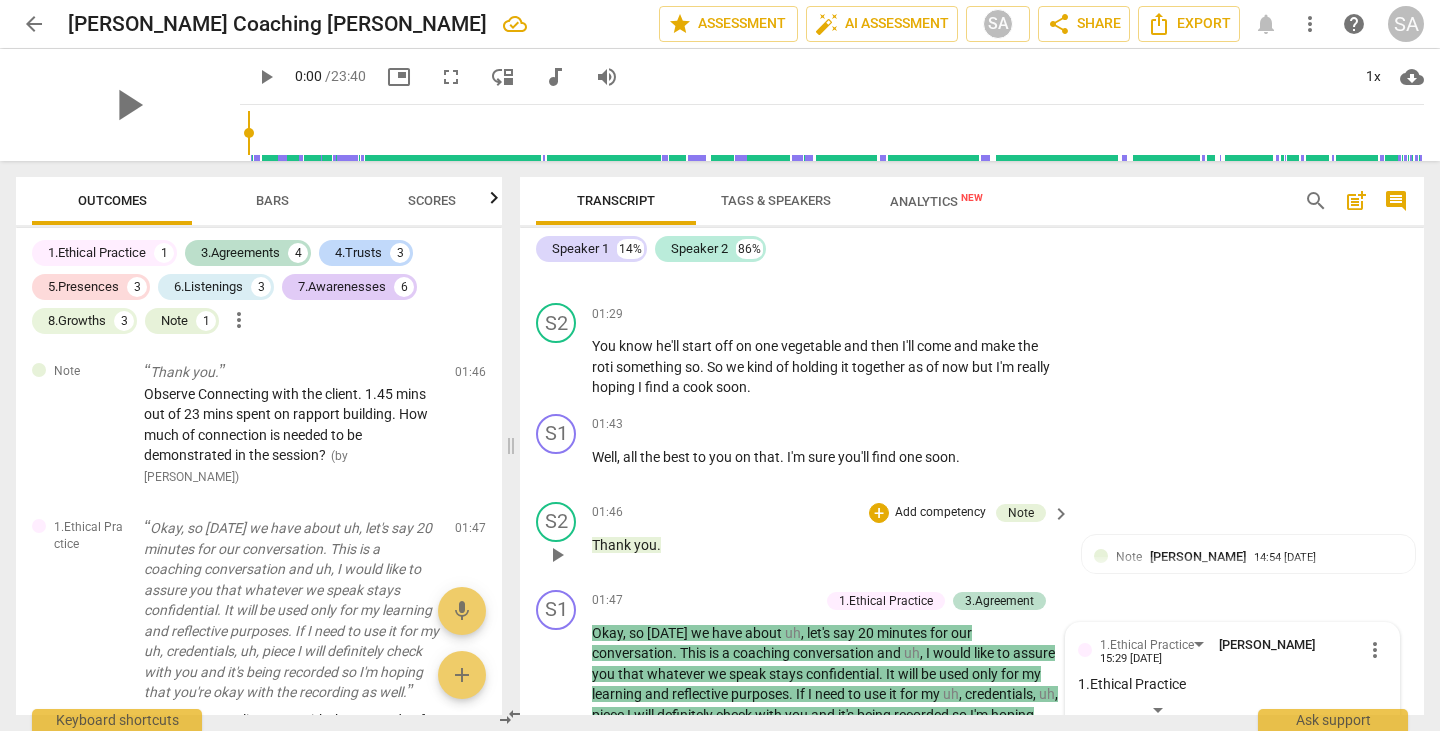 scroll, scrollTop: 971, scrollLeft: 0, axis: vertical 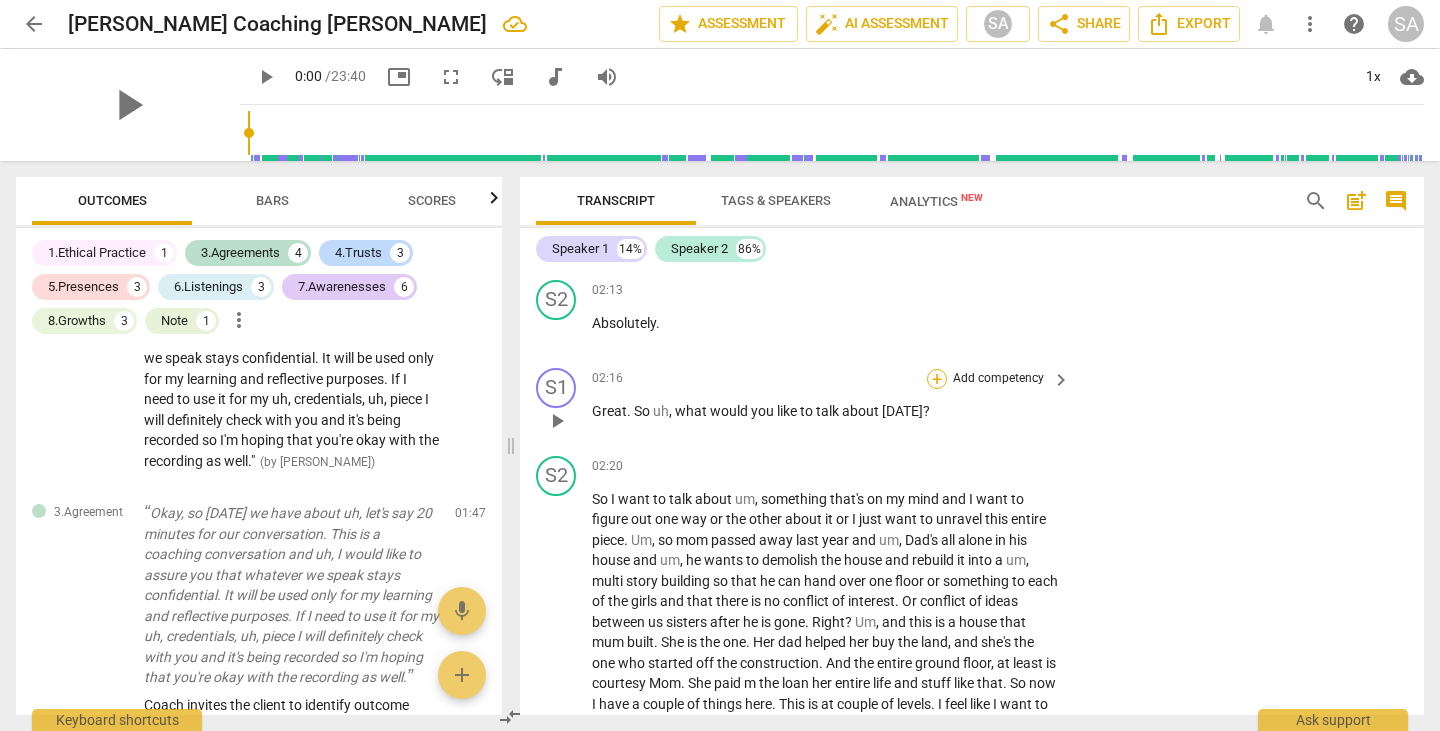 click on "+" at bounding box center (937, 379) 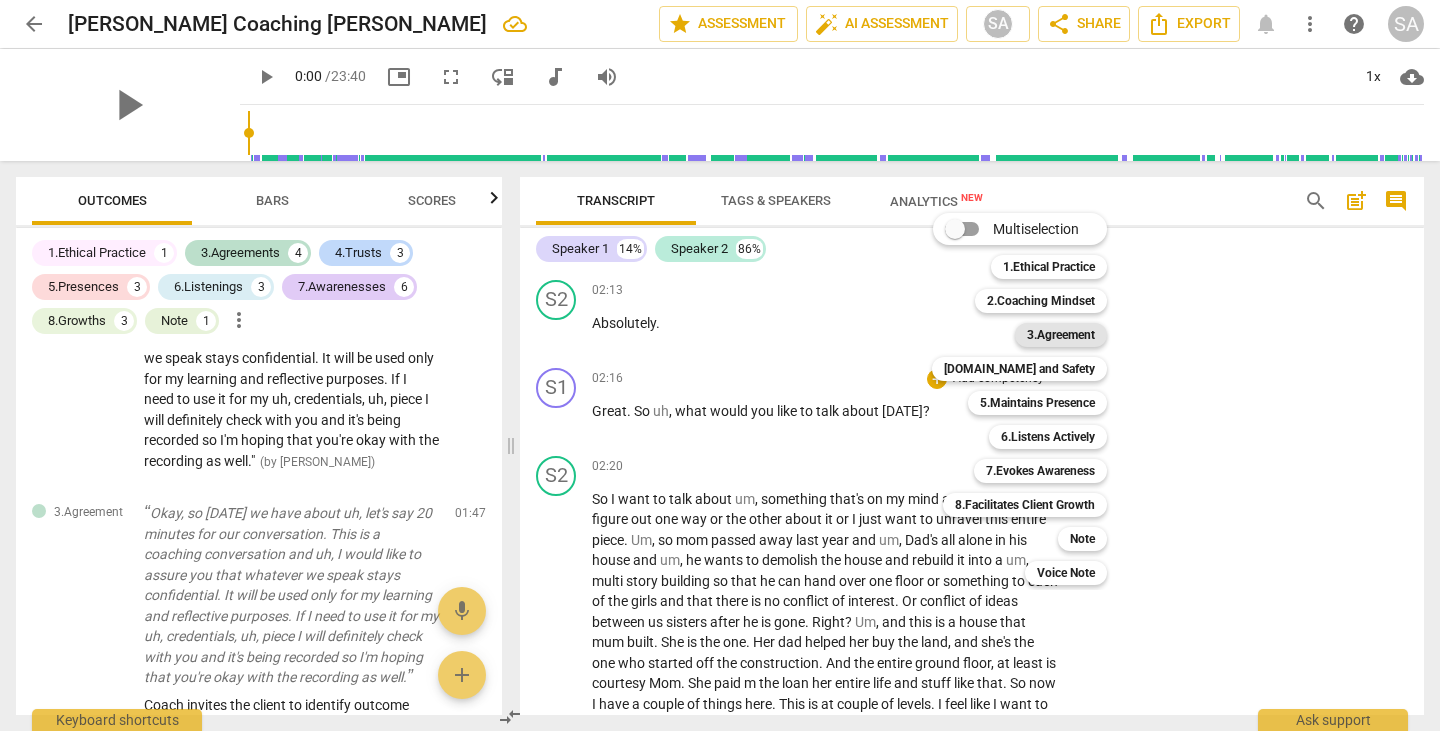click on "3.Agreement" at bounding box center (1061, 335) 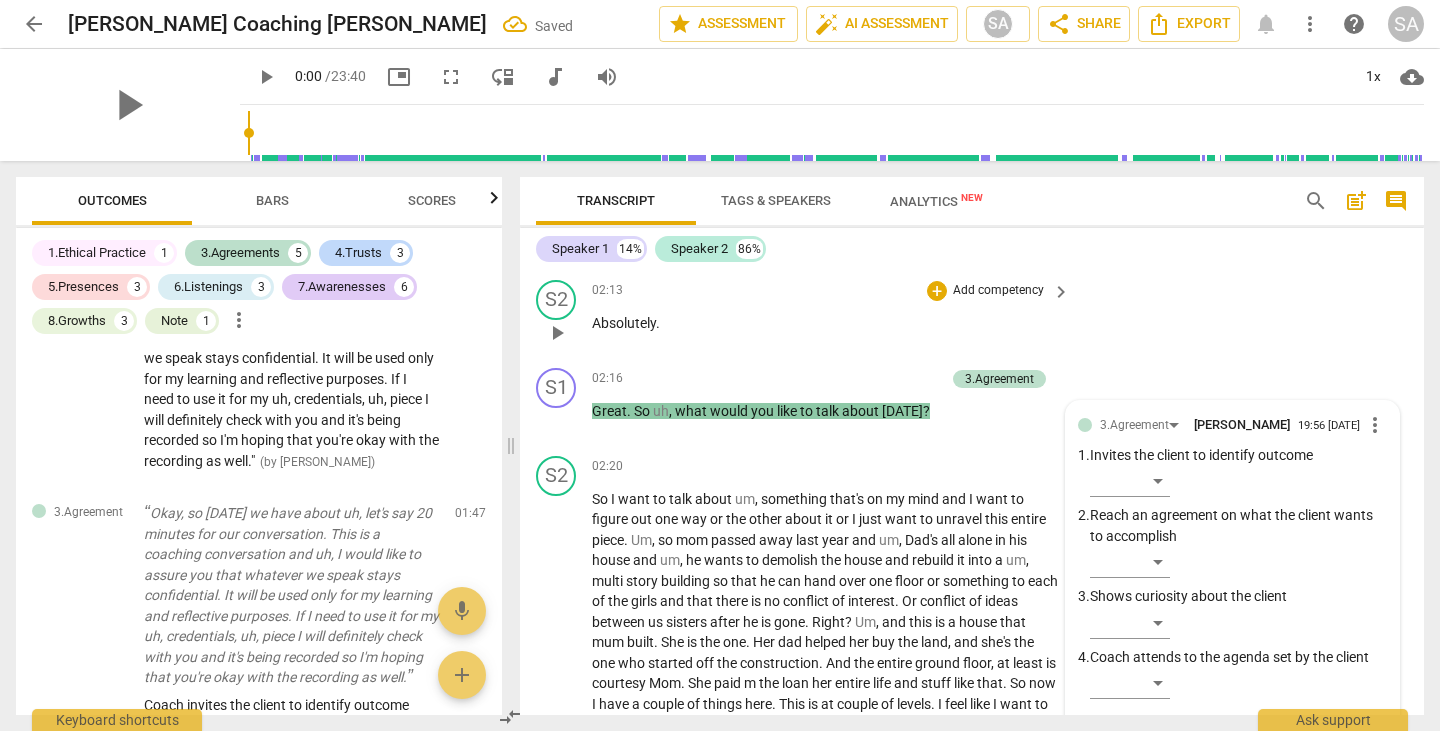 scroll, scrollTop: 797, scrollLeft: 0, axis: vertical 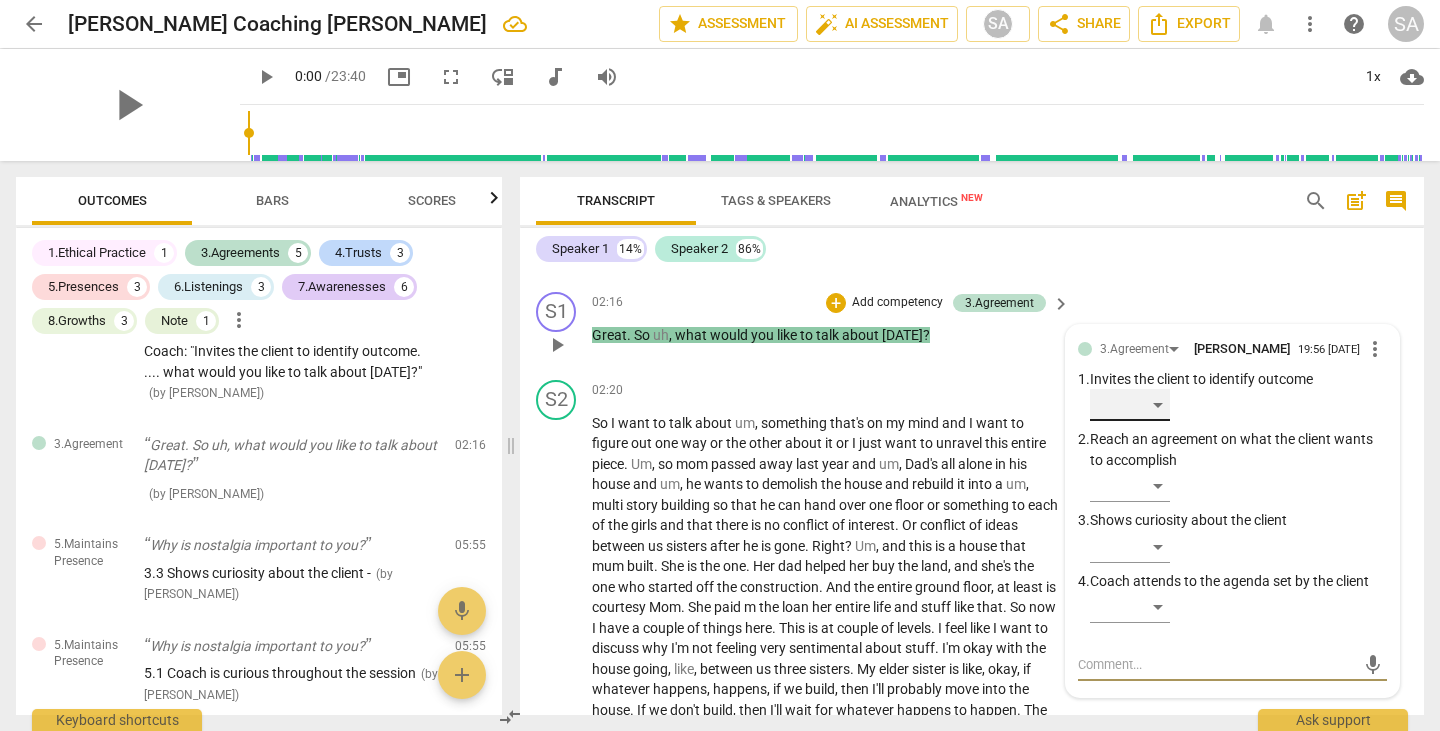 click on "​" at bounding box center (1130, 405) 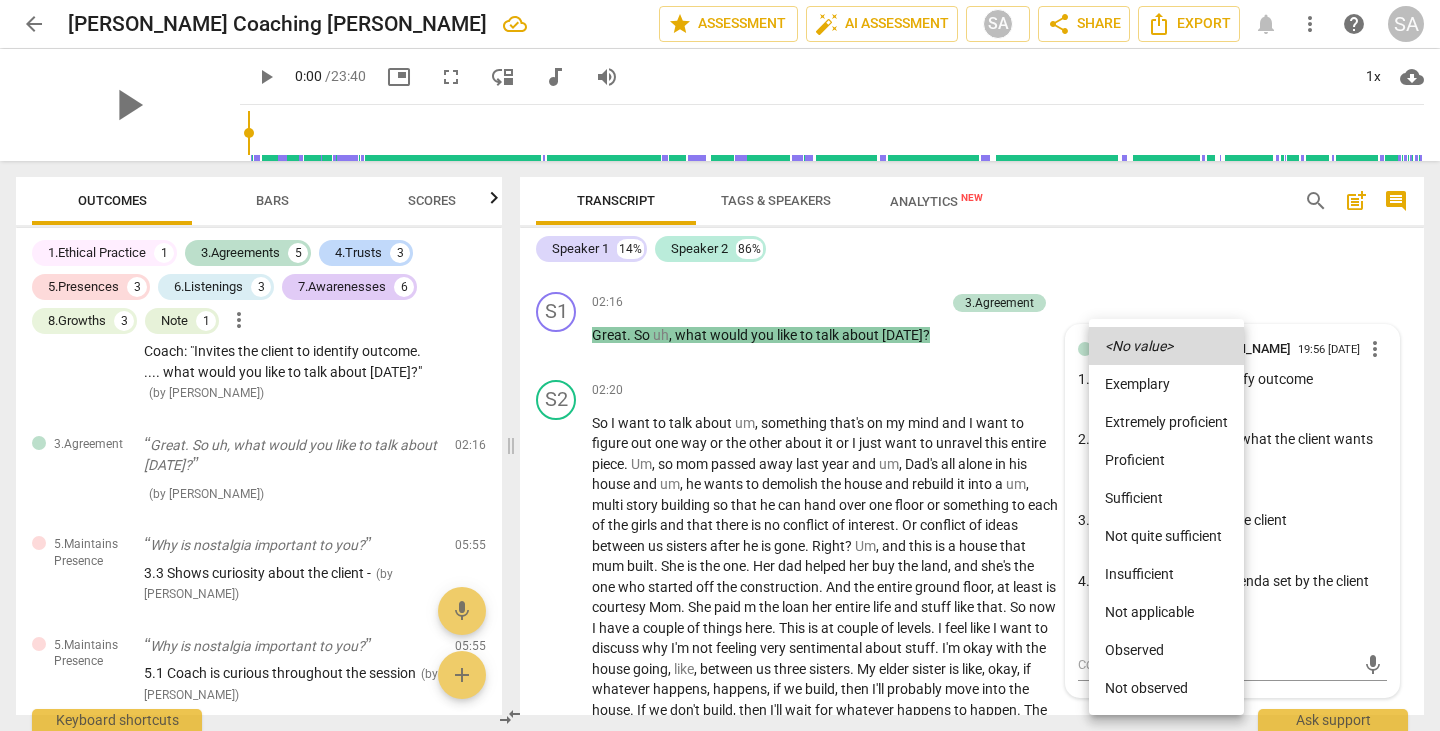 click on "Observed" at bounding box center [1166, 650] 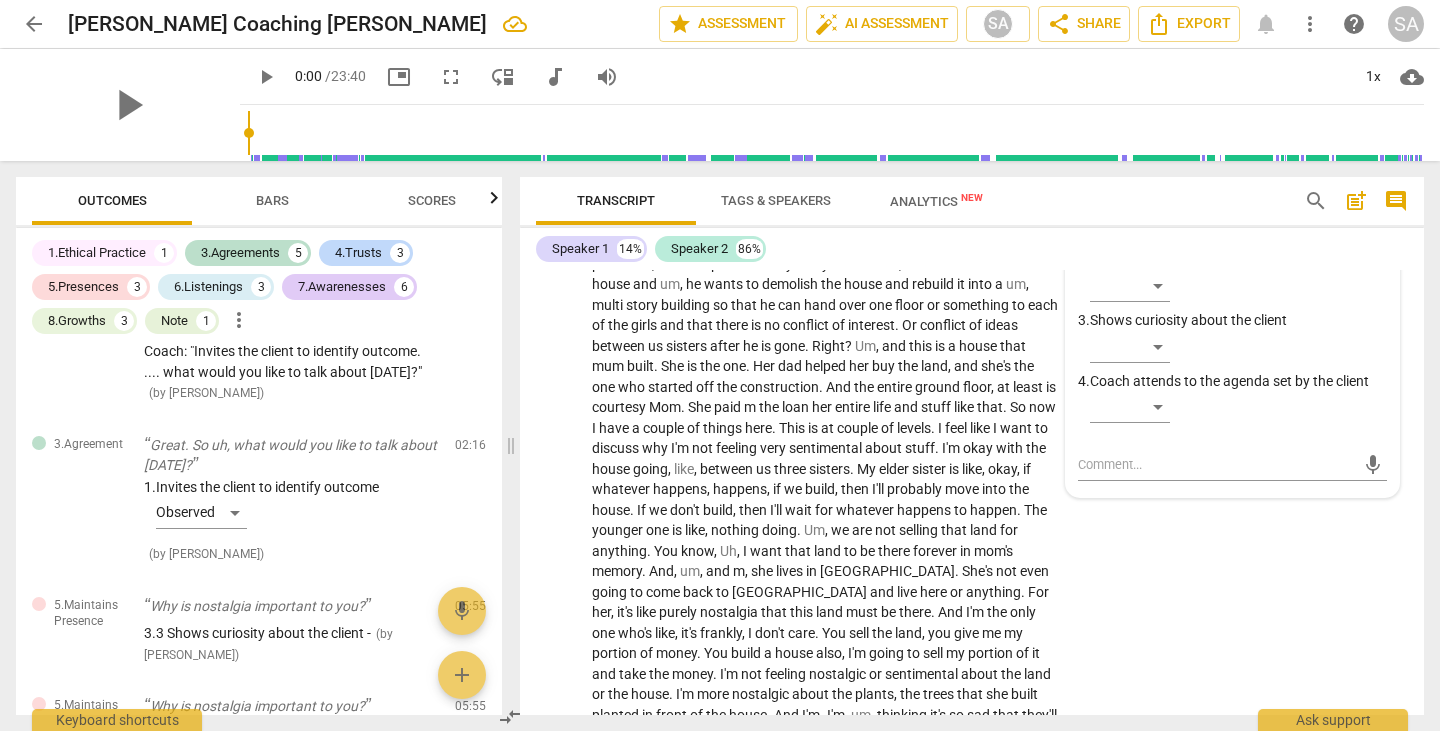 scroll, scrollTop: 1458, scrollLeft: 0, axis: vertical 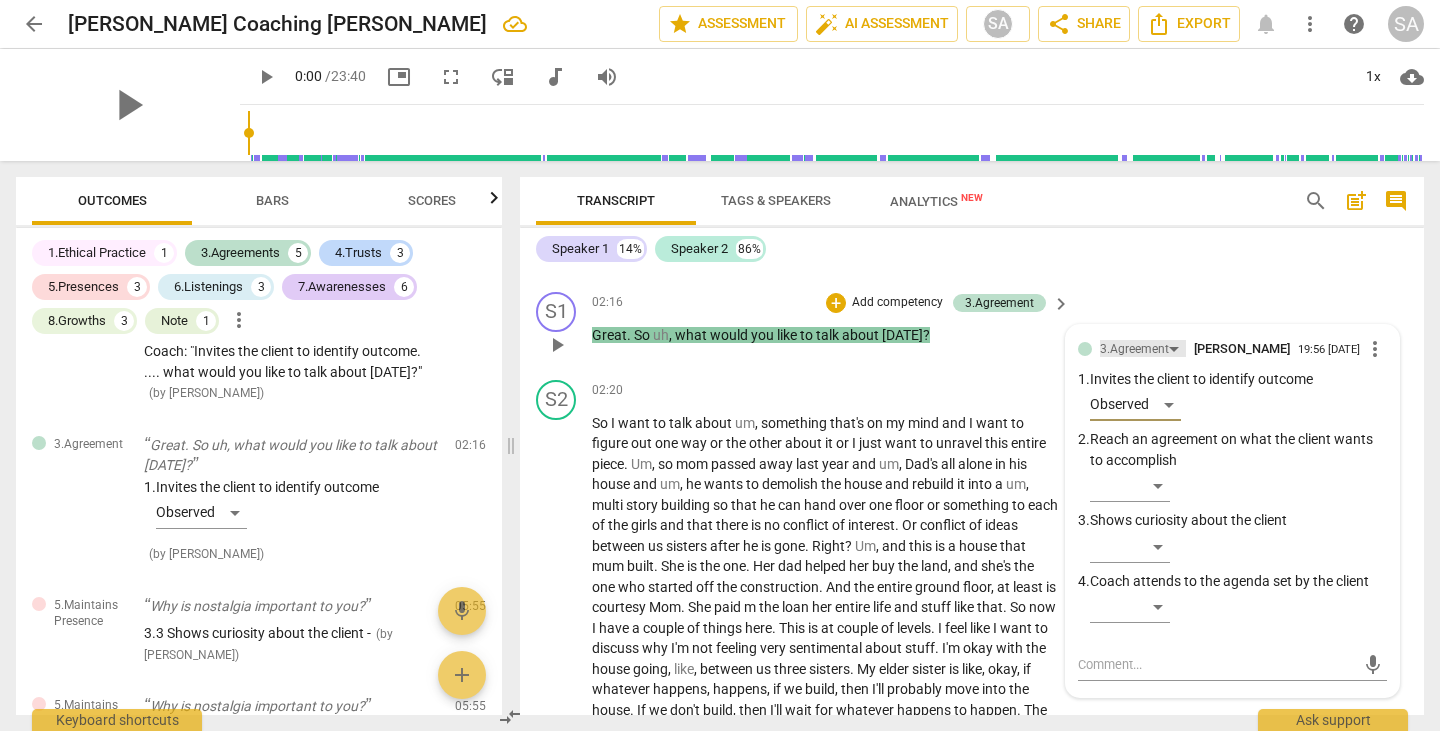 click on "3.Agreement" at bounding box center (1143, 348) 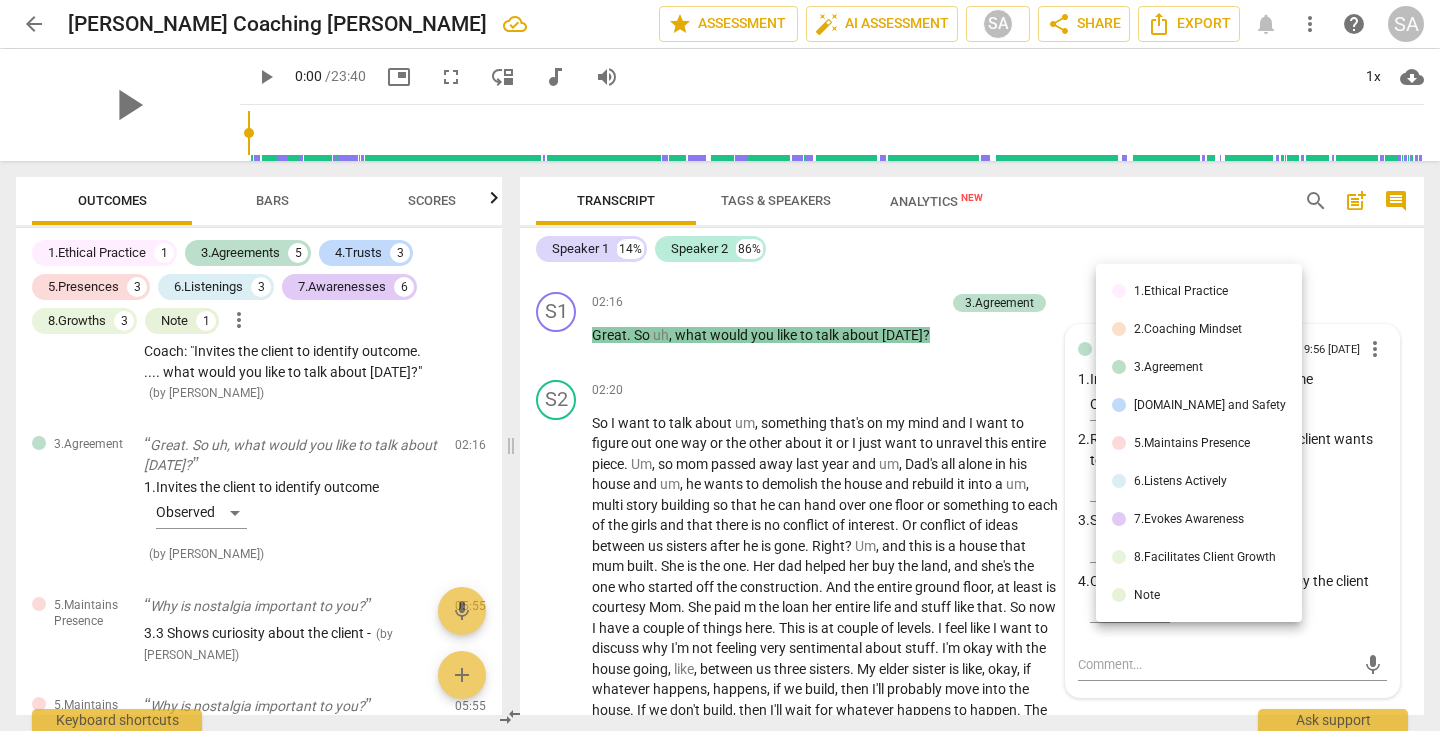 click on "3.Agreement" at bounding box center [1199, 367] 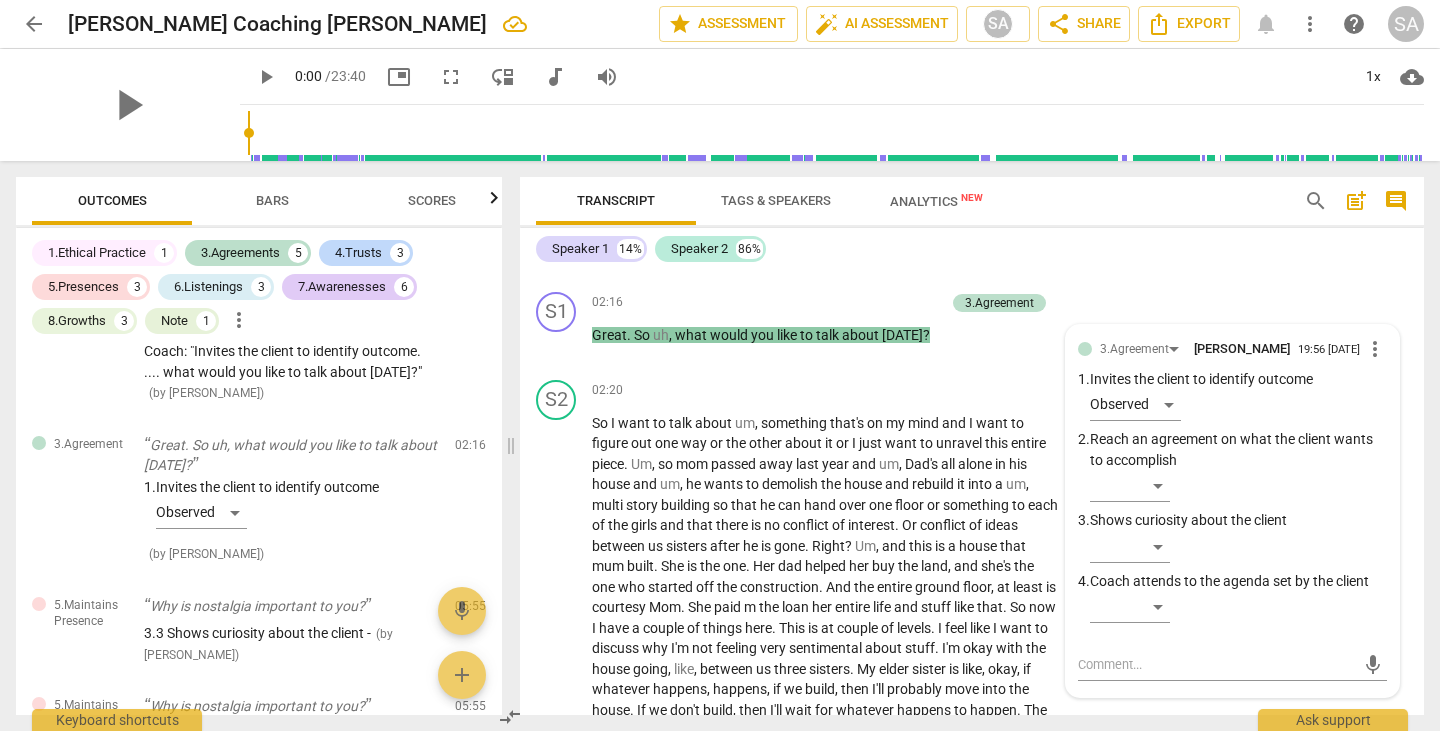 click on "Bars" at bounding box center (272, 200) 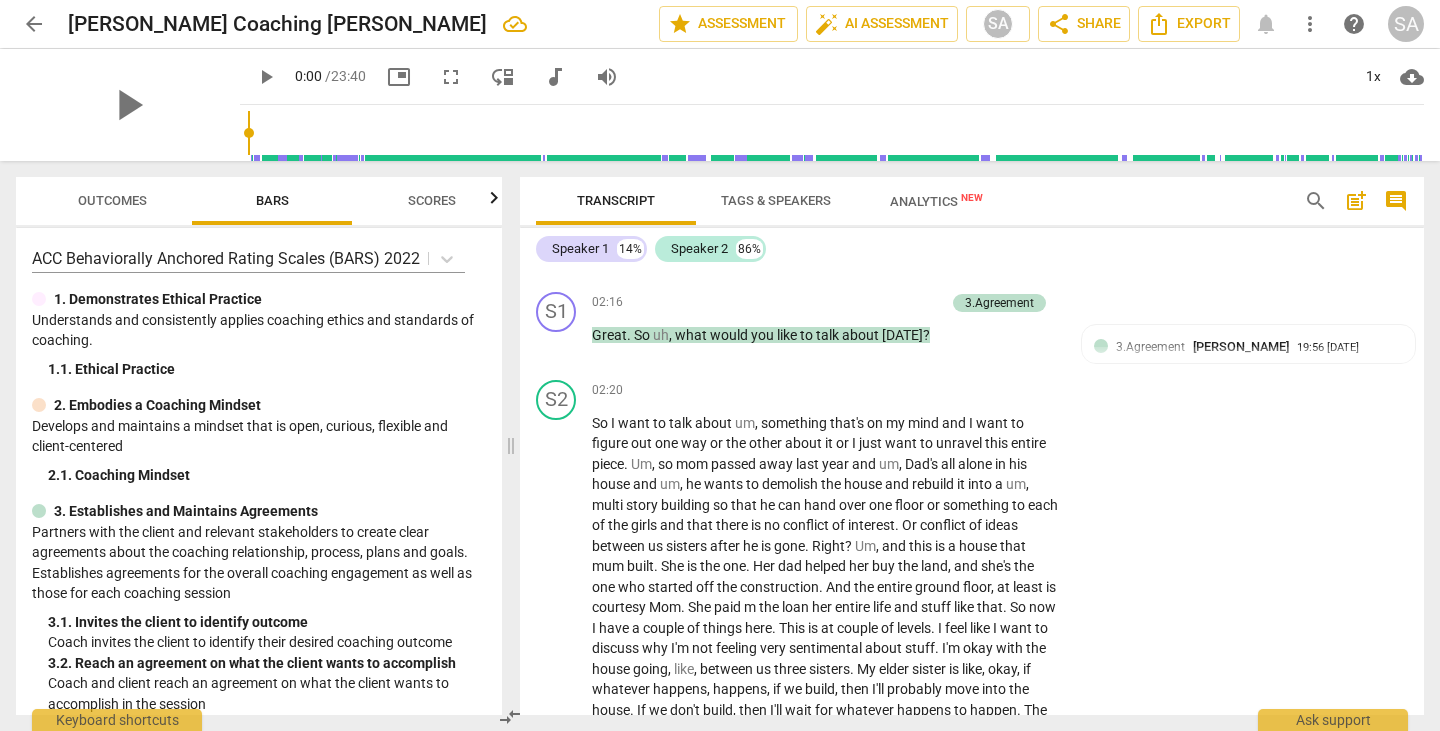 scroll, scrollTop: 200, scrollLeft: 0, axis: vertical 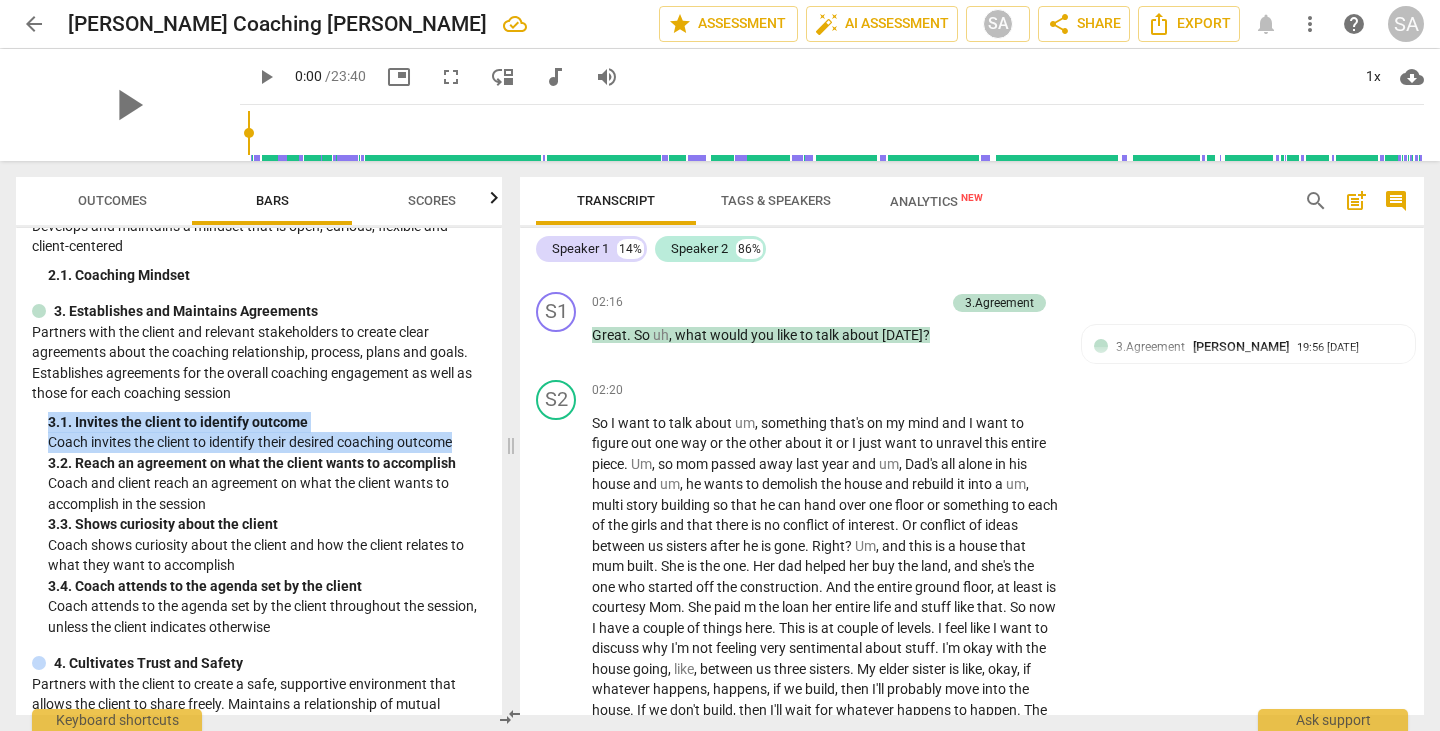 drag, startPoint x: 51, startPoint y: 420, endPoint x: 454, endPoint y: 437, distance: 403.3584 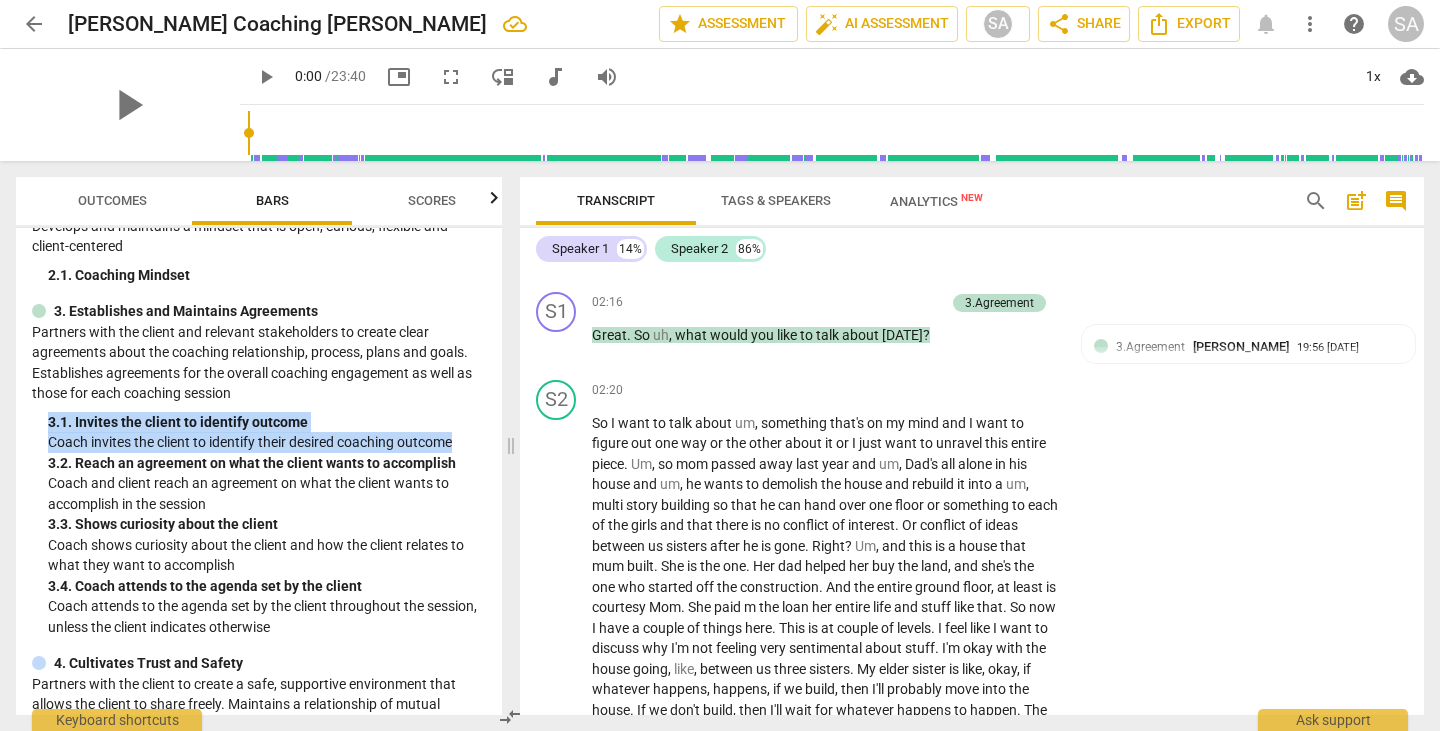 click on "3. 1. Invites the client to identify outcome Coach invites the client to identify their desired coaching outcome" at bounding box center (267, 432) 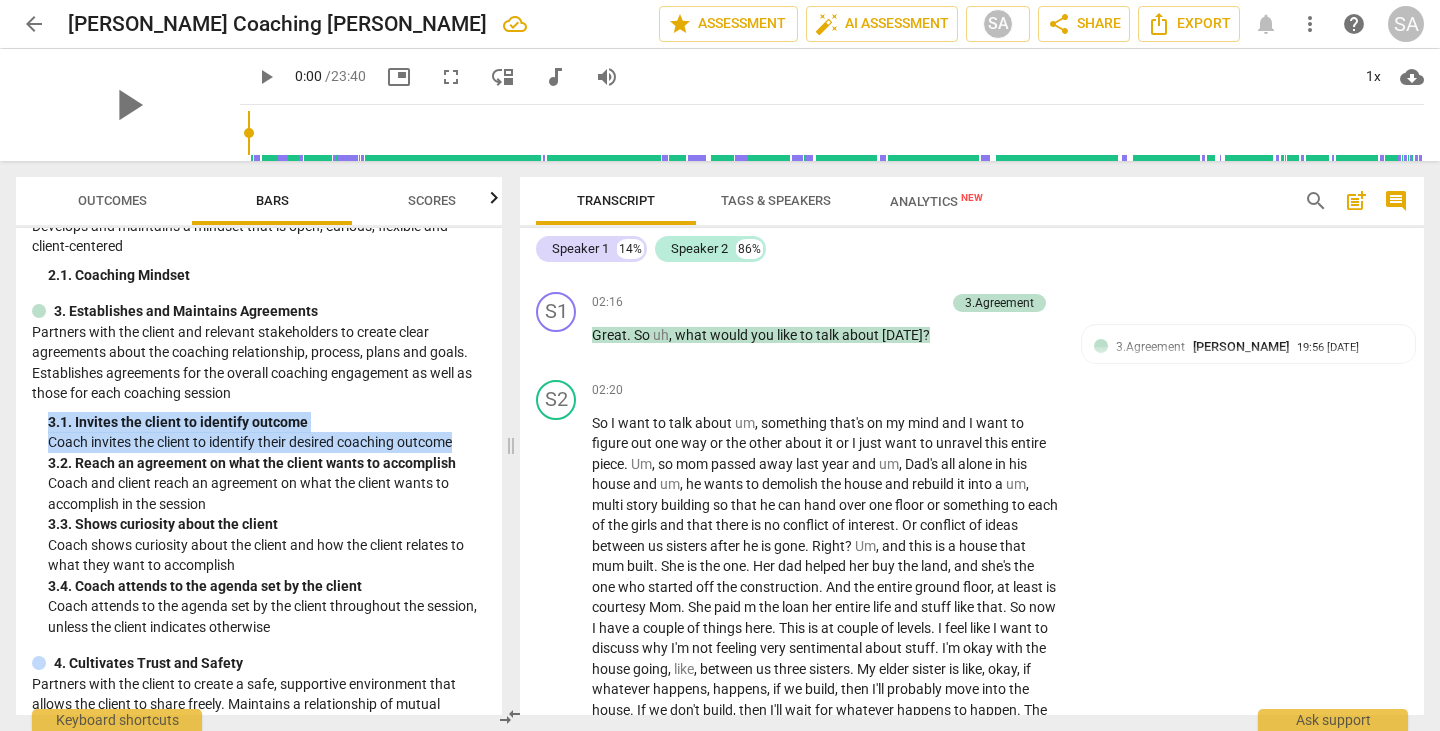 copy on "3. 1. Invites the client to identify outcome Coach invites the client to identify their desired coaching outcome" 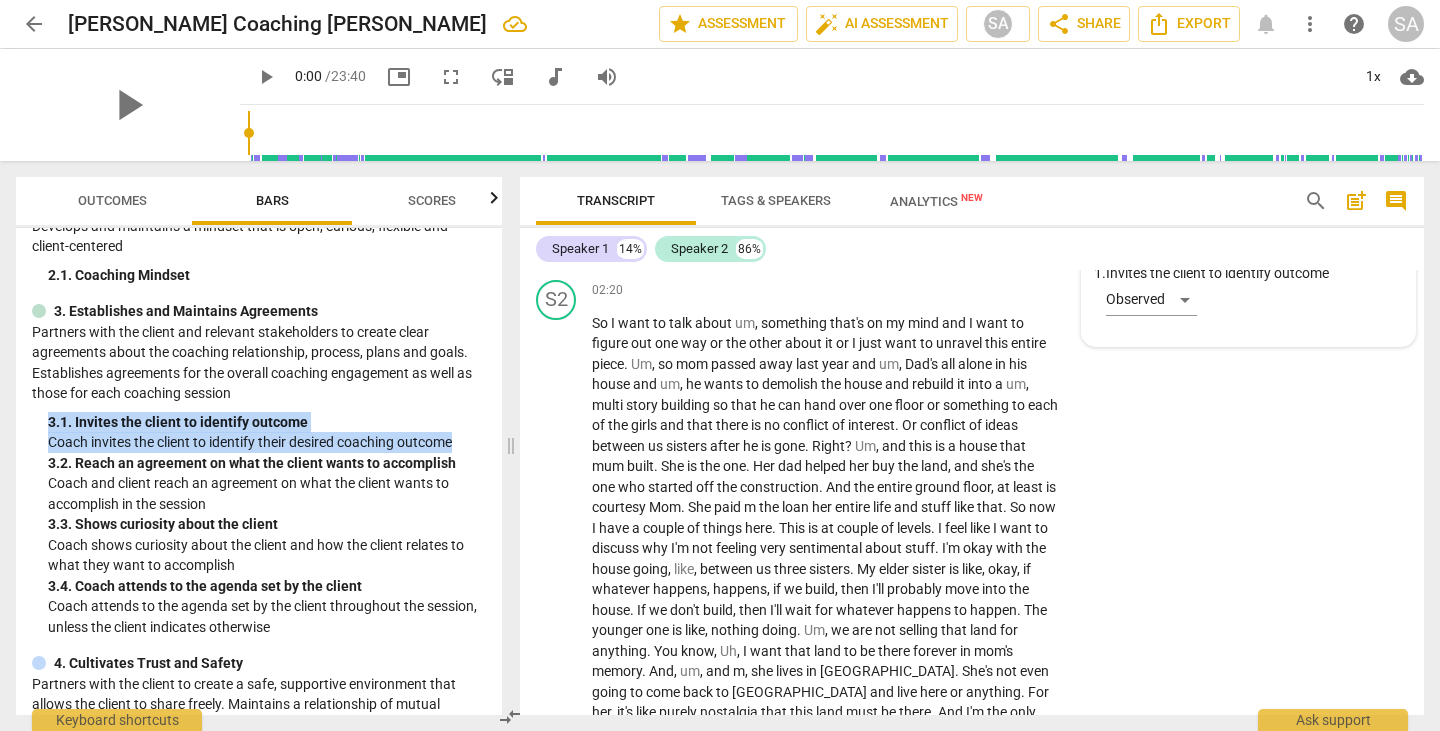 scroll, scrollTop: 1458, scrollLeft: 0, axis: vertical 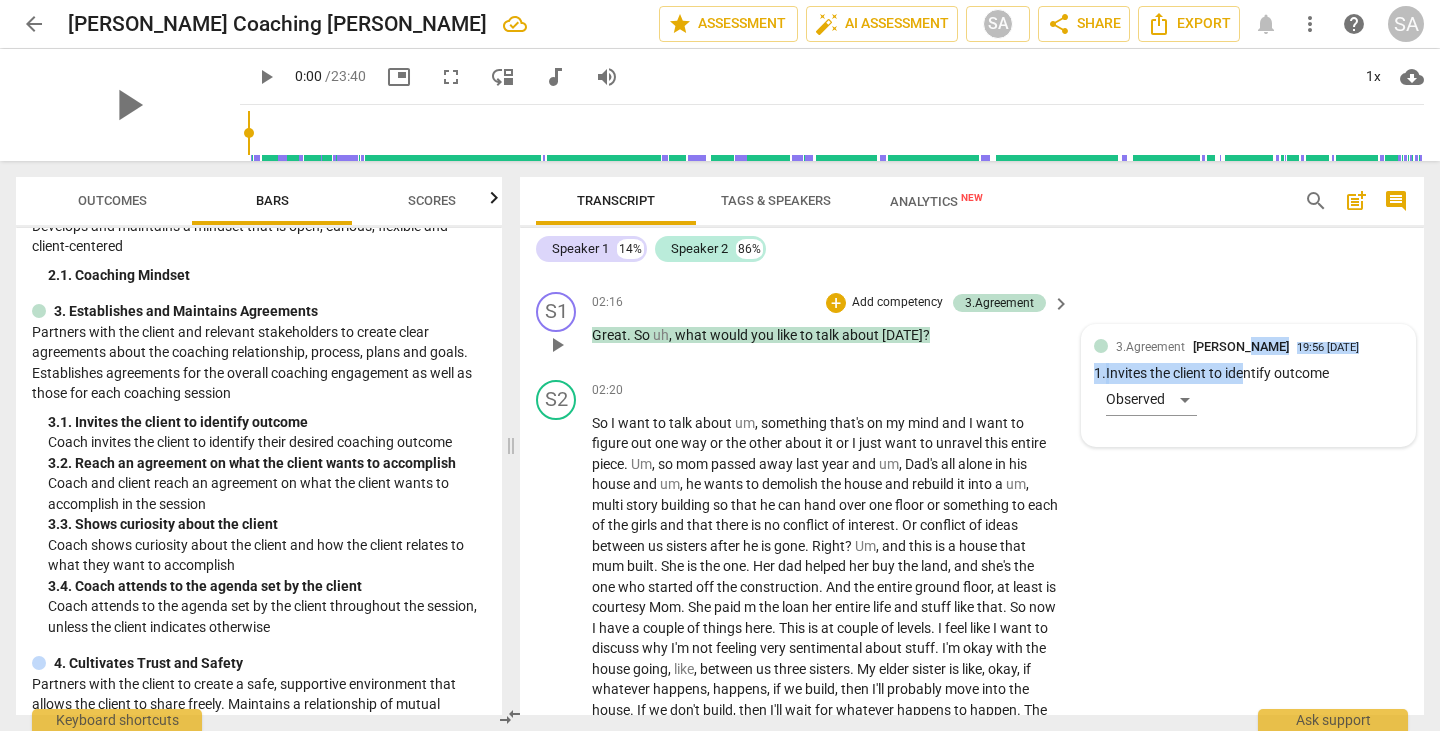 click on "3.Agreement [PERSON_NAME] 19:56 [DATE] 1.  Invites the client to identify outcome Observed" at bounding box center [1248, 385] 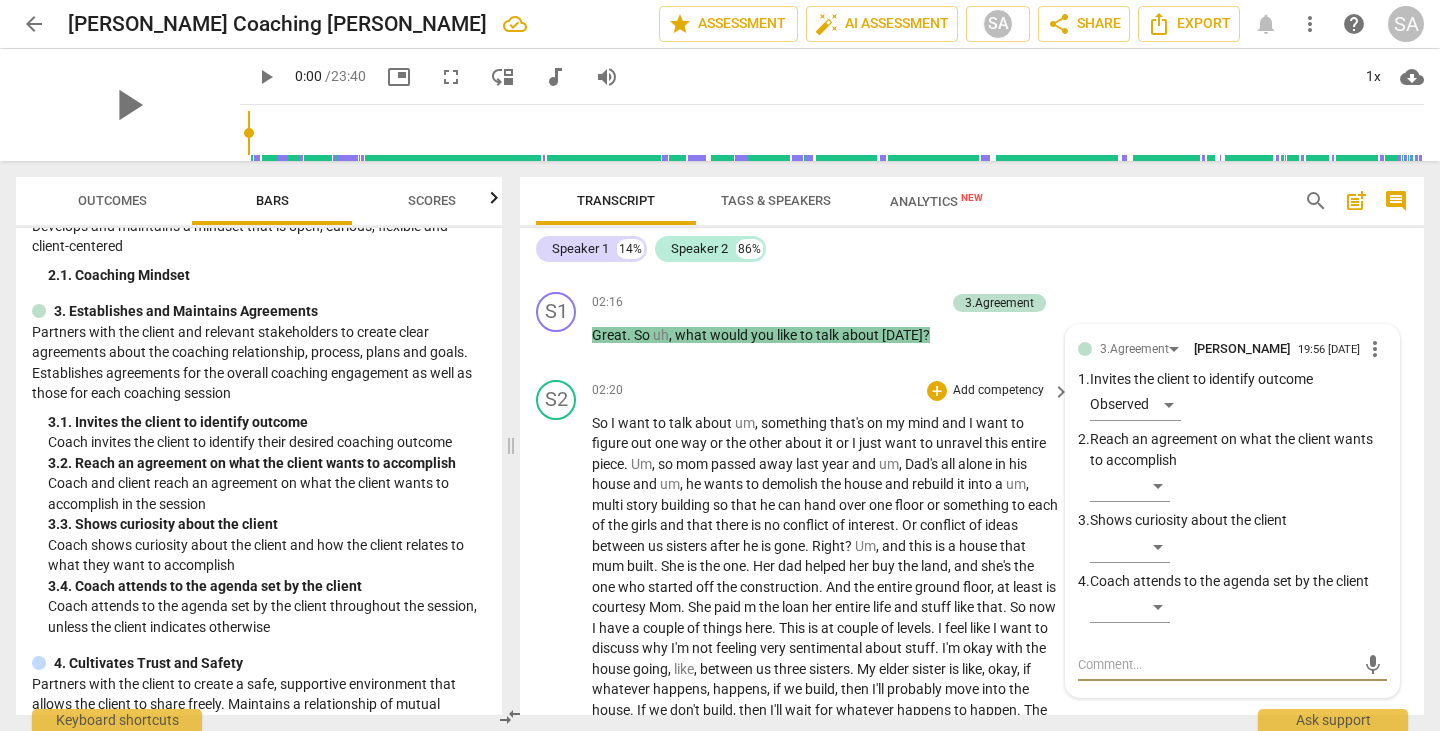 scroll, scrollTop: 1358, scrollLeft: 0, axis: vertical 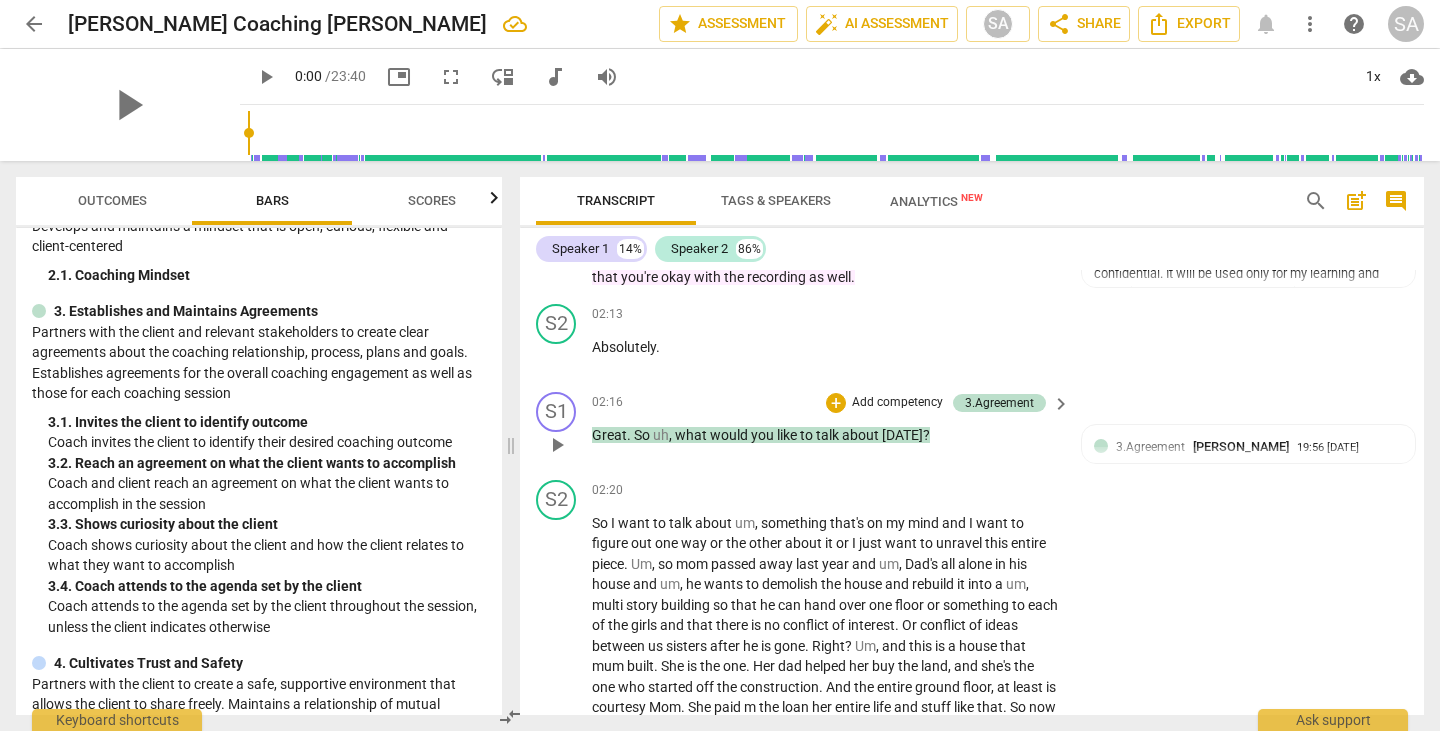 drag, startPoint x: 726, startPoint y: 450, endPoint x: 884, endPoint y: 449, distance: 158.00316 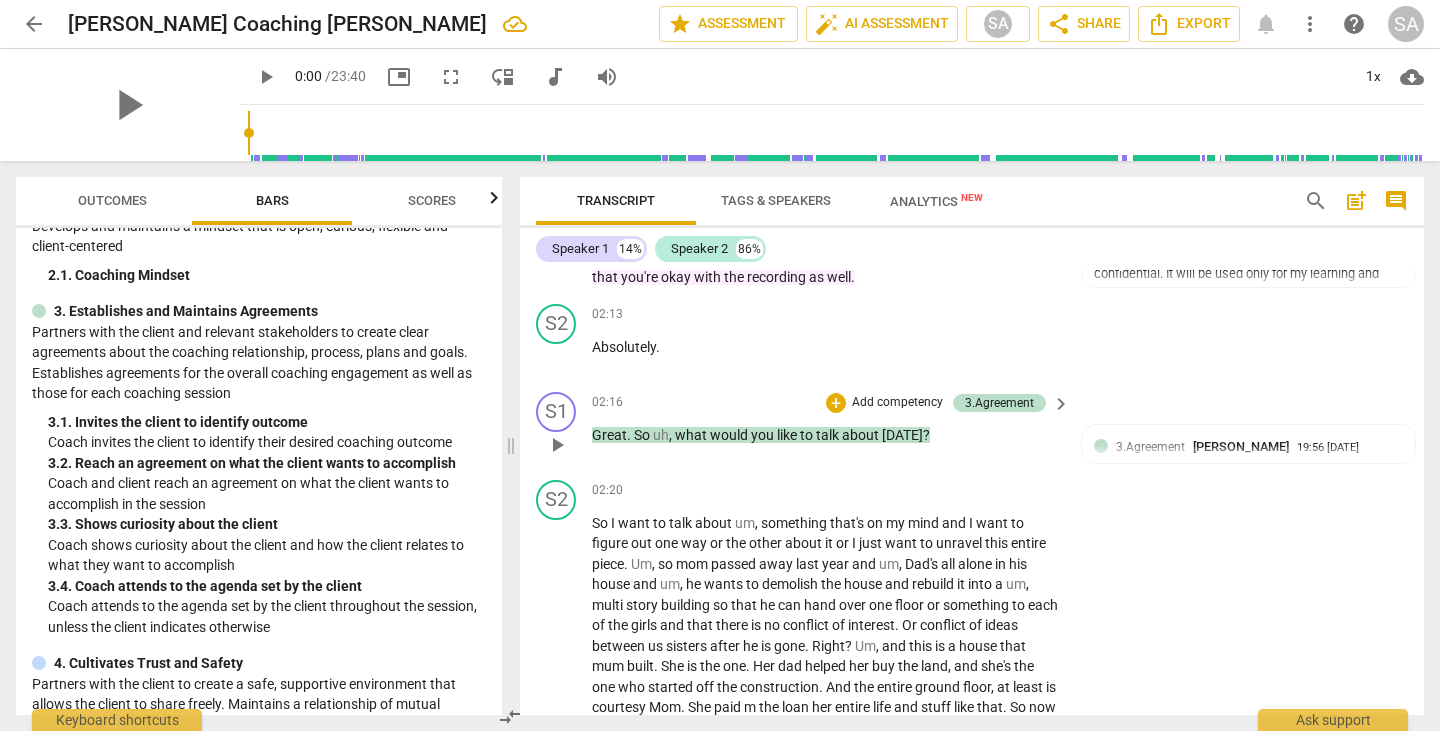 click on "S1 play_arrow pause 02:16 + Add competency 3.Agreement keyboard_arrow_right Great .   So   uh ,   what   would   you   like   to   talk   about   [DATE] ? 3.Agreement [PERSON_NAME] 19:56 [DATE] 1.  Invites the client to identify outcome Observed" at bounding box center (972, 428) 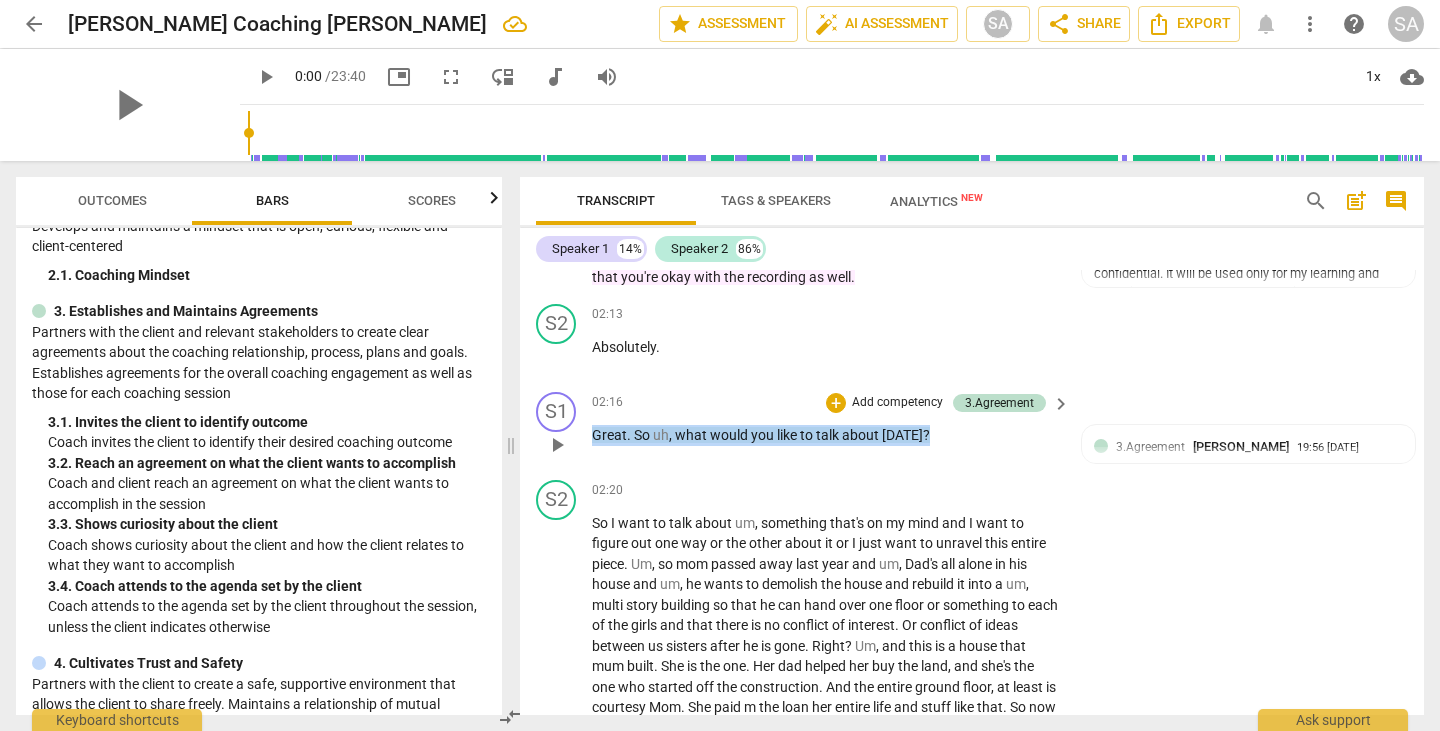 drag, startPoint x: 931, startPoint y: 451, endPoint x: 587, endPoint y: 446, distance: 344.03635 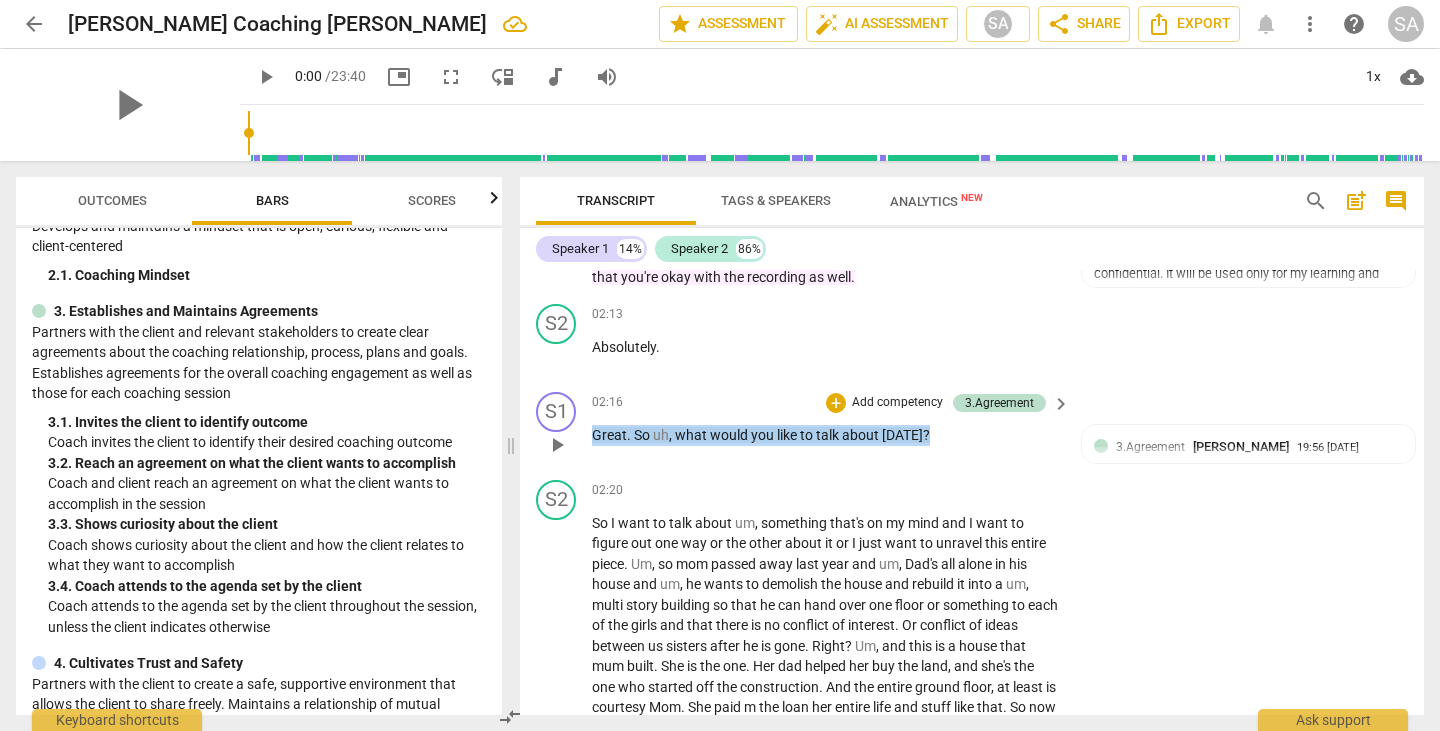 click on "S1 play_arrow pause 02:16 + Add competency 3.Agreement keyboard_arrow_right Great .   So   uh ,   what   would   you   like   to   talk   about   [DATE] ? 3.Agreement [PERSON_NAME] 19:56 [DATE] 1.  Invites the client to identify outcome Observed" at bounding box center [972, 428] 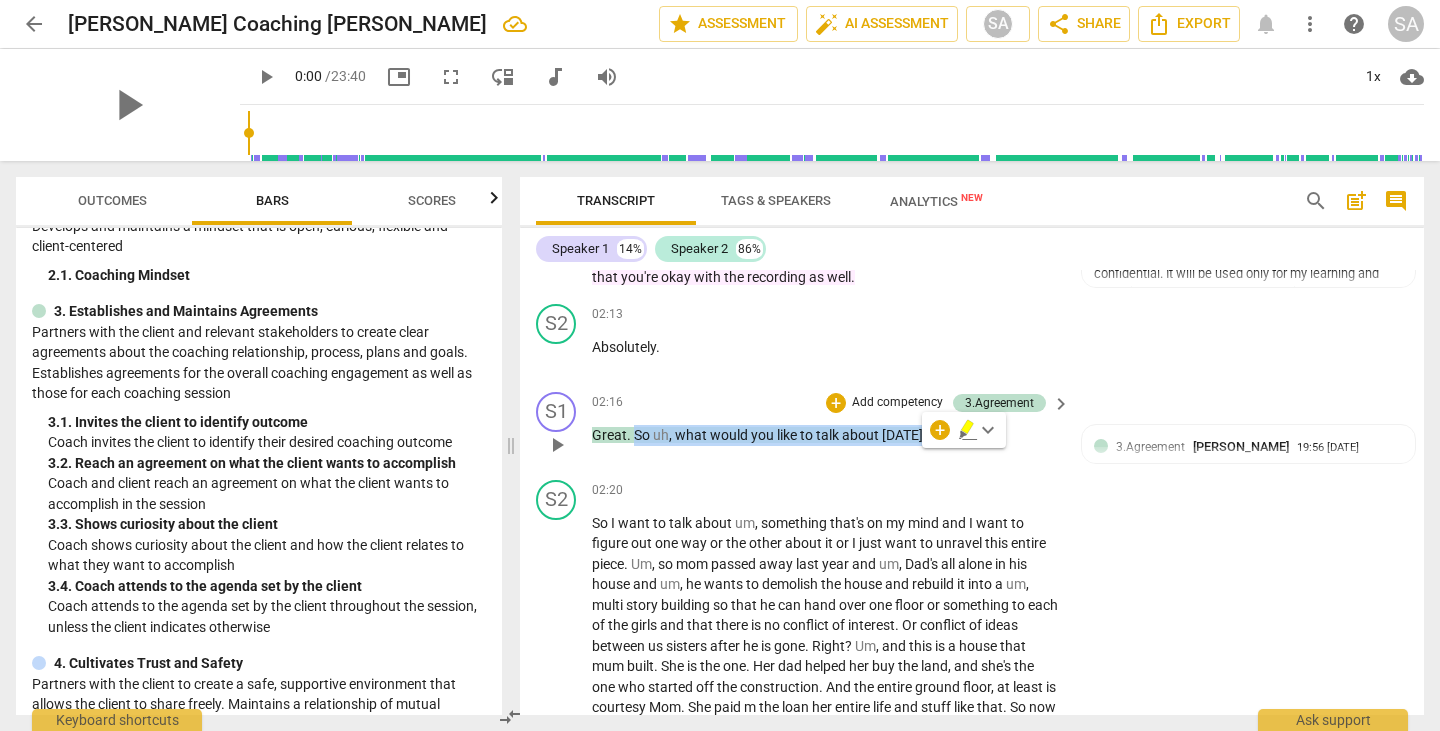 copy on "So   uh ,   what   would   you   like   to   talk   about   [DATE] ?" 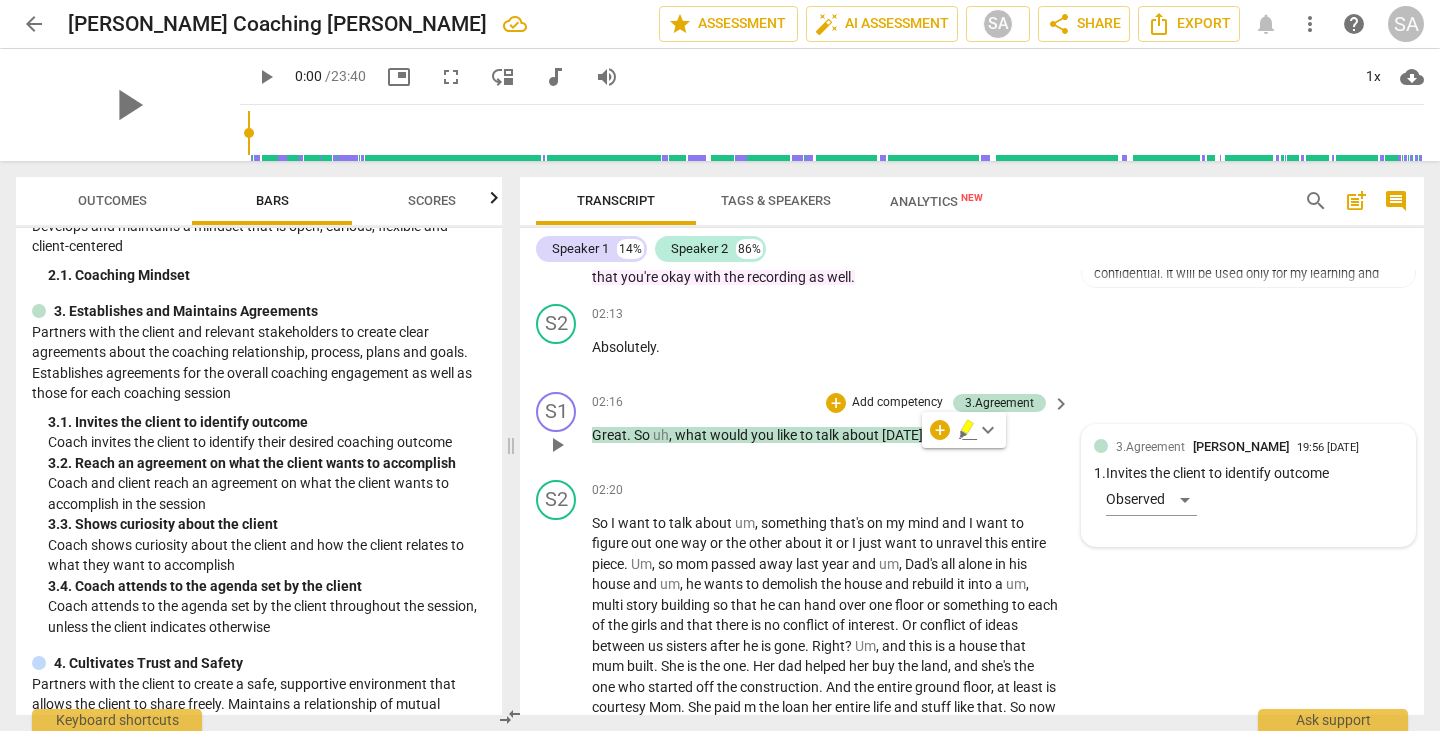 click on "[PERSON_NAME]" at bounding box center [1241, 446] 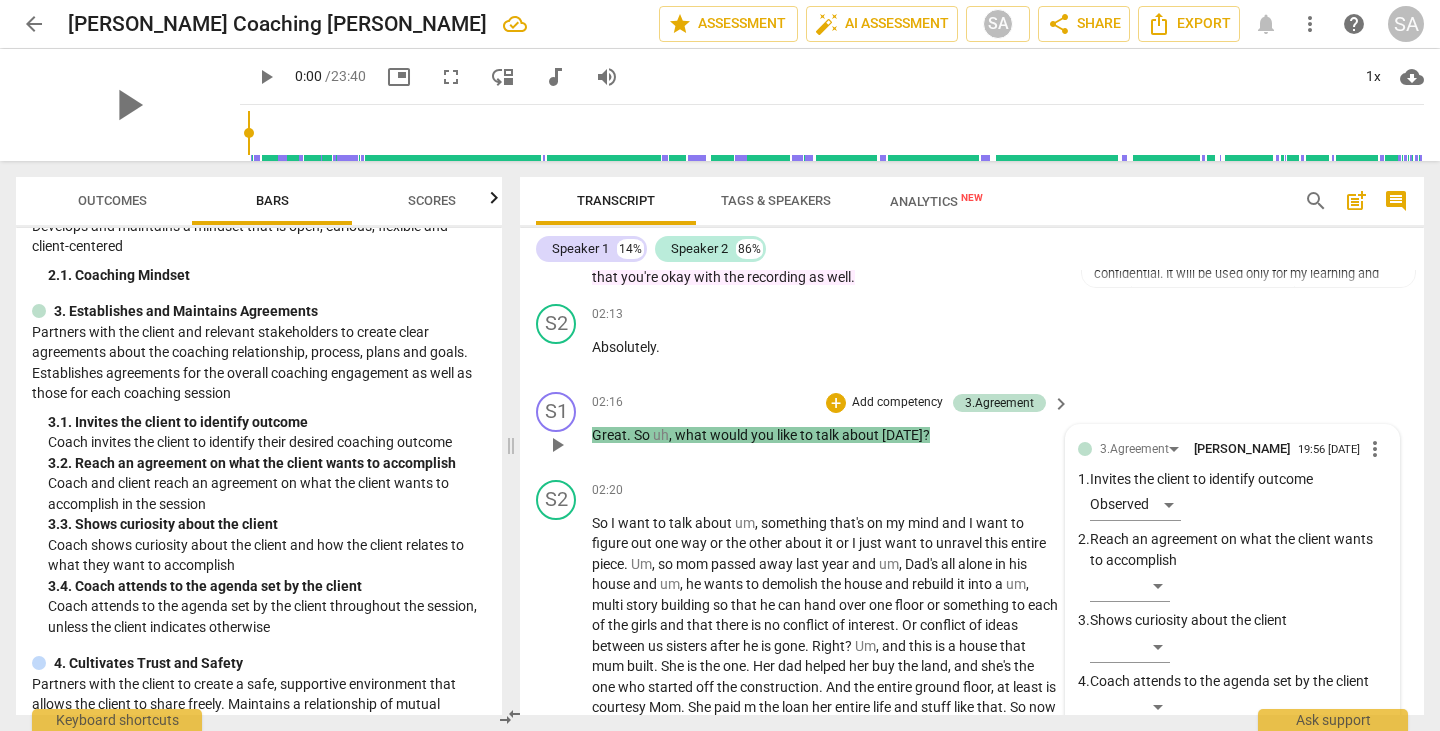 scroll, scrollTop: 1658, scrollLeft: 0, axis: vertical 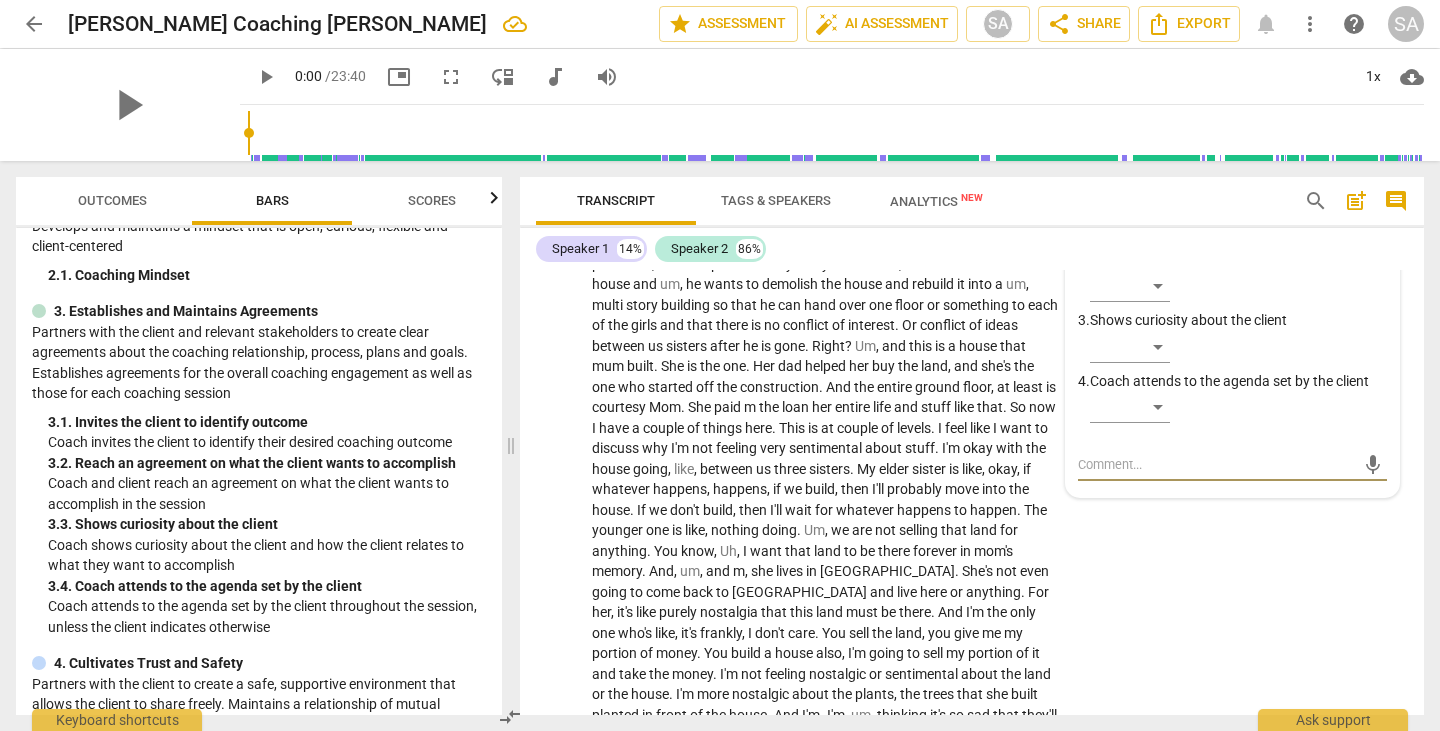 type on "So uh, what would you like to talk about [DATE]?" 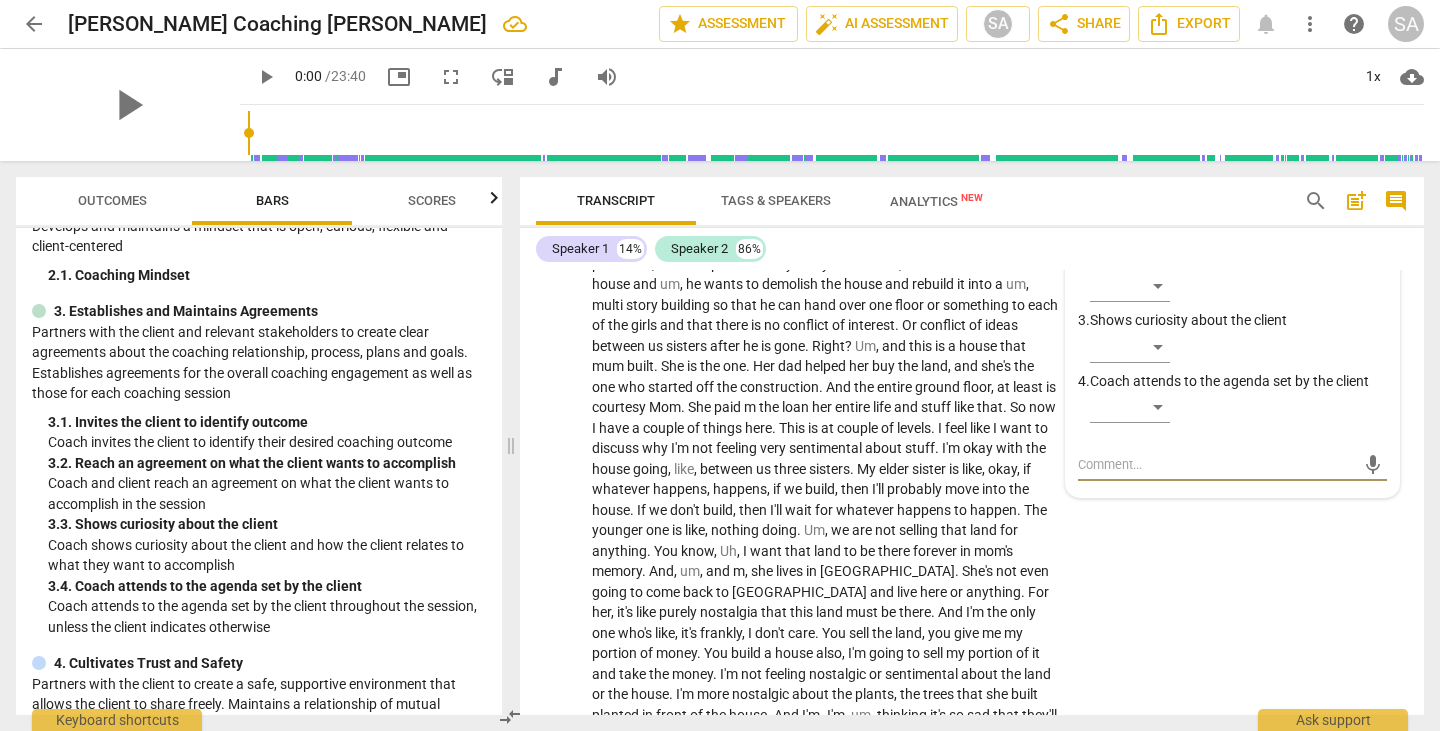 type on "So uh, what would you like to talk about [DATE]?" 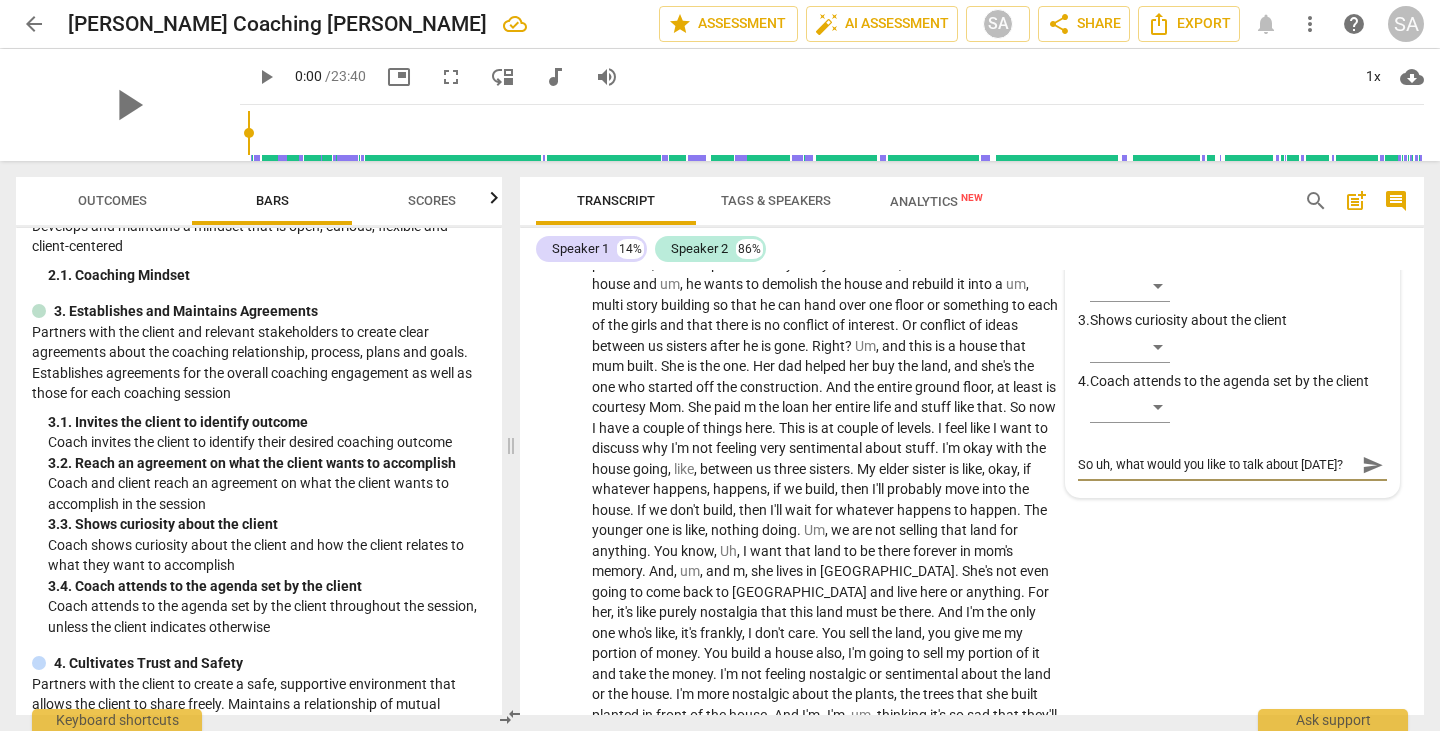 click on "So uh, what would you like to talk about [DATE]?" at bounding box center (1216, 464) 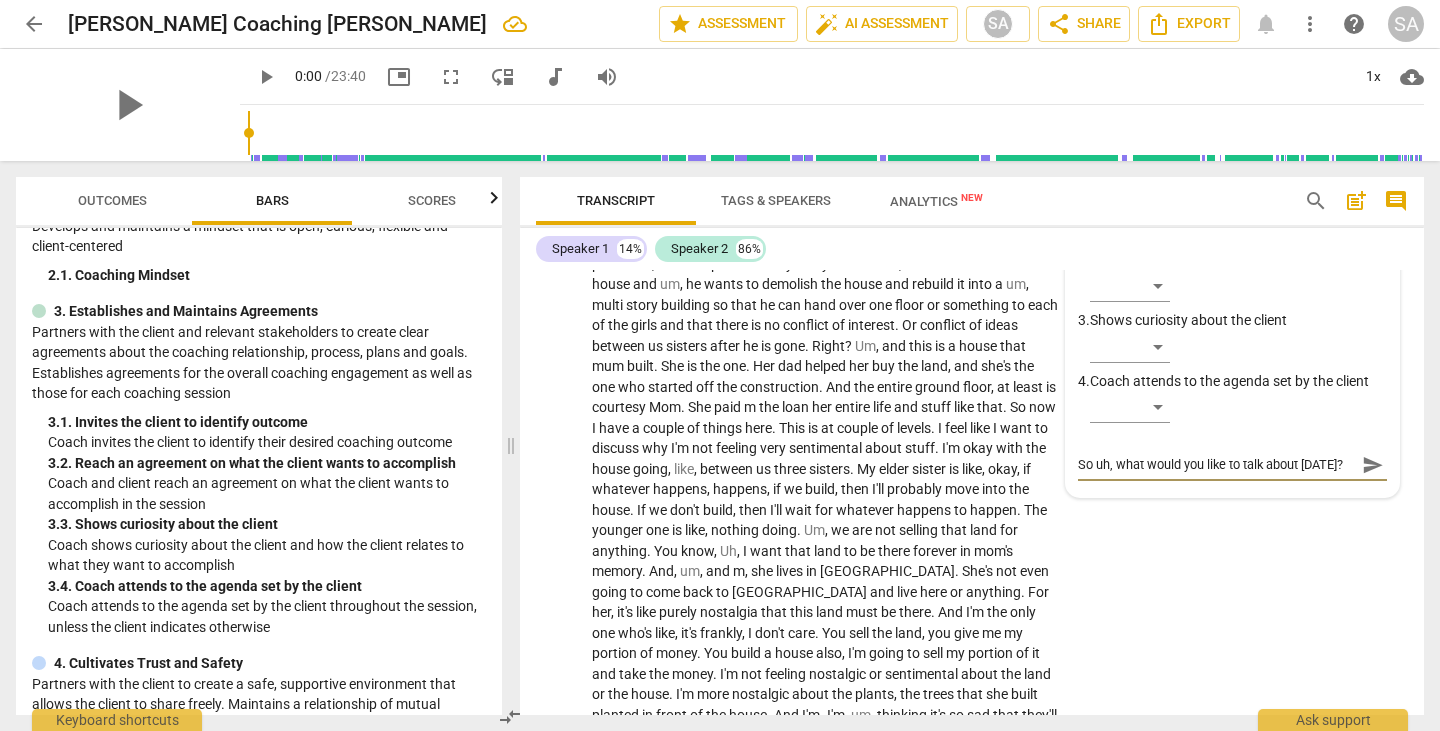 type on "CSo uh, what would you like to talk about [DATE]?" 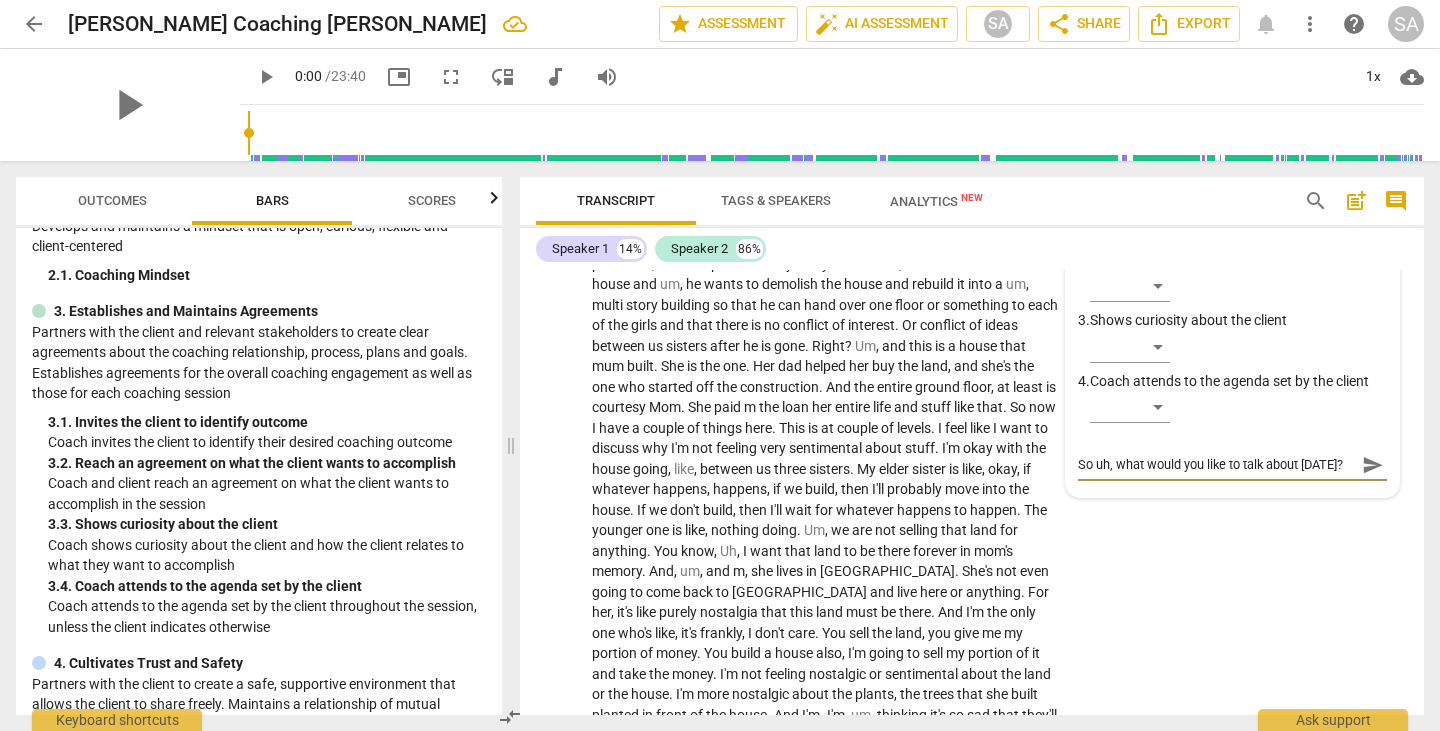 type on "CSo uh, what would you like to talk about [DATE]?" 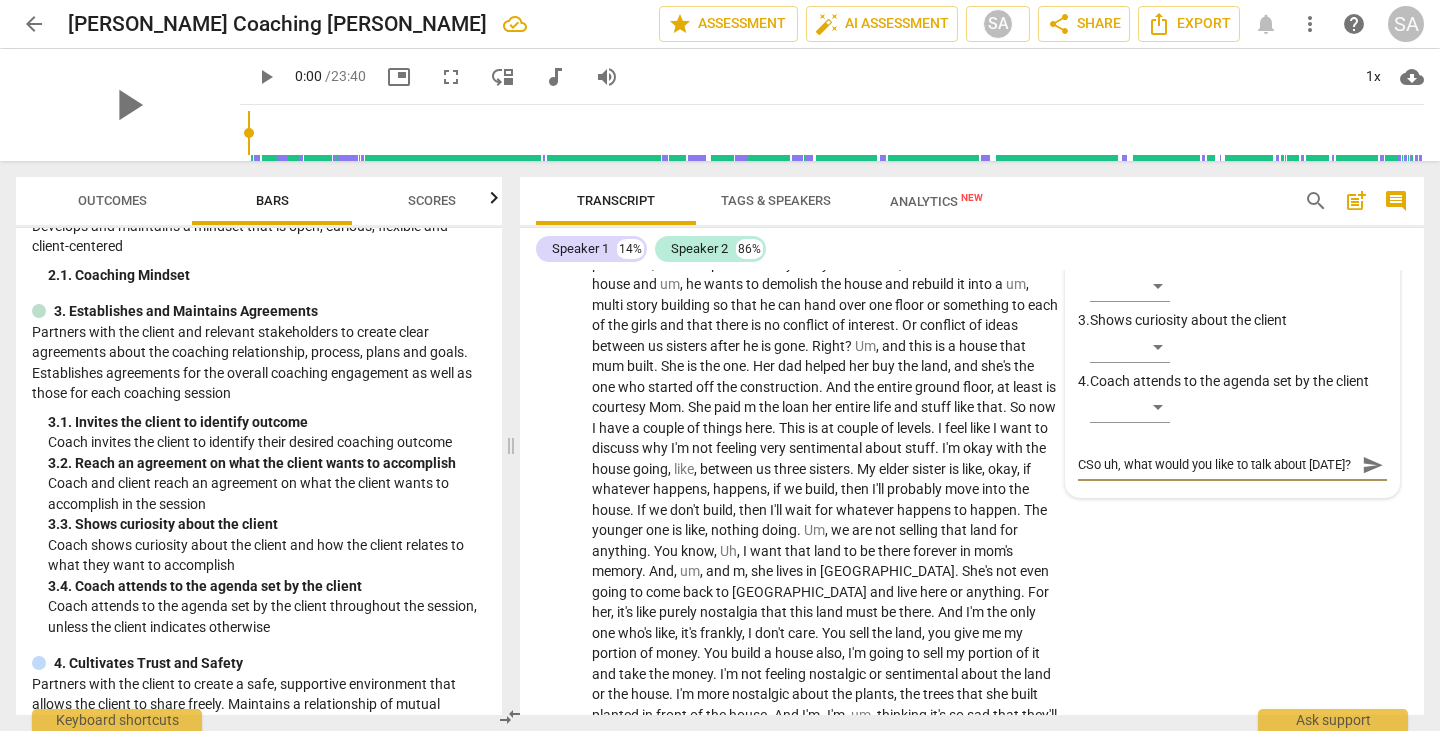 type on "CoSo uh, what would you like to talk about [DATE]?" 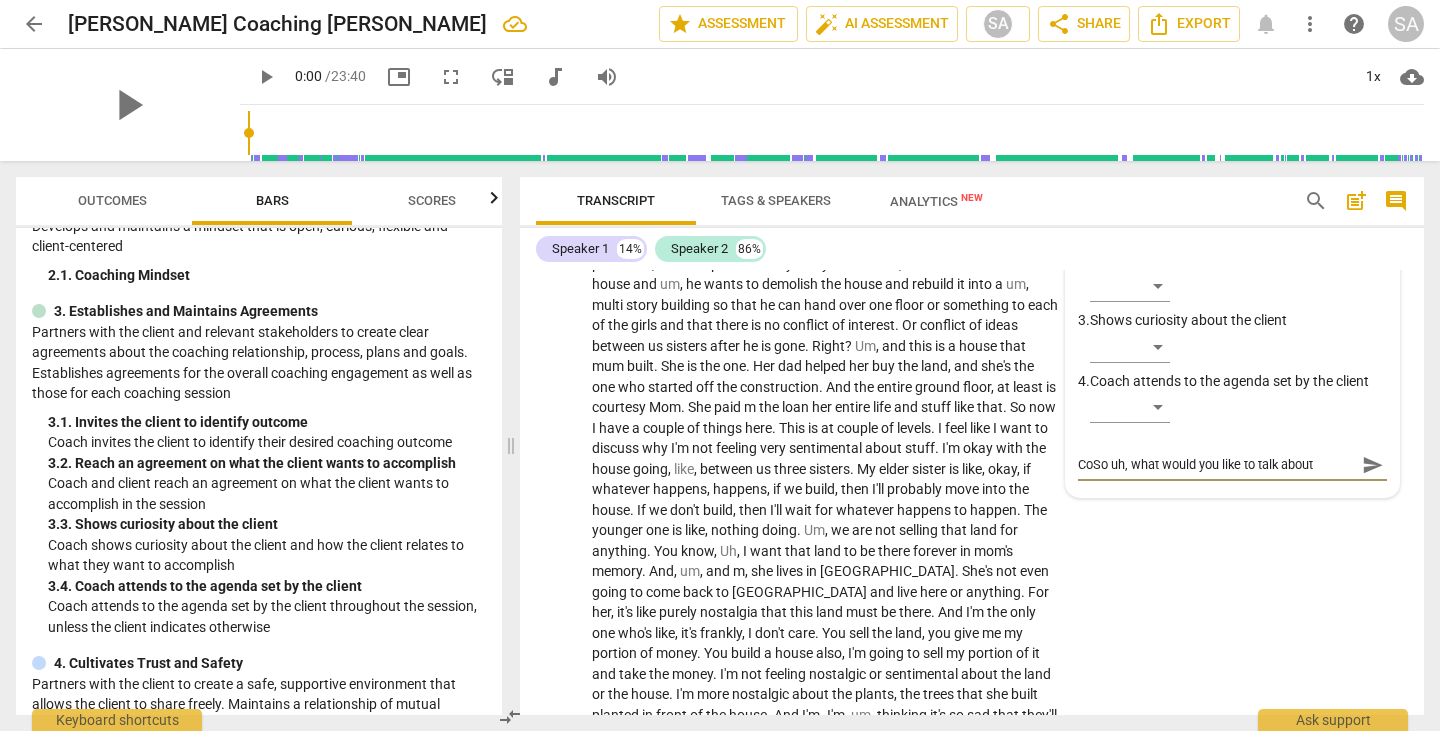 type on "CoaSo uh, what would you like to talk about [DATE]?" 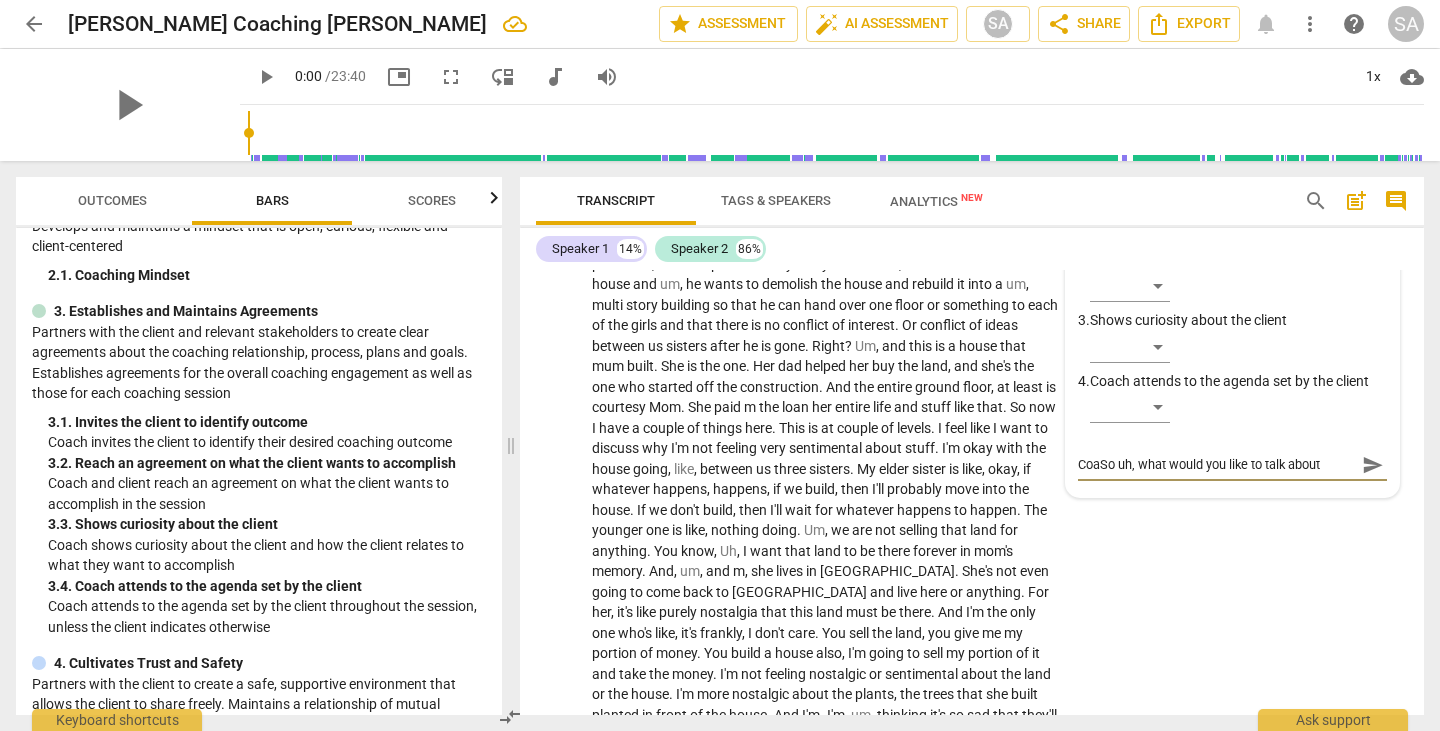 type on "CoacSo uh, what would you like to talk about [DATE]?" 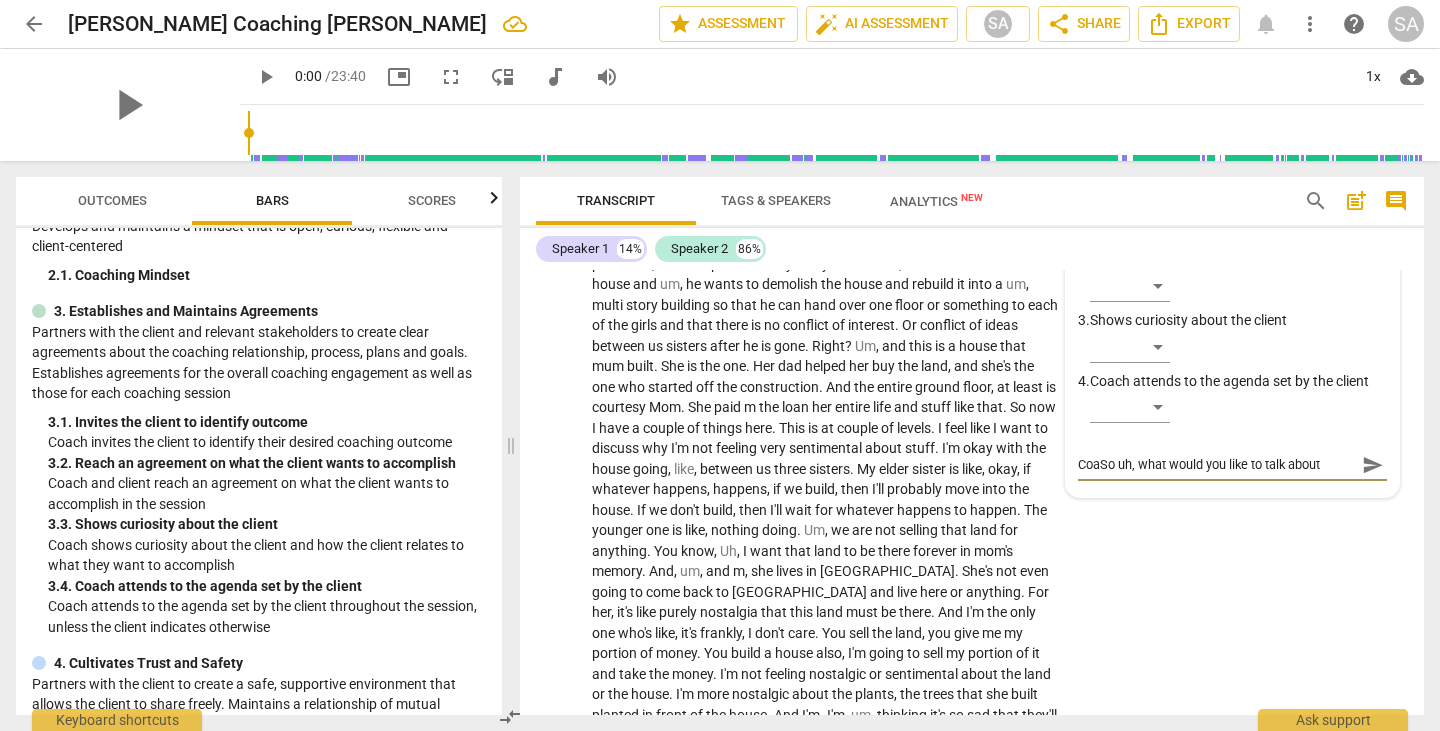 type on "CoacSo uh, what would you like to talk about [DATE]?" 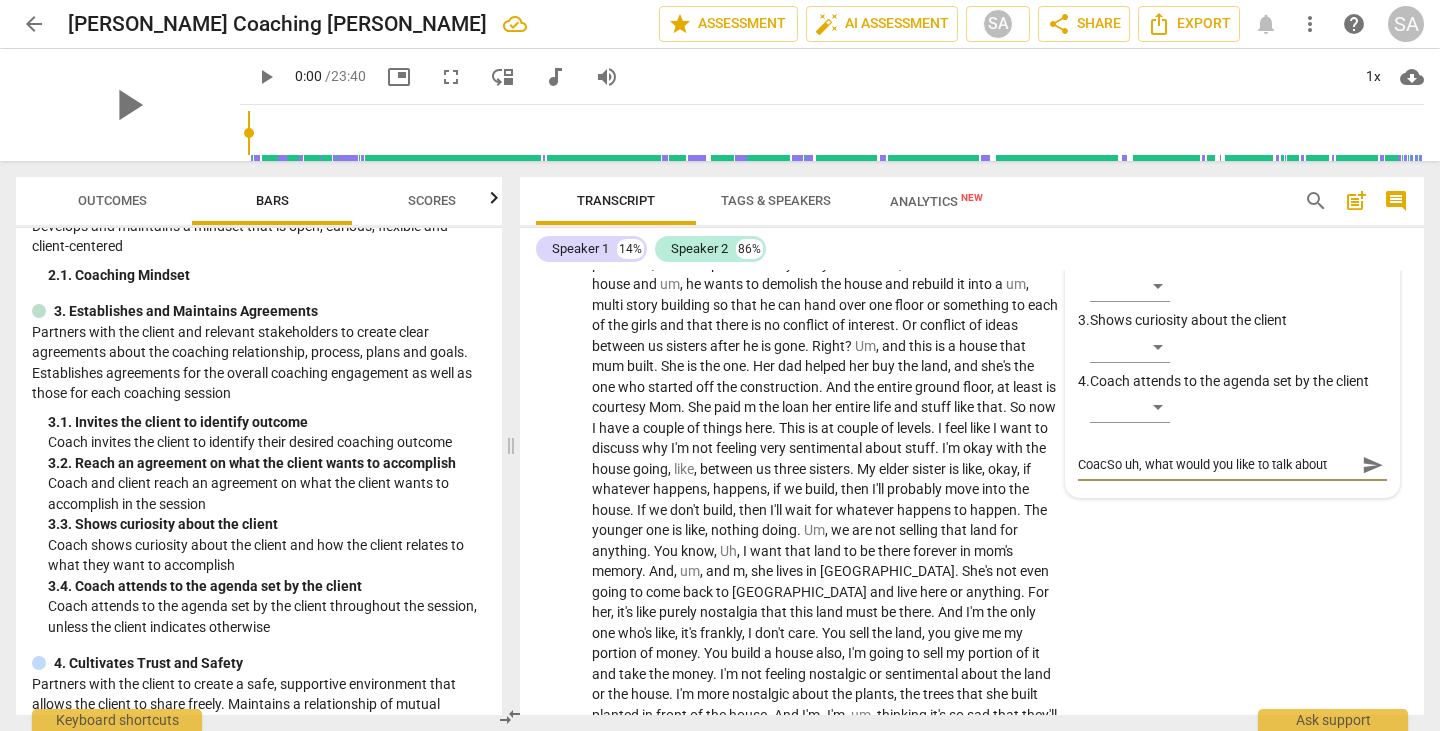 type on "CoachSo uh, what would you like to talk about [DATE]?" 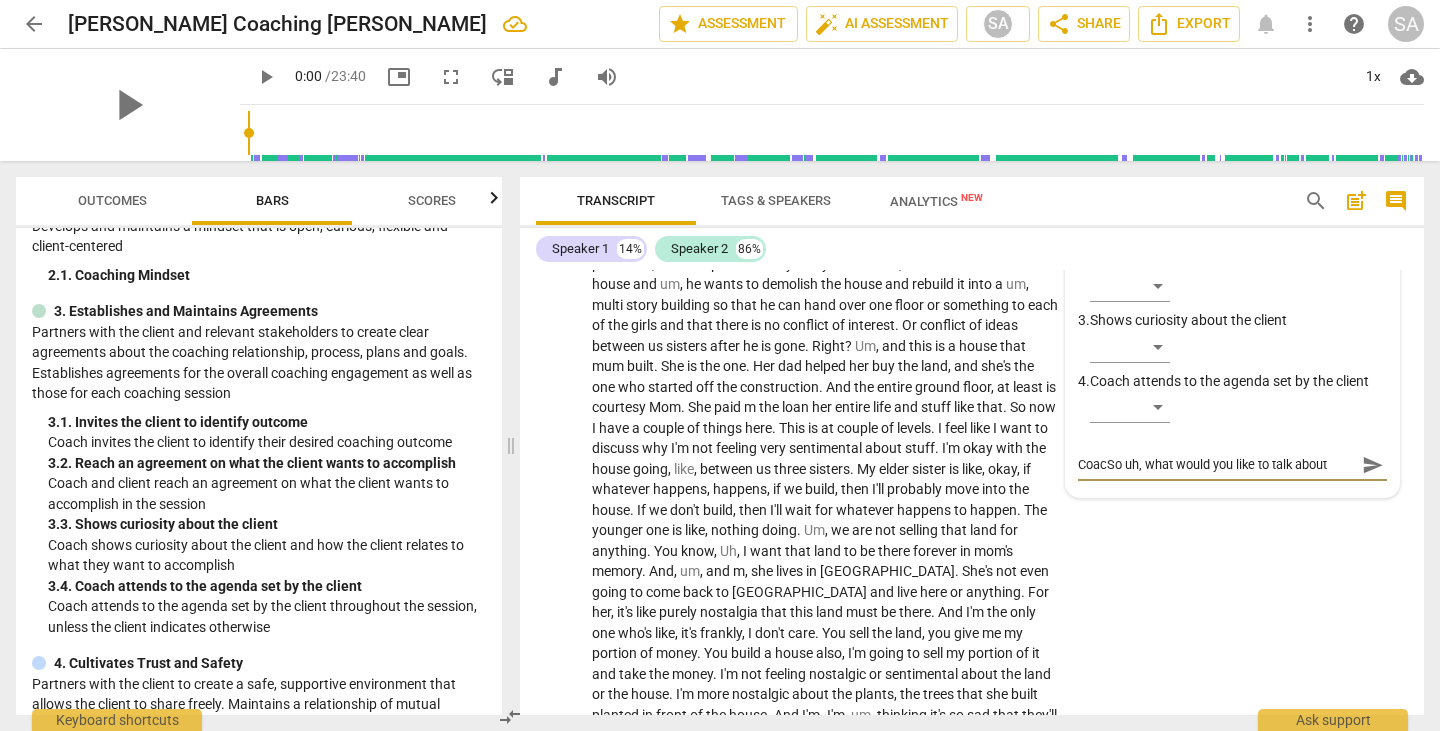 type on "CoachSo uh, what would you like to talk about [DATE]?" 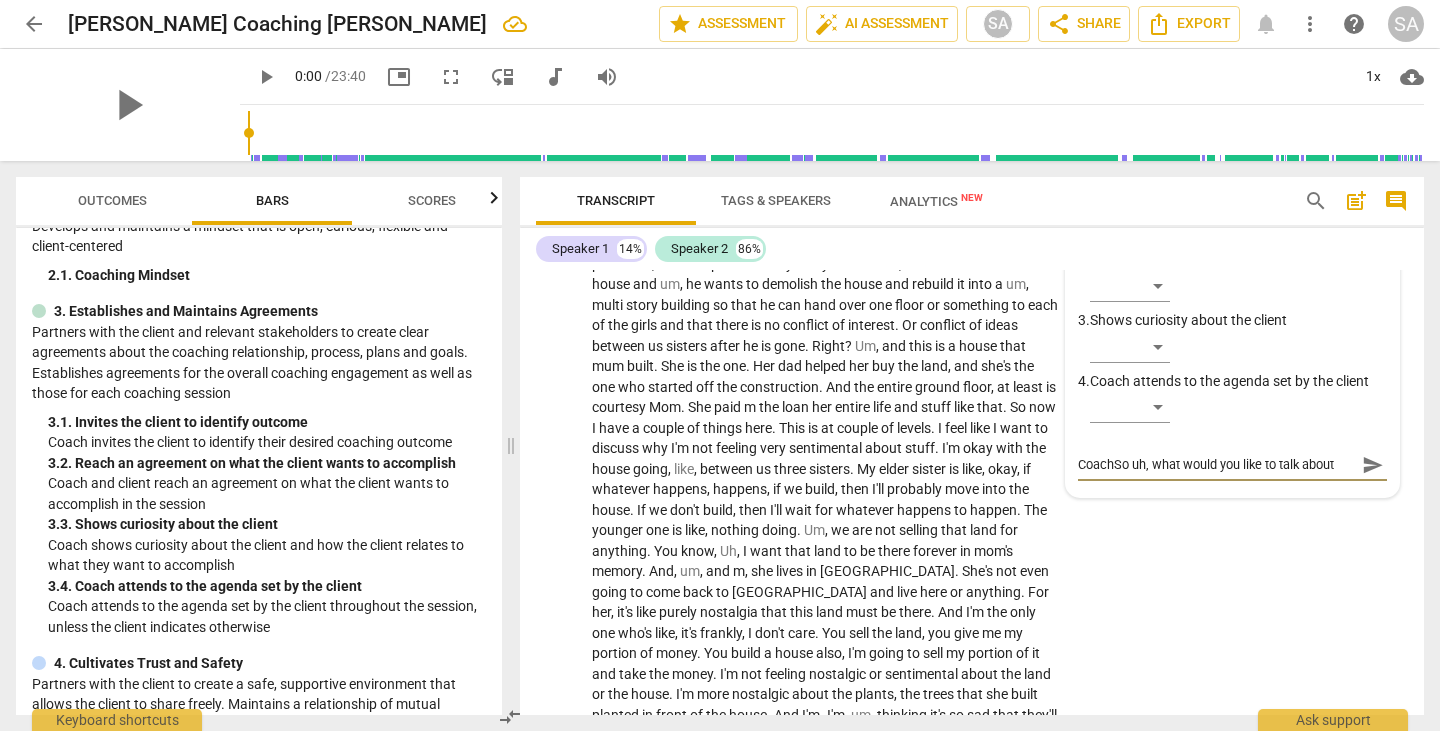 type on "Coach:So uh, what would you like to talk about [DATE]?" 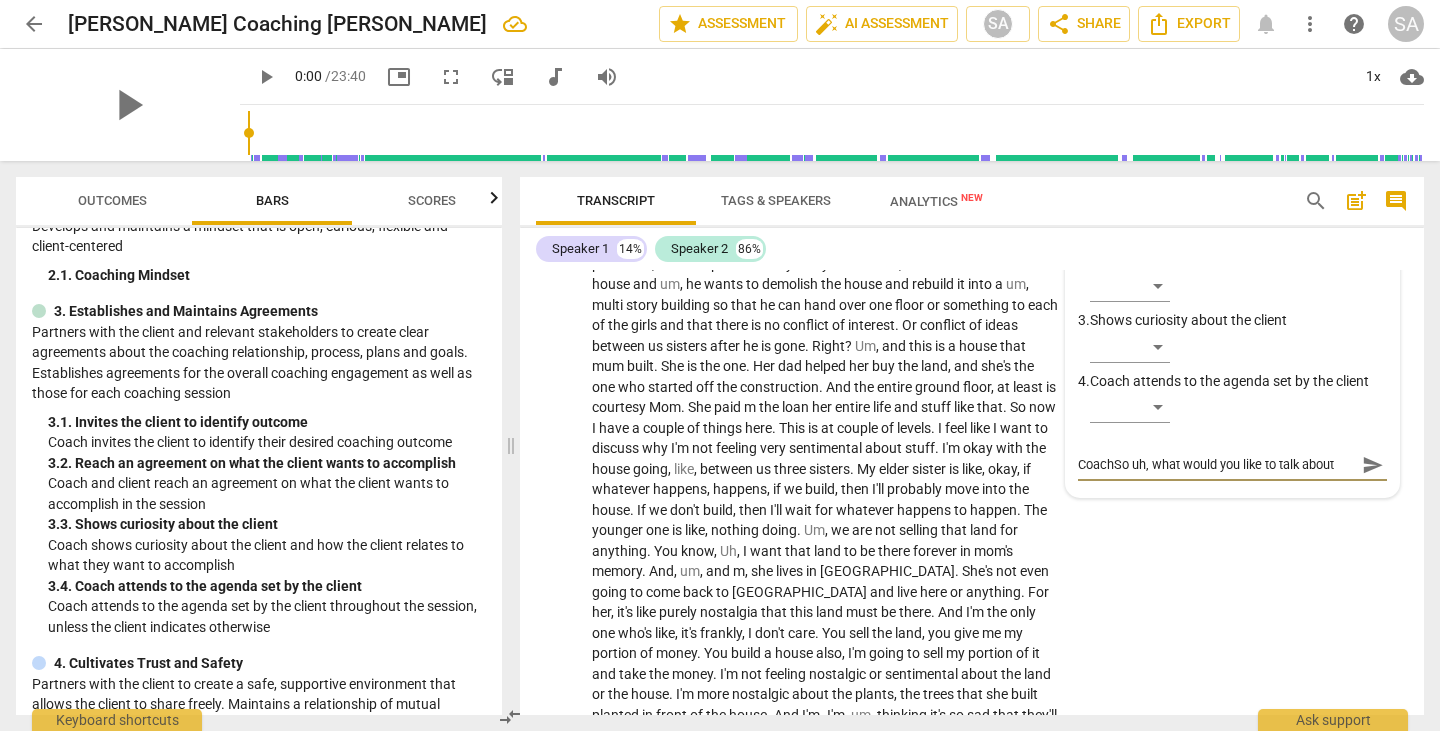 type on "Coach:So uh, what would you like to talk about [DATE]?" 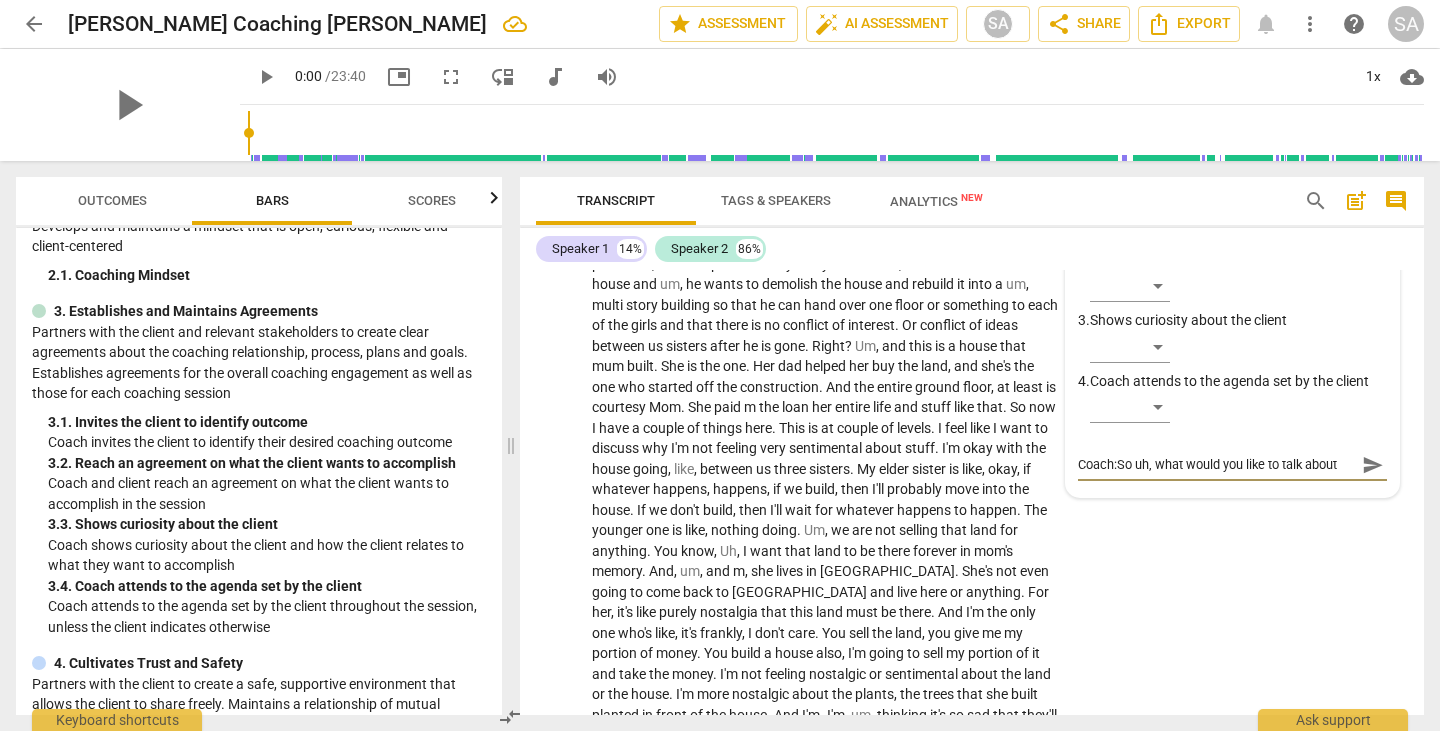 type on "Coach: So uh, what would you like to talk about [DATE]?" 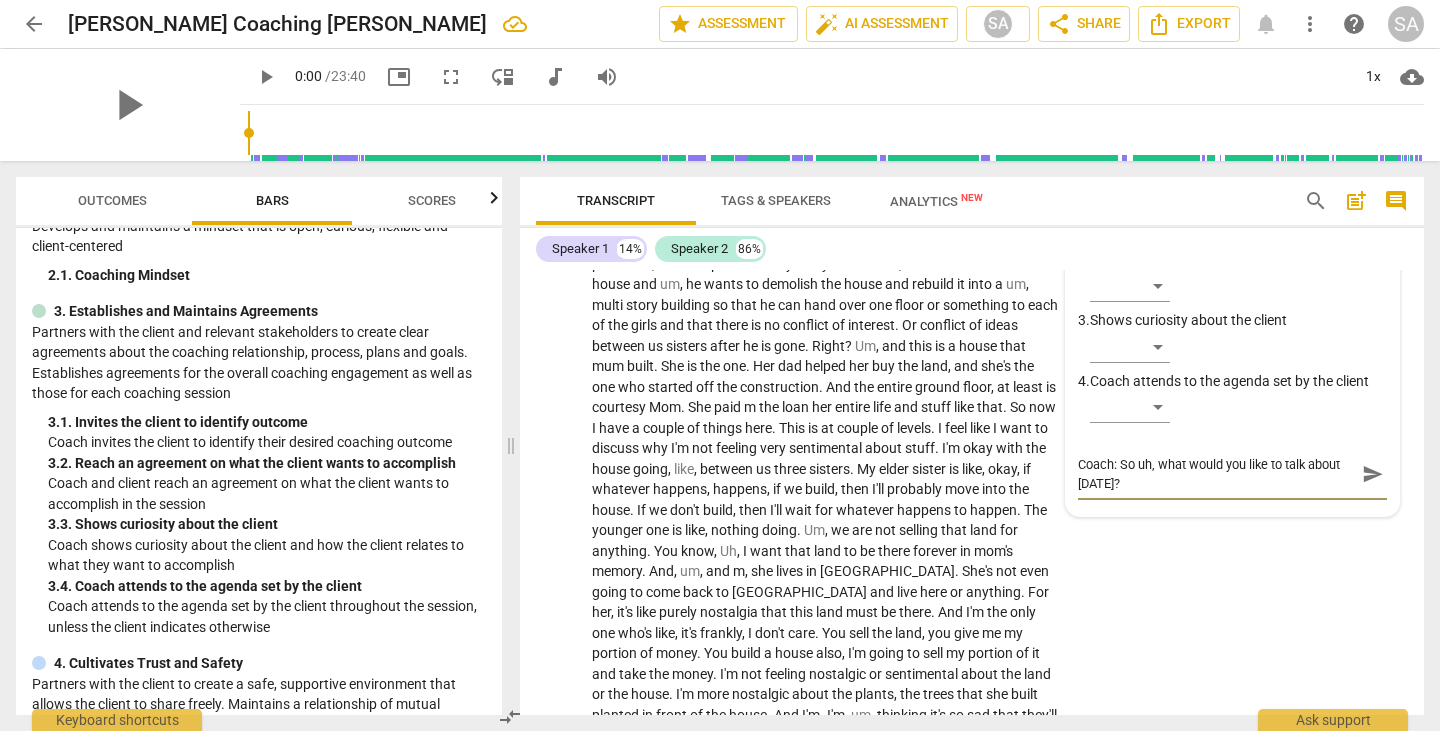 type on "Coach: "So uh, what would you like to talk about [DATE]?" 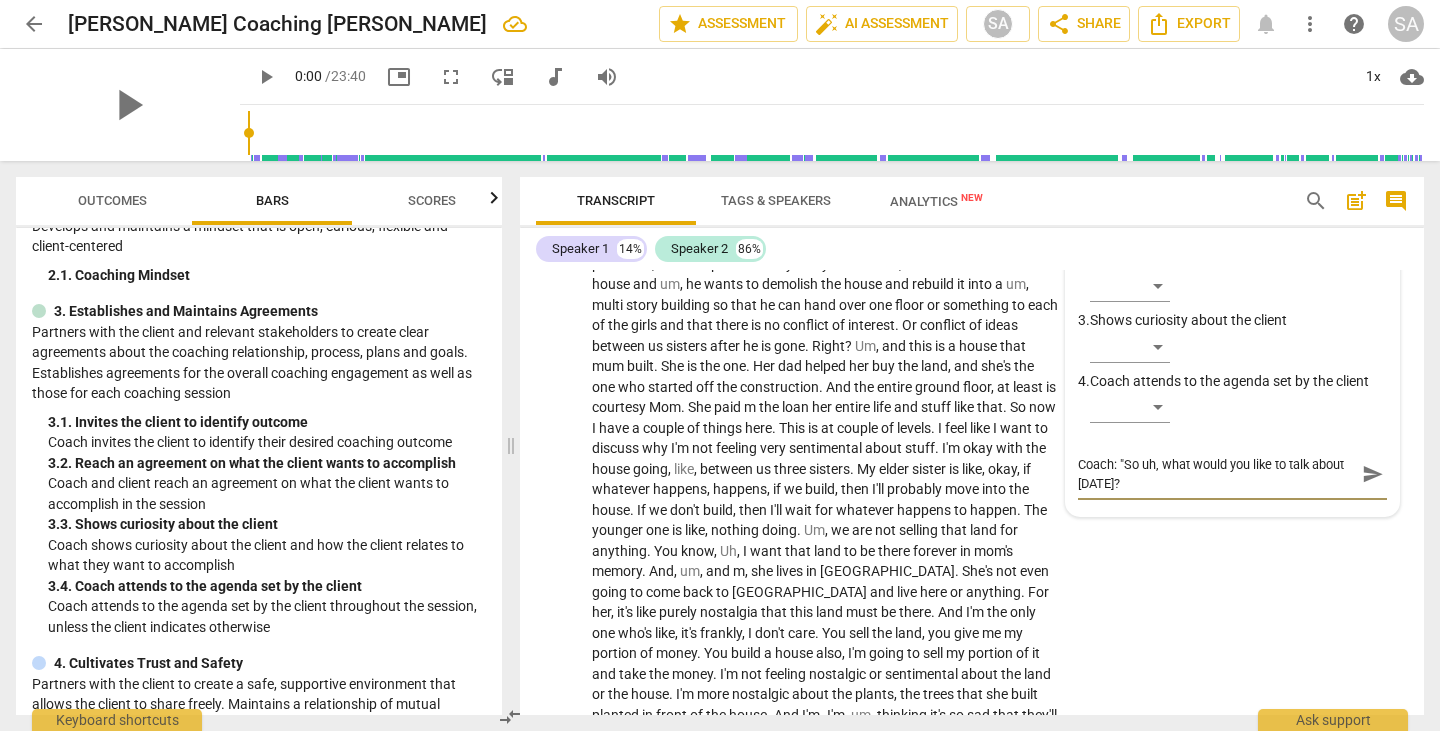 type on "Coach: "So uh, what would you like to talk about [DATE]?"" 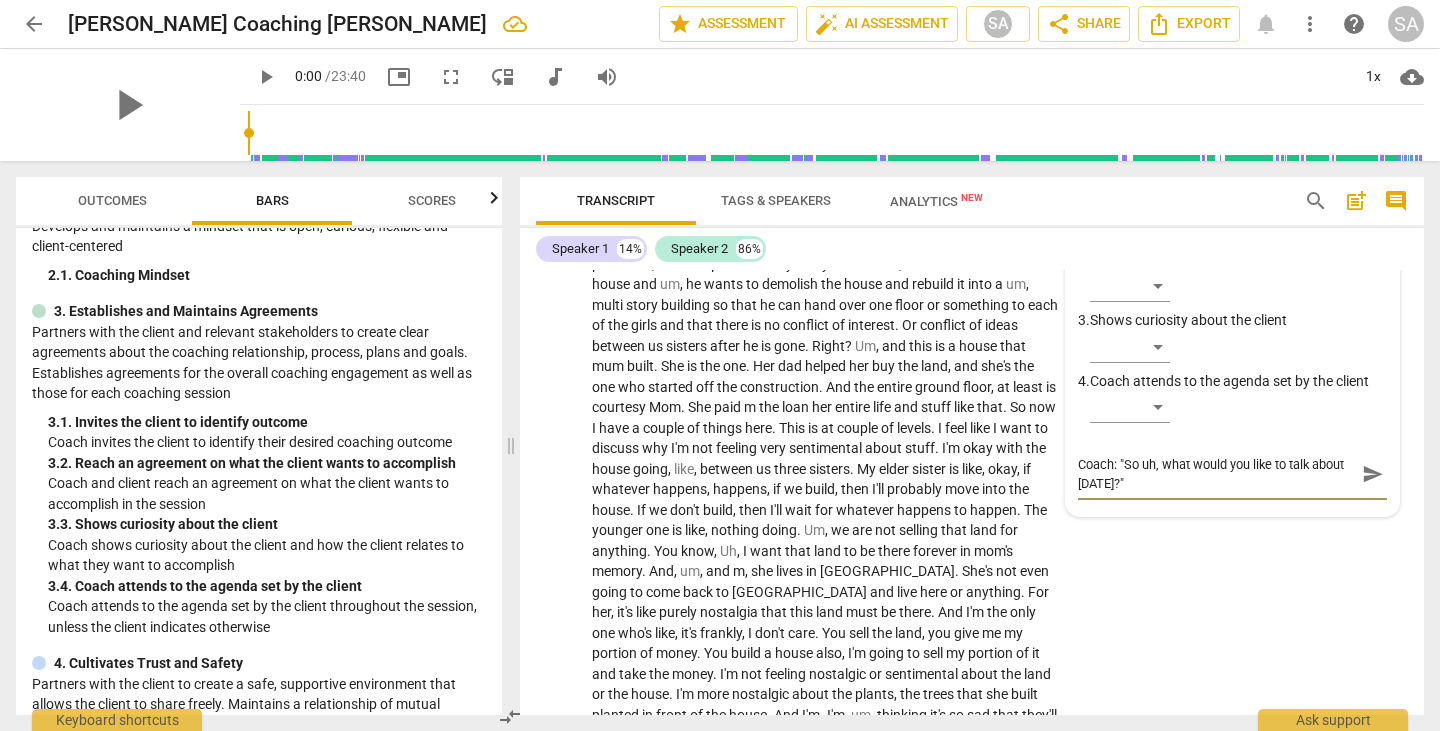 type on "Coach: "So uh, what would you like to talk about [DATE]?"" 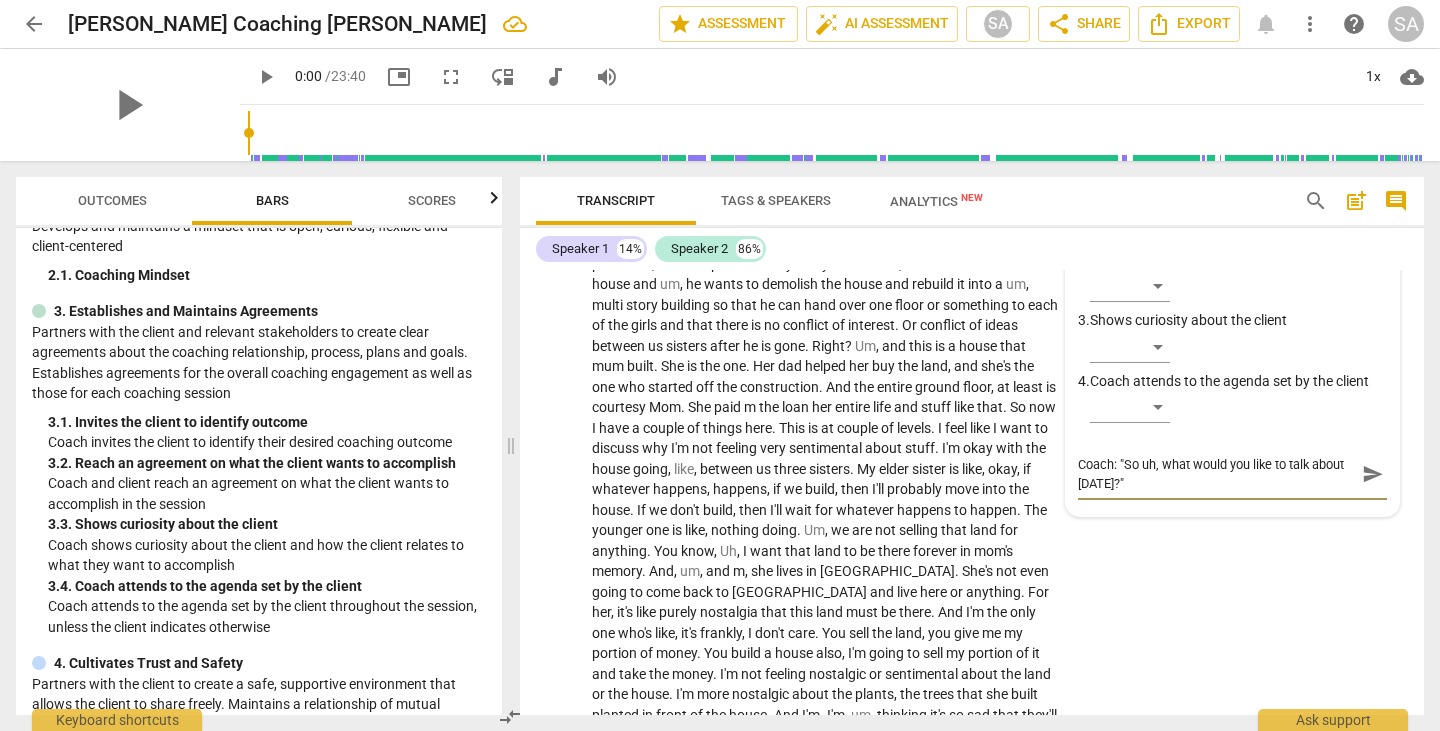 click on "send" at bounding box center [1373, 474] 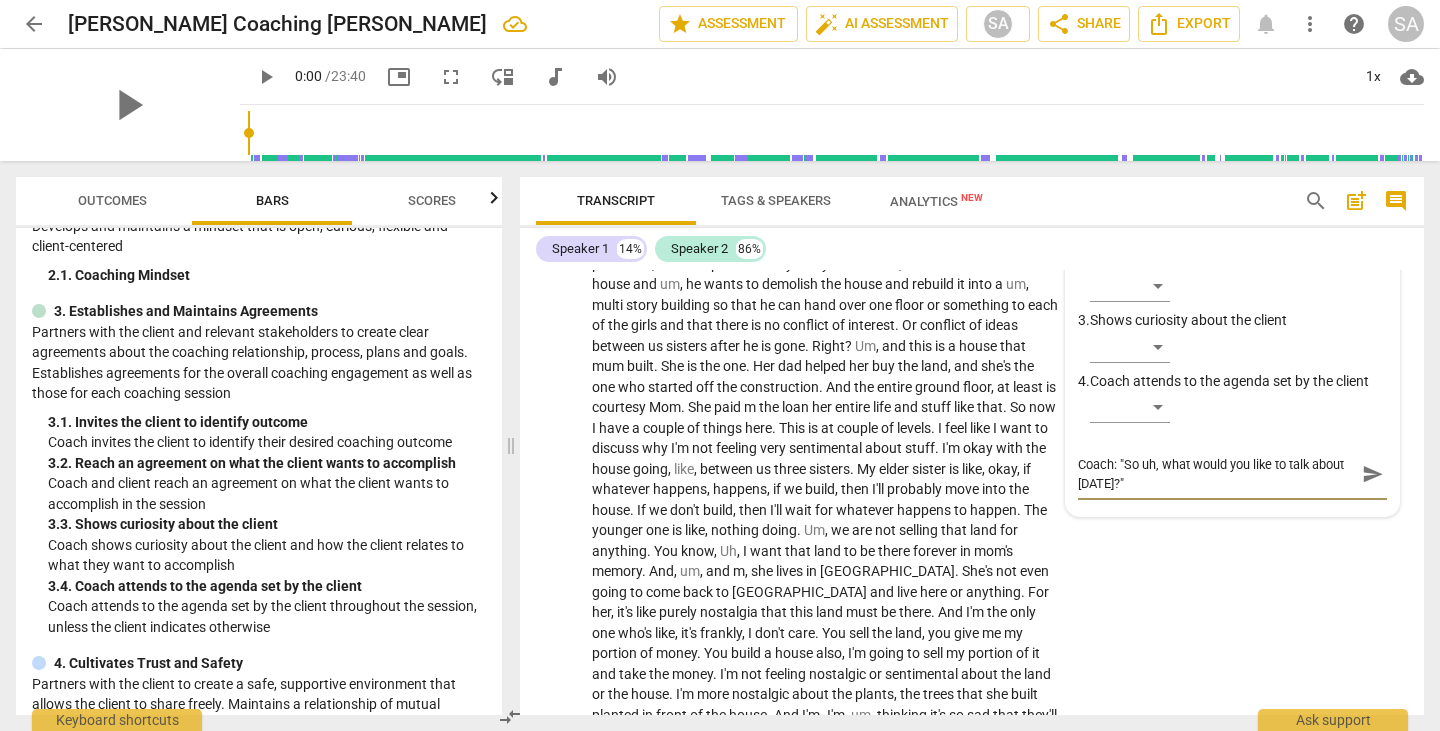 type 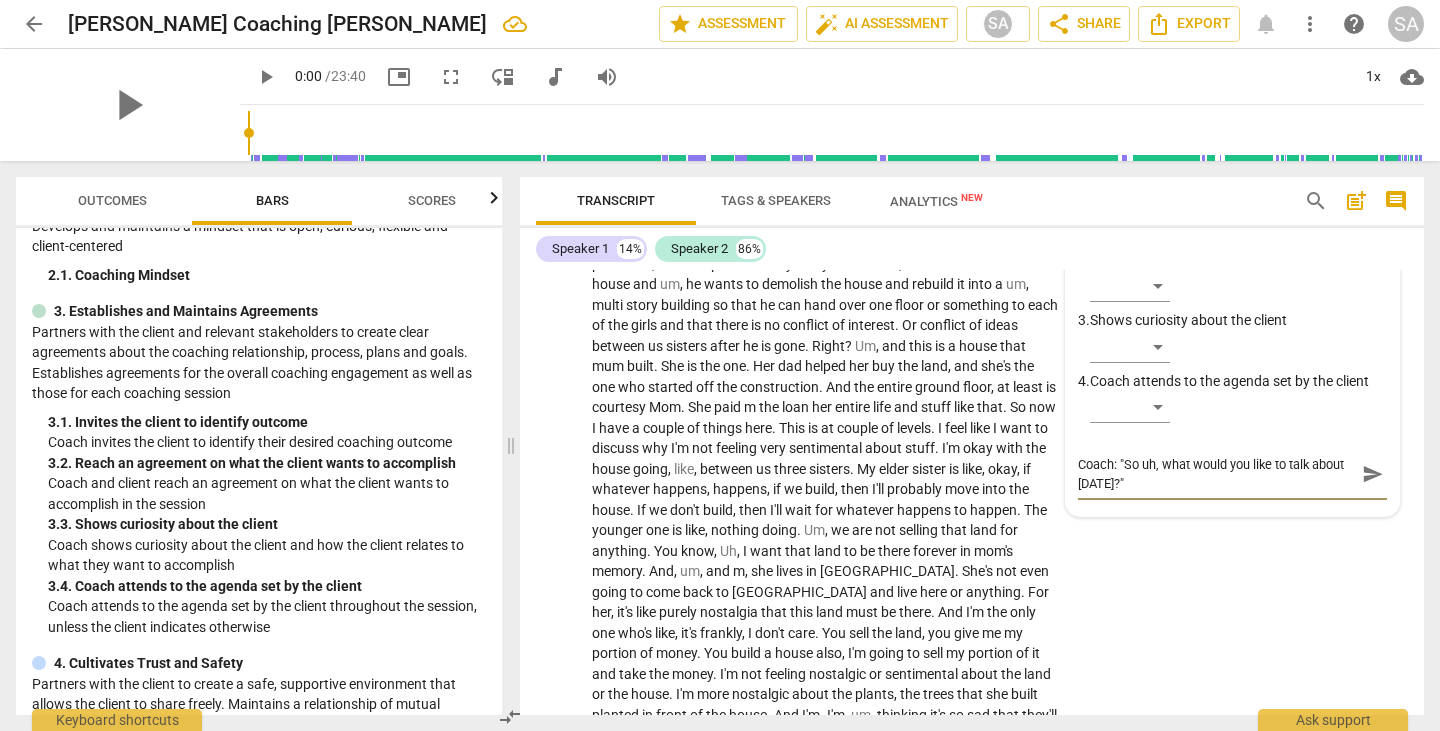 type 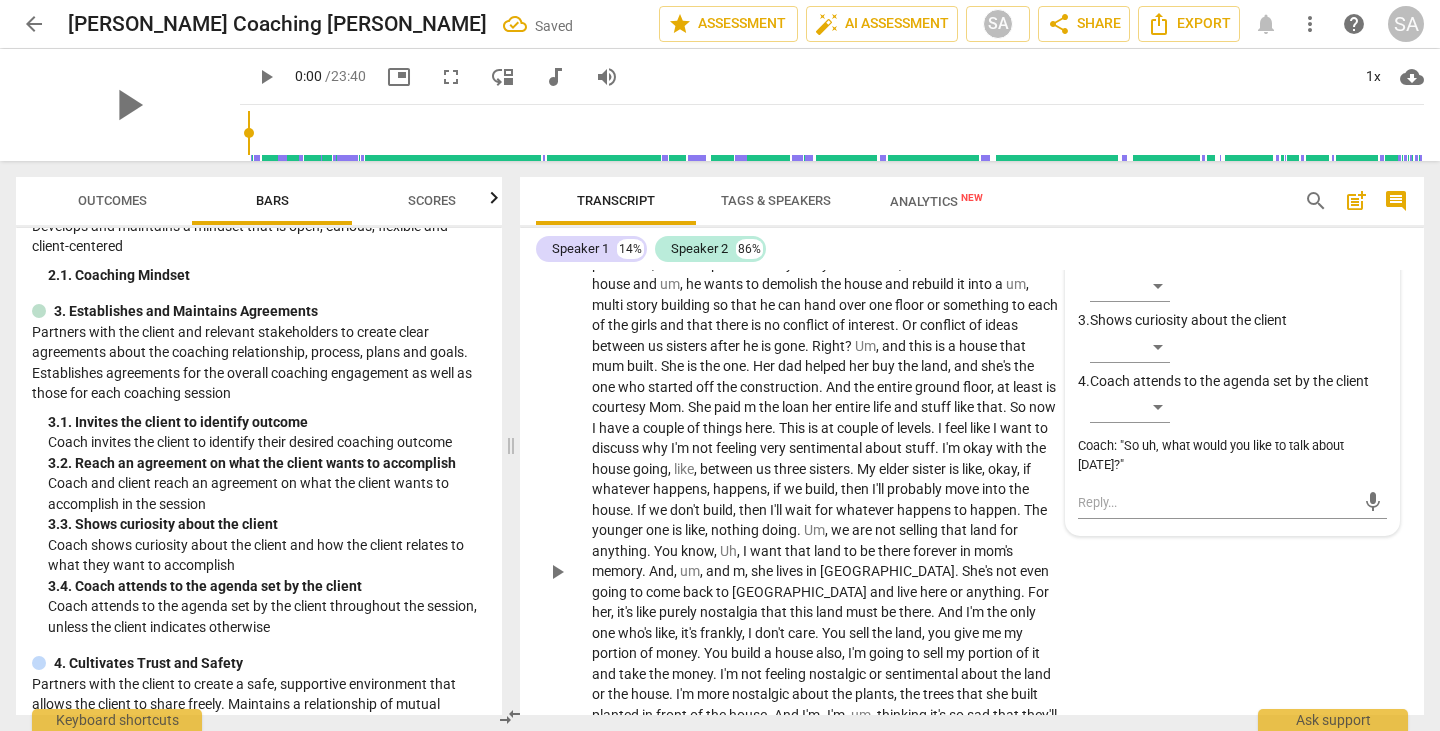 click on "S2 play_arrow pause 02:20 + Add competency keyboard_arrow_right So   I   want   to   talk   about   um ,   something   that's   on   my   mind   and   I   want   to   figure   out   one   way   or   the   other   about   it   or   I   just   want   to   unravel   this   entire   piece .   Um ,   so   mom   passed   away   last   year   and   um ,   Dad's   all   alone   in   his   house   and   um ,   he   wants   to   demolish   the   house   and   rebuild   it   into   a   um ,   multi   story   building   so   that   he   can   hand   over   one   floor   or   something   to   each   of   the   girls   and   that   there   is   no   conflict   of   interest .   Or   conflict   of   ideas   between   us   sisters   after   he   is   gone .   Right ?   Um ,   and   this   is   a   house   that   mum   built .   She   is   the   one .   Her   dad   helped   her   buy   the   land ,   and   she's   the   one   who   started   off   the   construction .   And   the   entire   ground   floor ,   at   least   is" at bounding box center (972, 555) 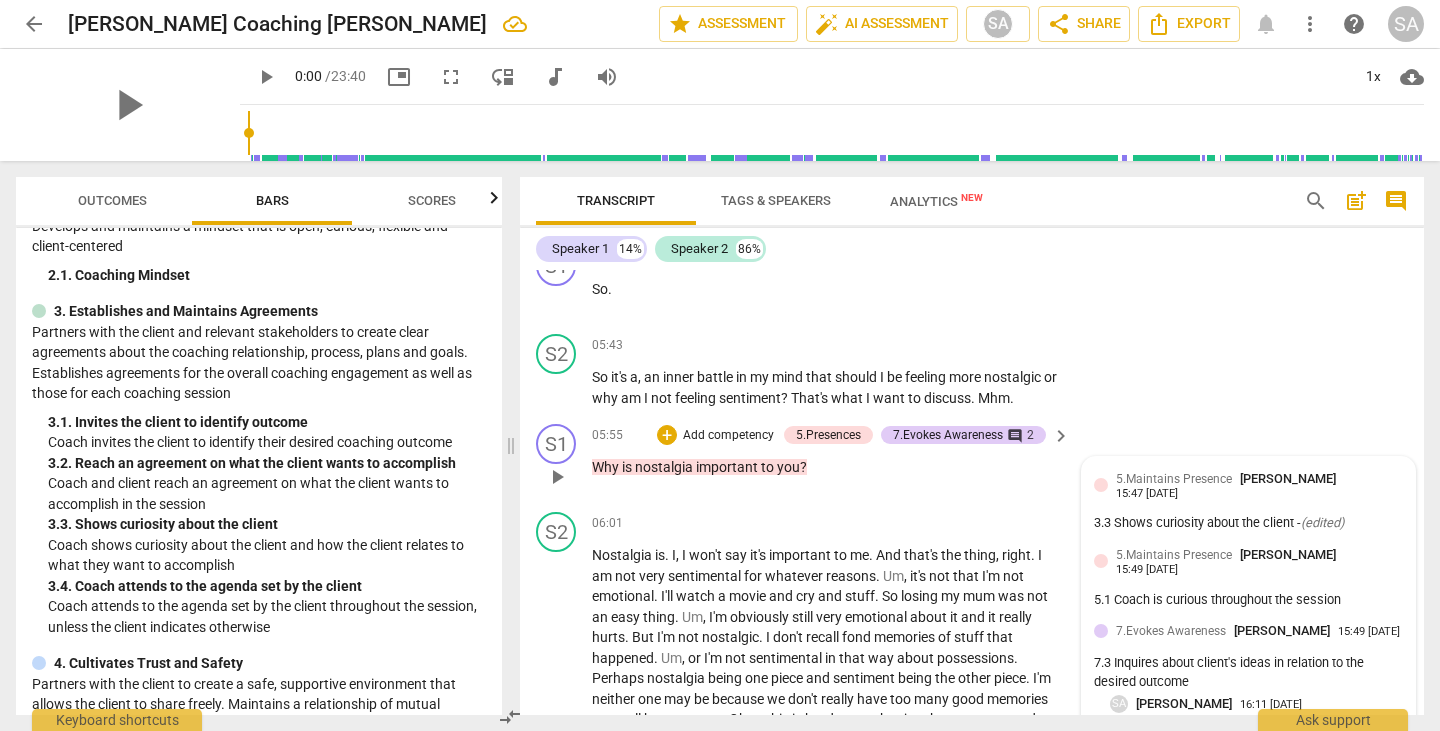 scroll, scrollTop: 2458, scrollLeft: 0, axis: vertical 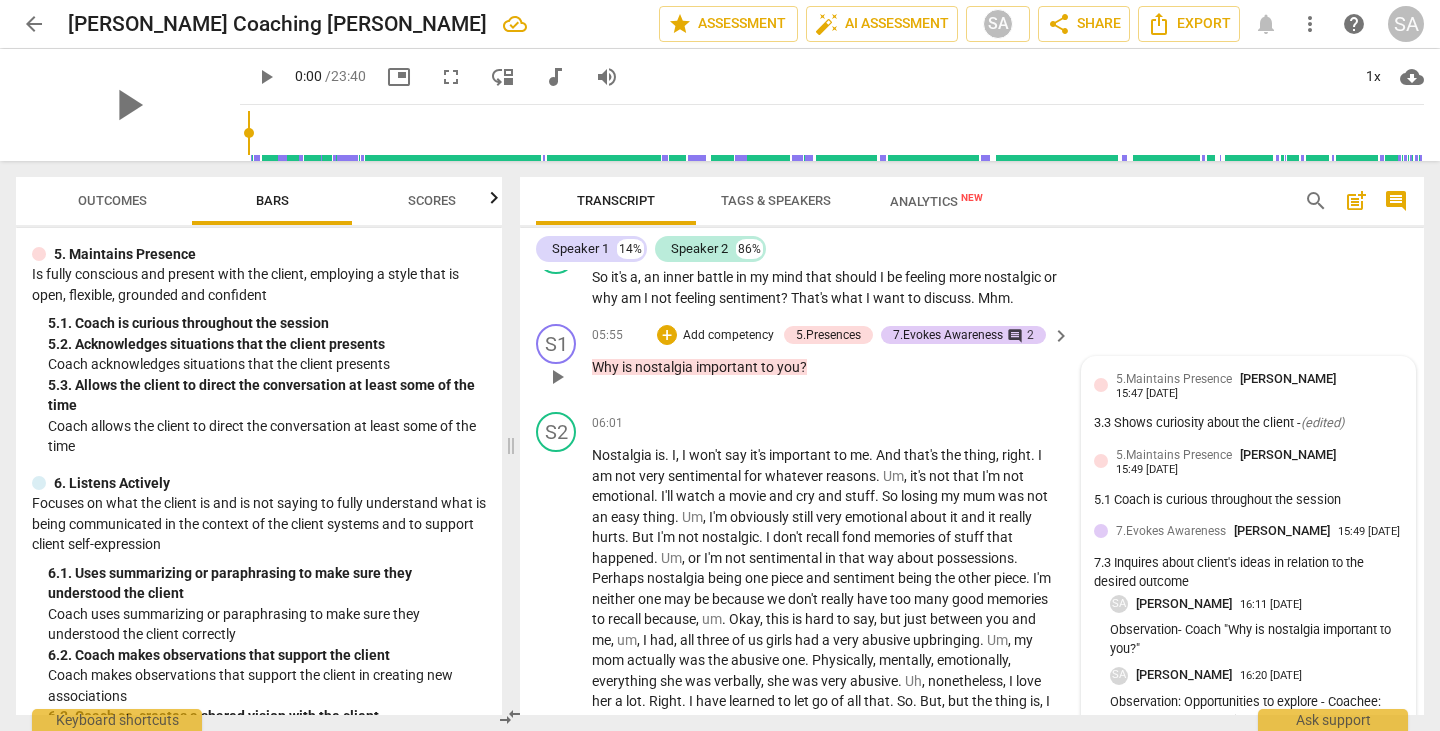 click on "3.3 Shows curiosity about the client -   ( edited )" at bounding box center (1248, 423) 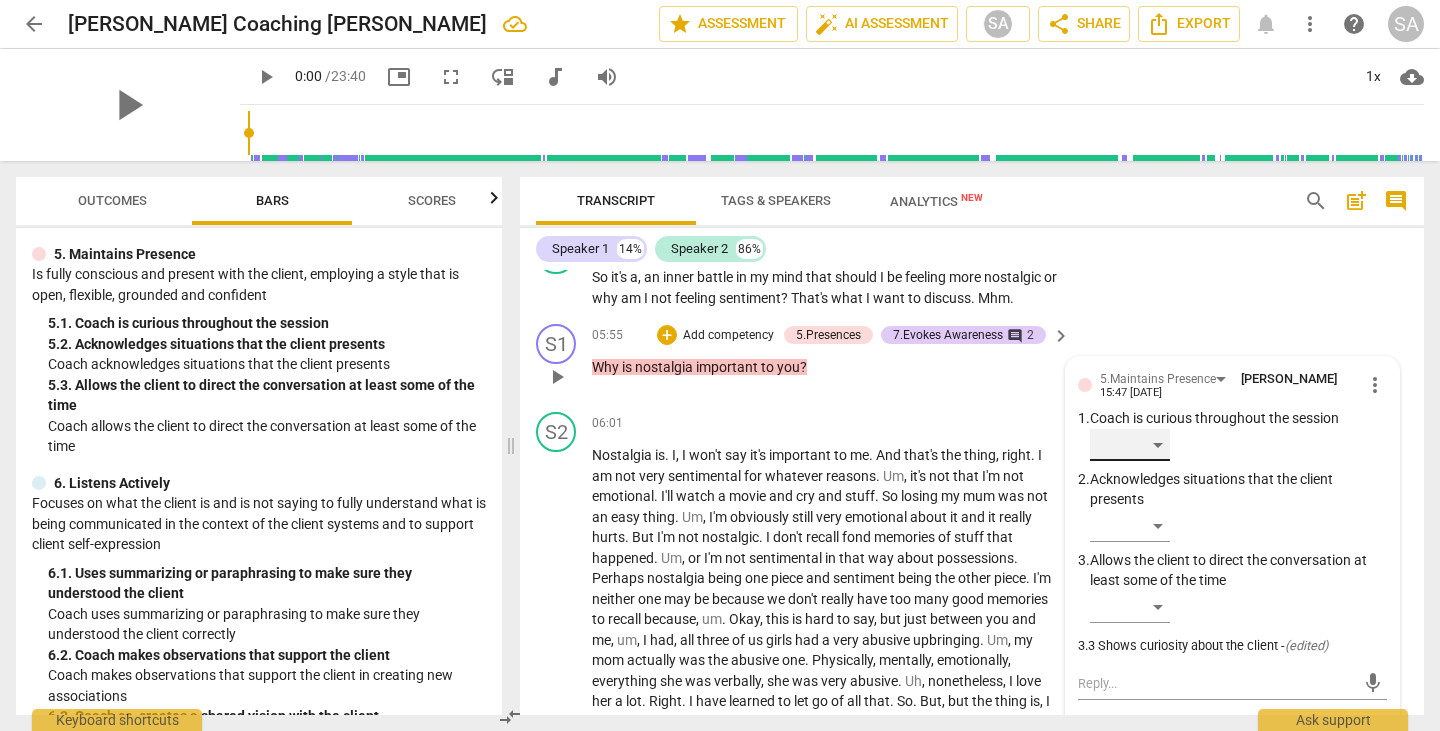 click on "​" at bounding box center [1130, 445] 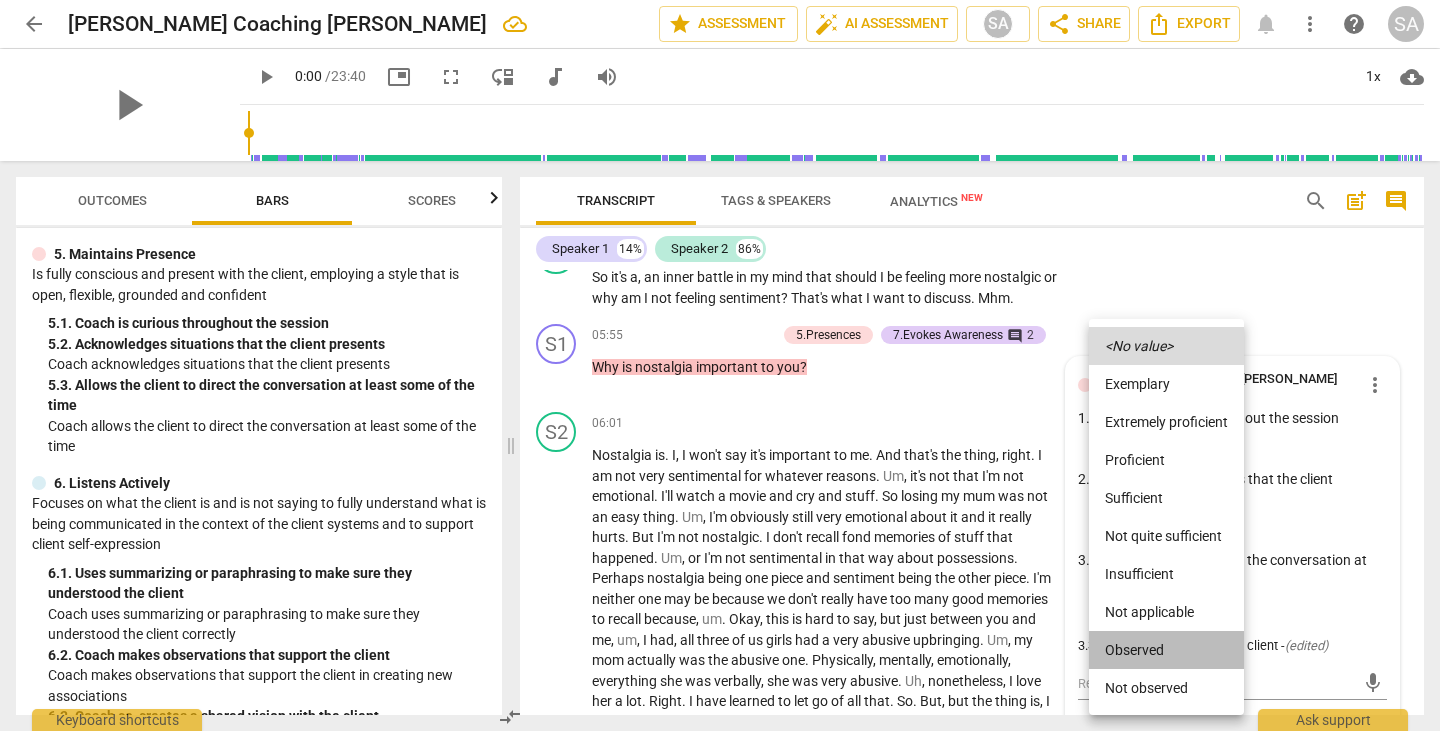 click on "Observed" at bounding box center [1166, 650] 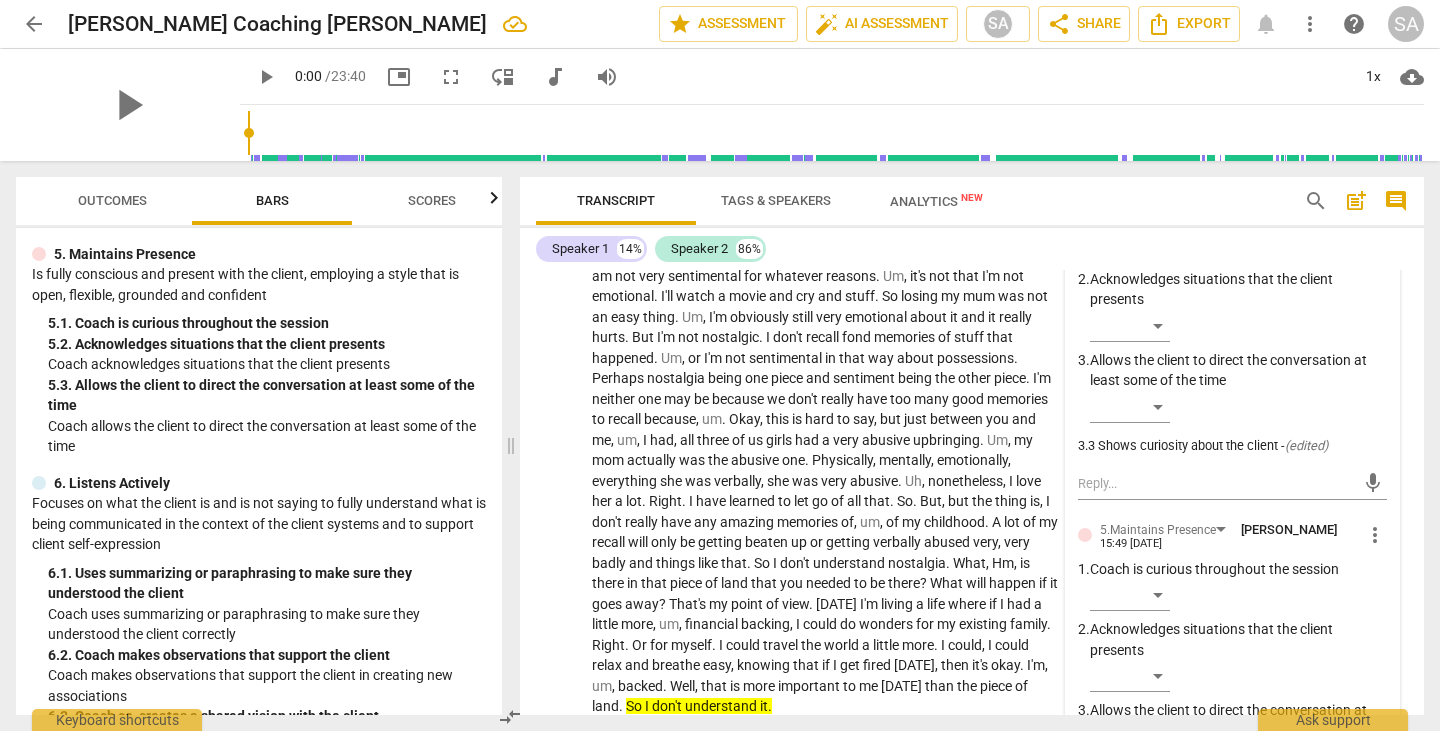 scroll, scrollTop: 2558, scrollLeft: 0, axis: vertical 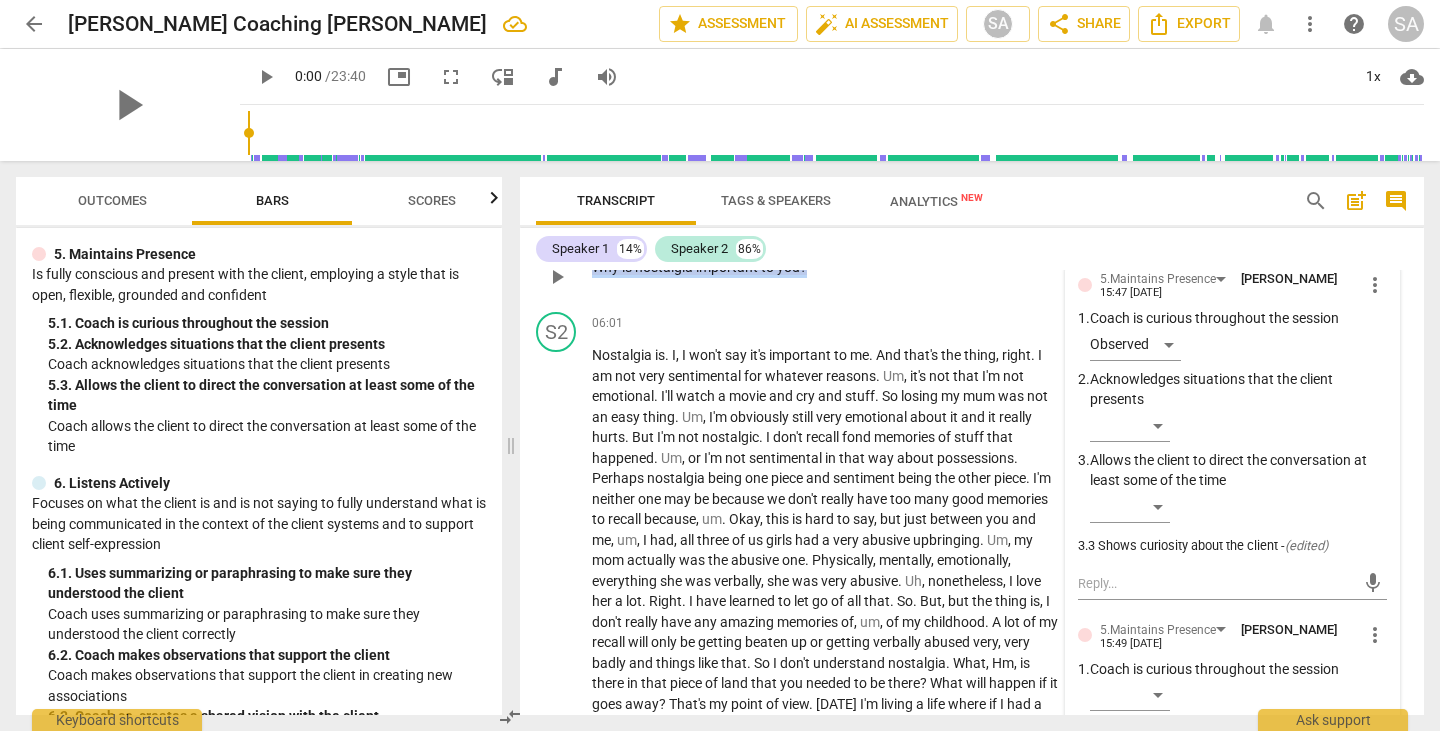 drag, startPoint x: 592, startPoint y: 290, endPoint x: 804, endPoint y: 290, distance: 212 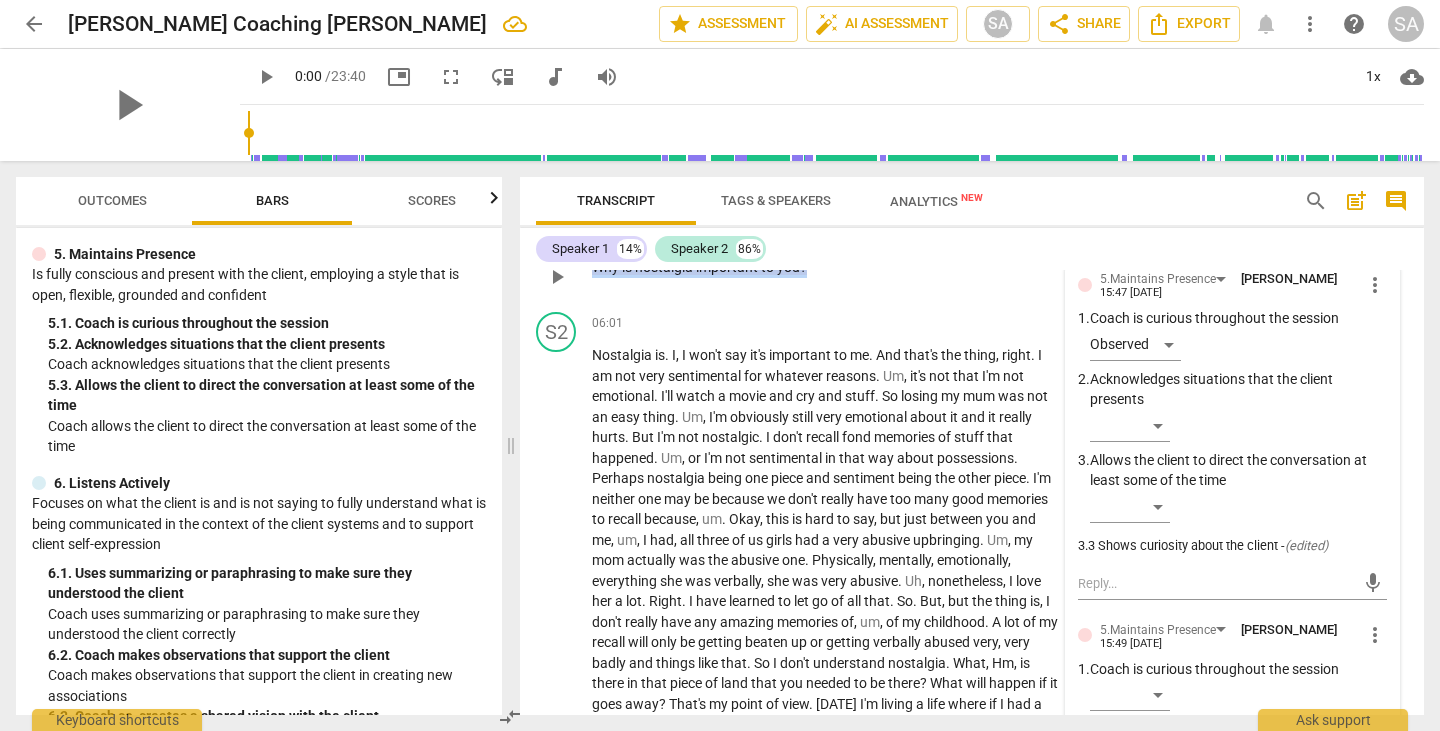 click on "Why   is   nostalgia   important   to   you ?" at bounding box center (826, 267) 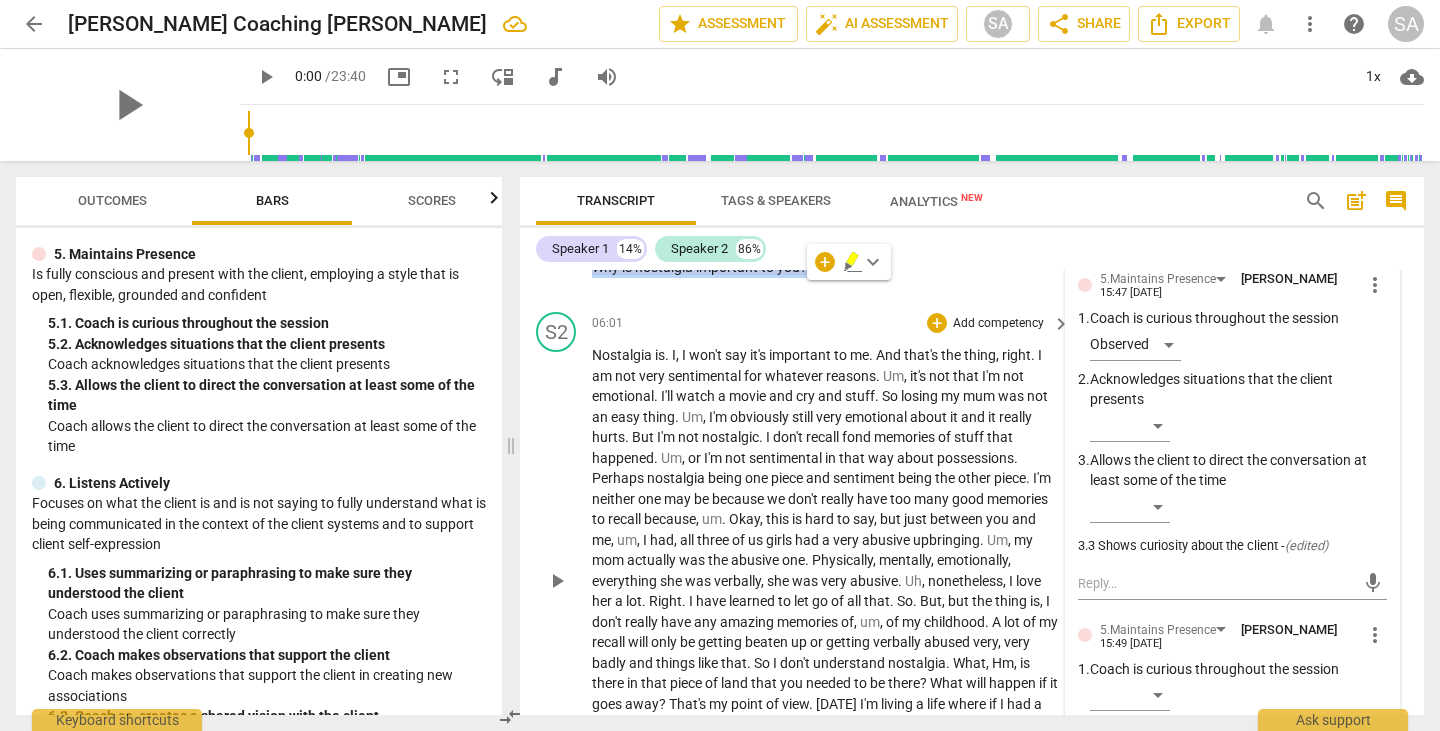 copy on "Why   is   nostalgia   important   to   you ?" 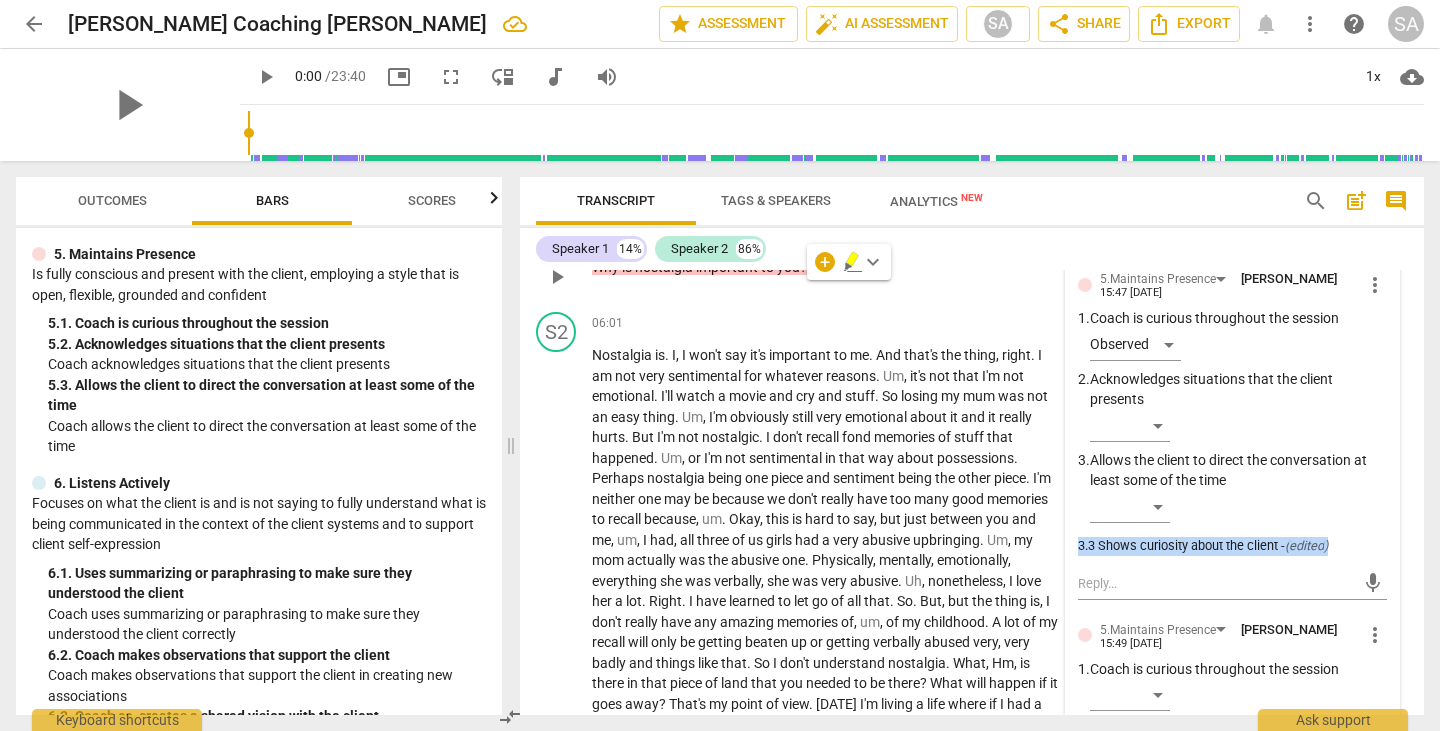 drag, startPoint x: 1073, startPoint y: 567, endPoint x: 1338, endPoint y: 561, distance: 265.0679 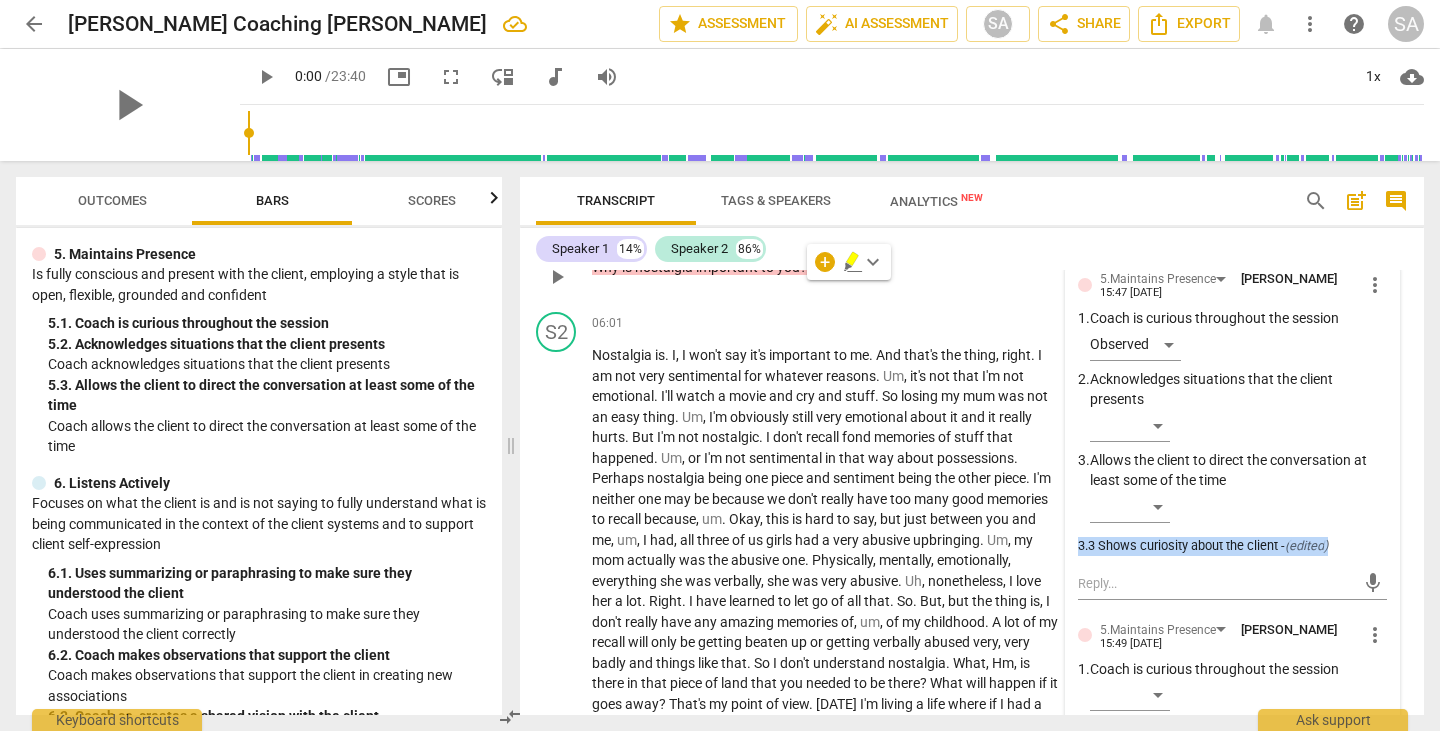 click on "5.Maintains Presence [PERSON_NAME] 15:47 [DATE] more_vert 1.  Coach is curious throughout the session Observed 2.  Acknowledges situations that the client presents ​ 3.  Allows the client to direct the conversation at least some of the time ​ 3.3 Shows curiosity about the client -   ( edited ) mic 5.Maintains Presence [PERSON_NAME] 15:49 [DATE] more_vert 1.  Coach is curious throughout the session ​ 2.  Acknowledges situations that the client presents ​ 3.  Allows the client to direct the conversation at least some of the time ​ 5.1 Coach is curious throughout the session mic 7.Evokes Awareness [PERSON_NAME] 15:49 [DATE] more_vert 1.  Acknowledges the client's new awareness toward the desired outcome ​ 2.  Supports the client in viewing from new perspectives ​ 3.  Inquires about client's ideas in relation to the desired outcome ​ 7.3 Inquires about client's ideas in relation to the desired outcome SA [PERSON_NAME] 16:11 [DATE] more_vert SA [PERSON_NAME]" at bounding box center (1232, 889) 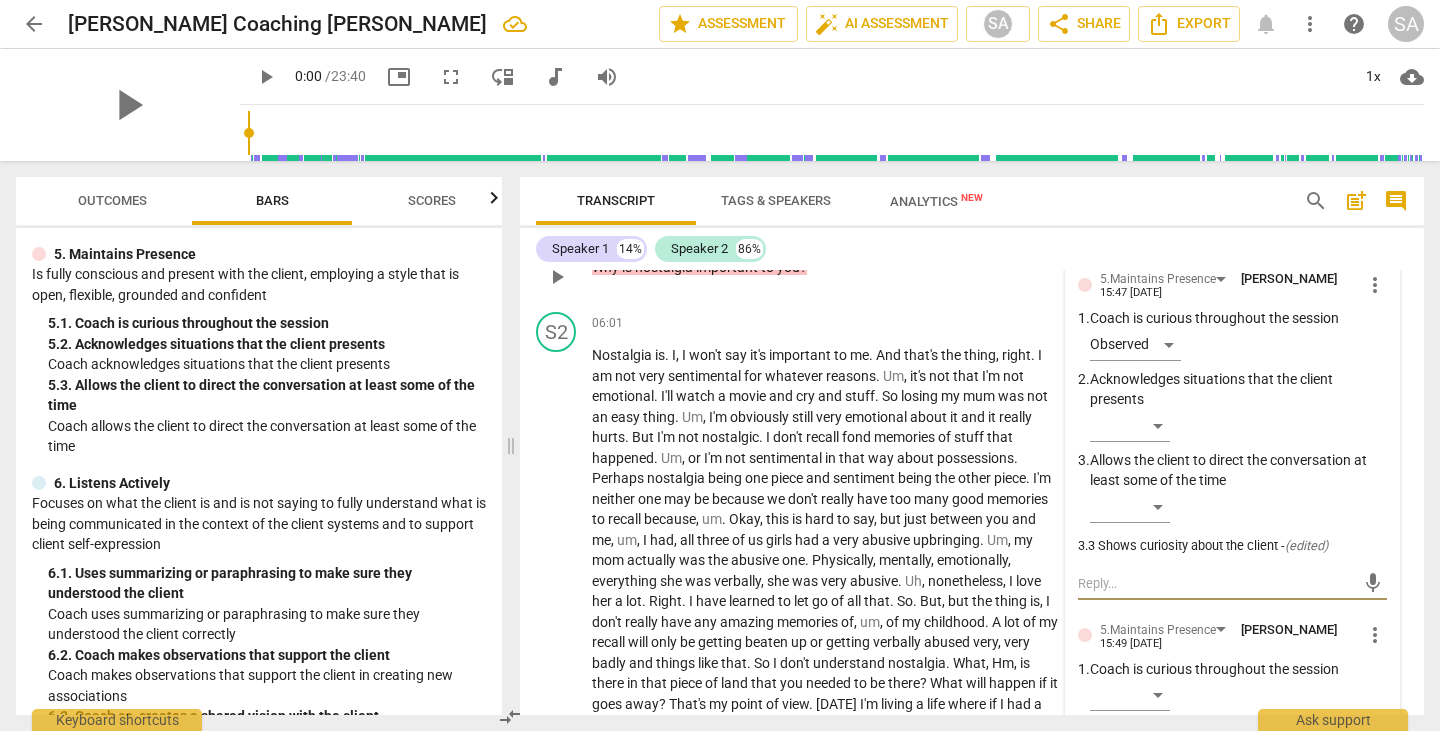 click at bounding box center (1216, 583) 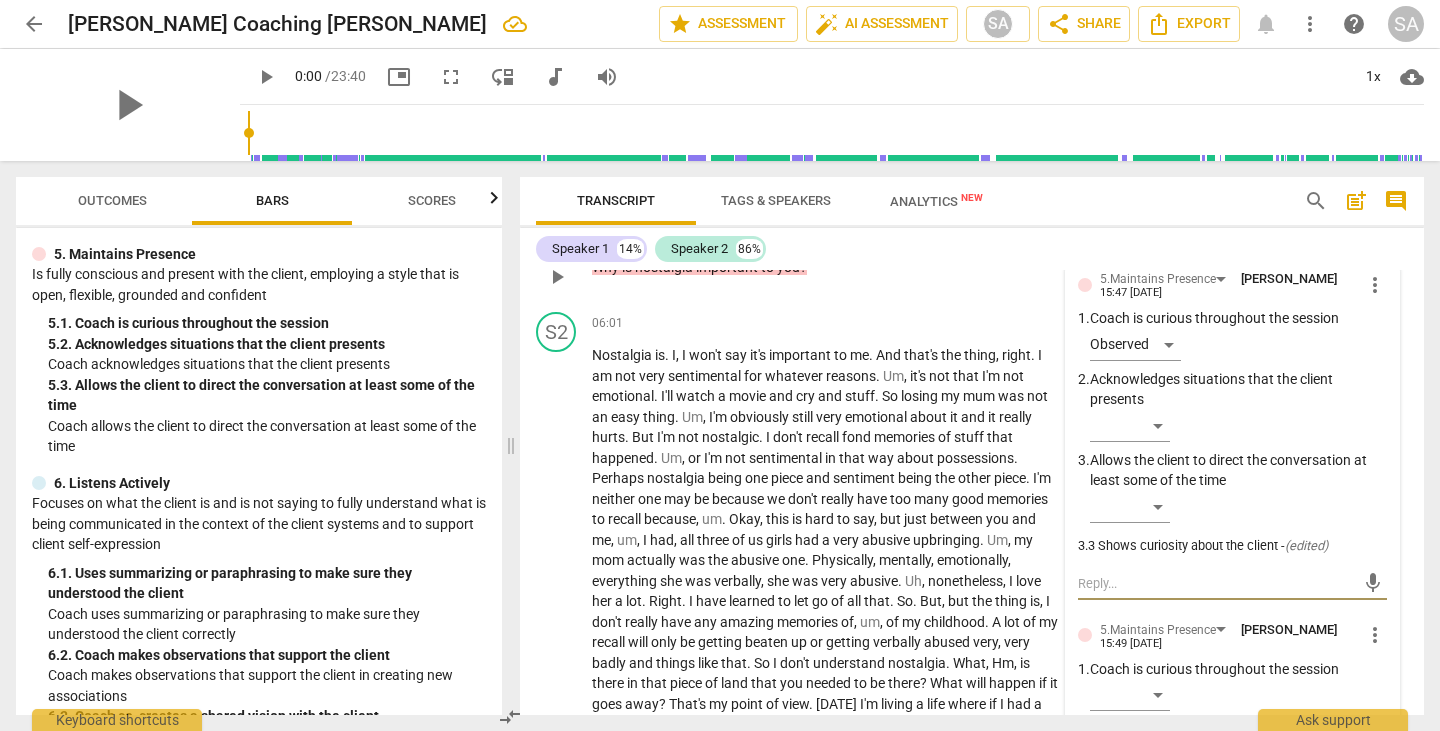 type on "C" 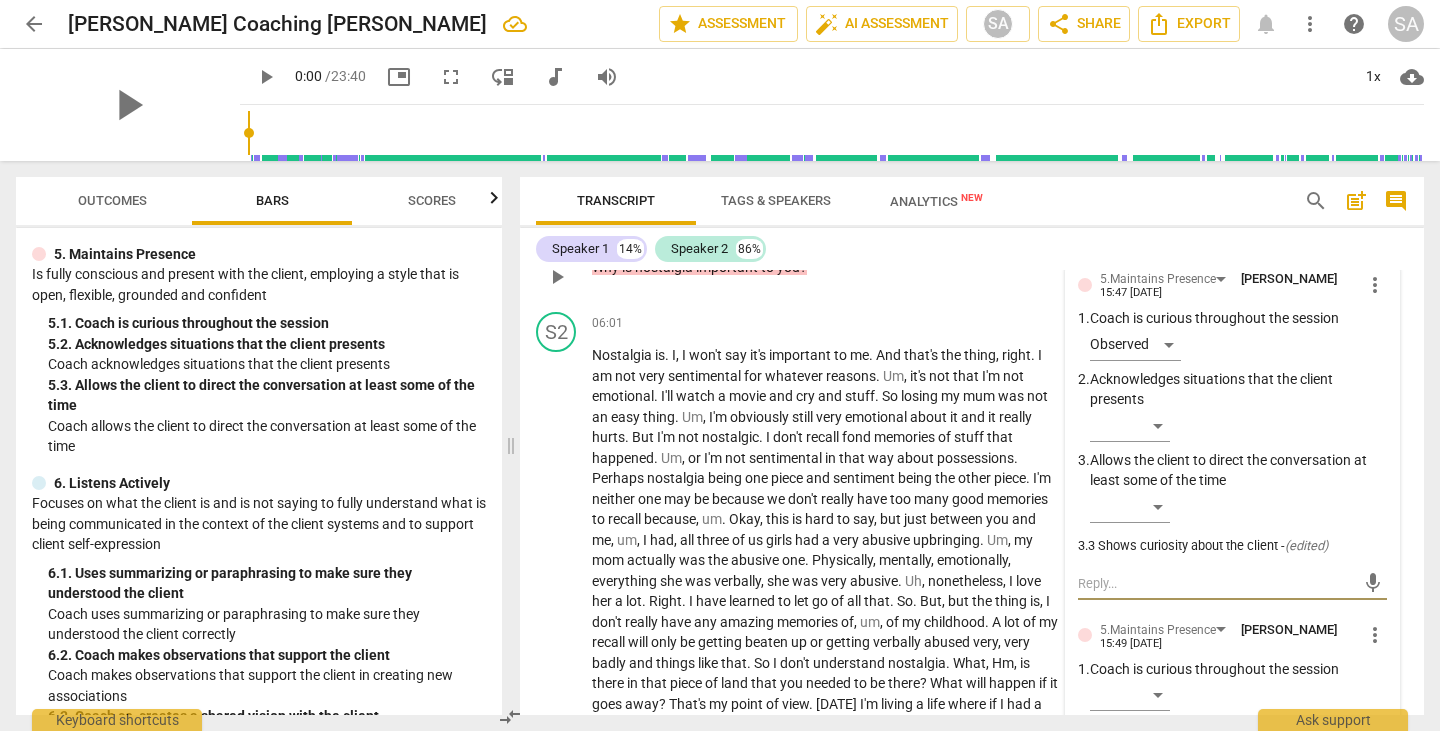 type on "C" 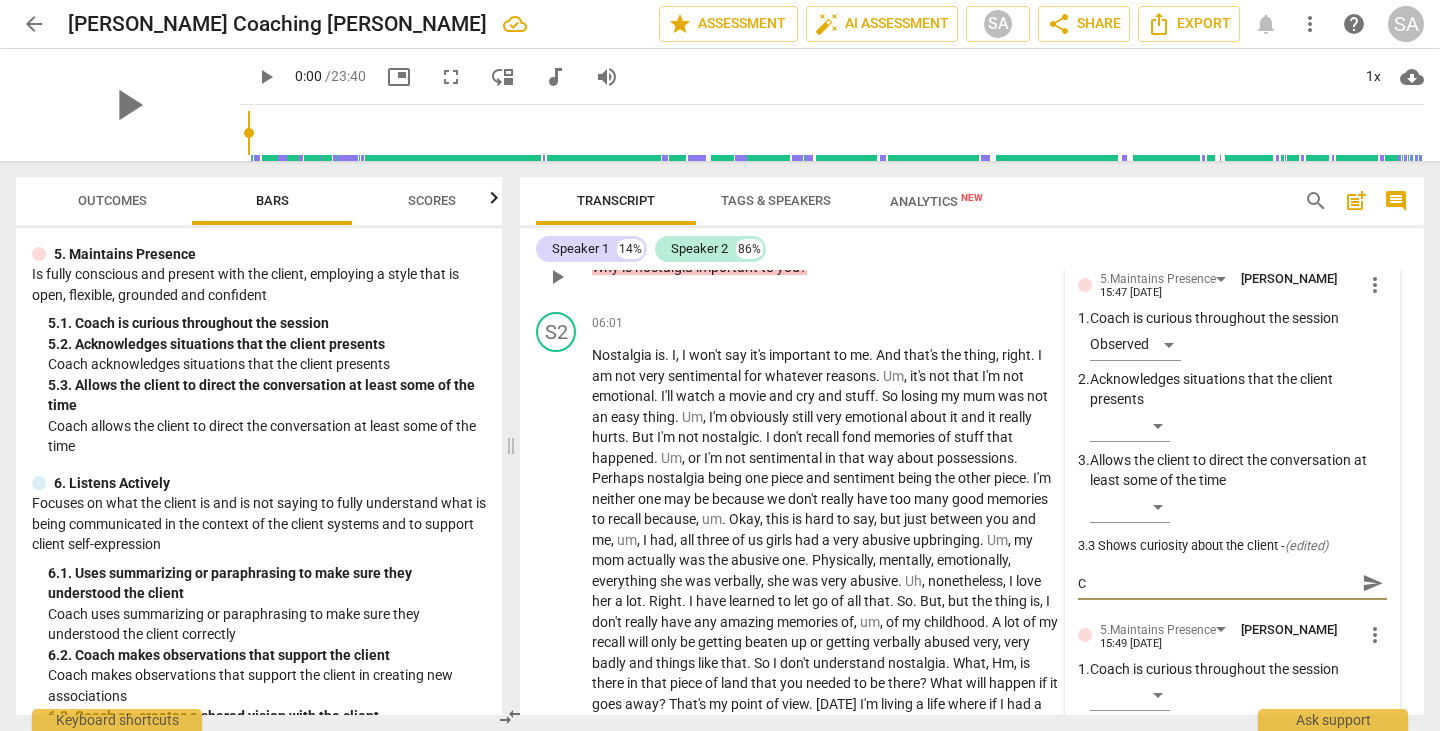 type on "Co" 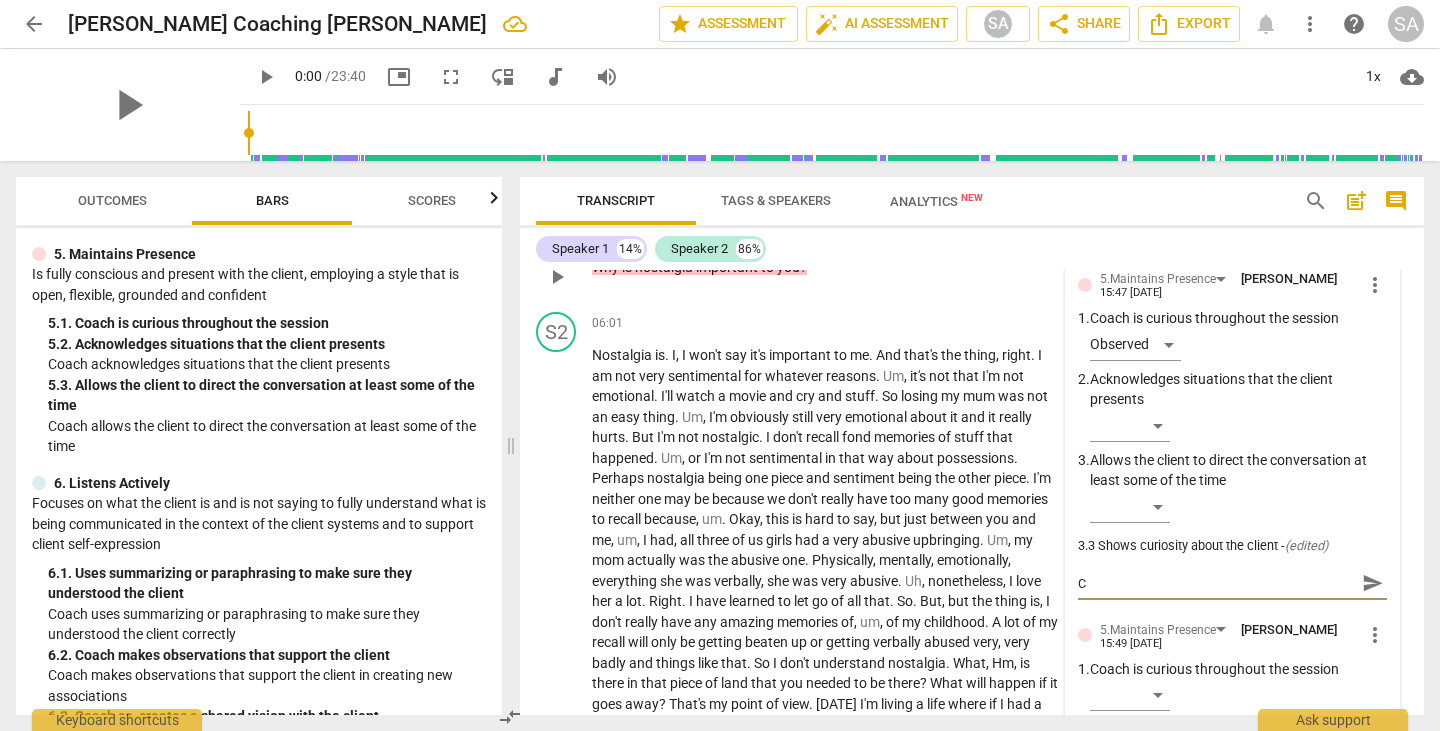 type on "Co" 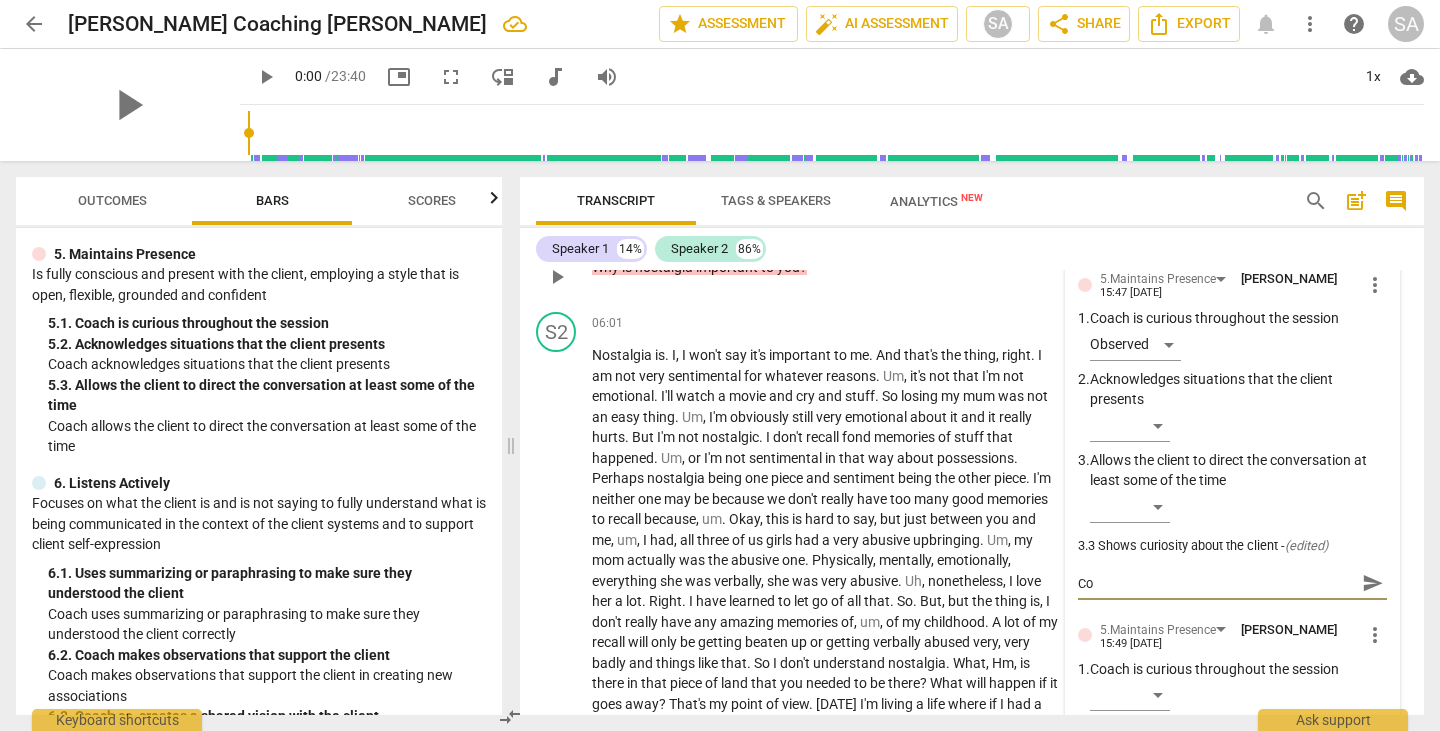 type on "Coa" 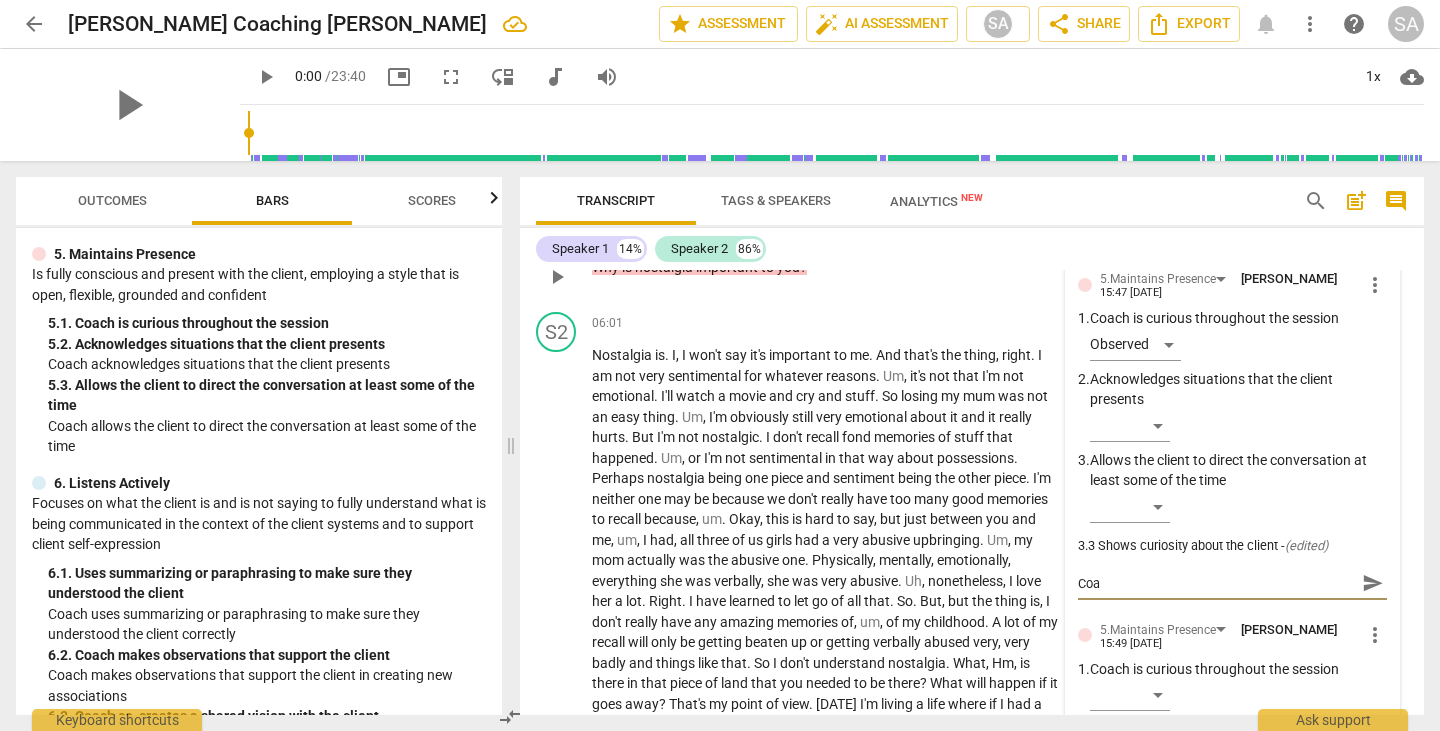 type on "Coac" 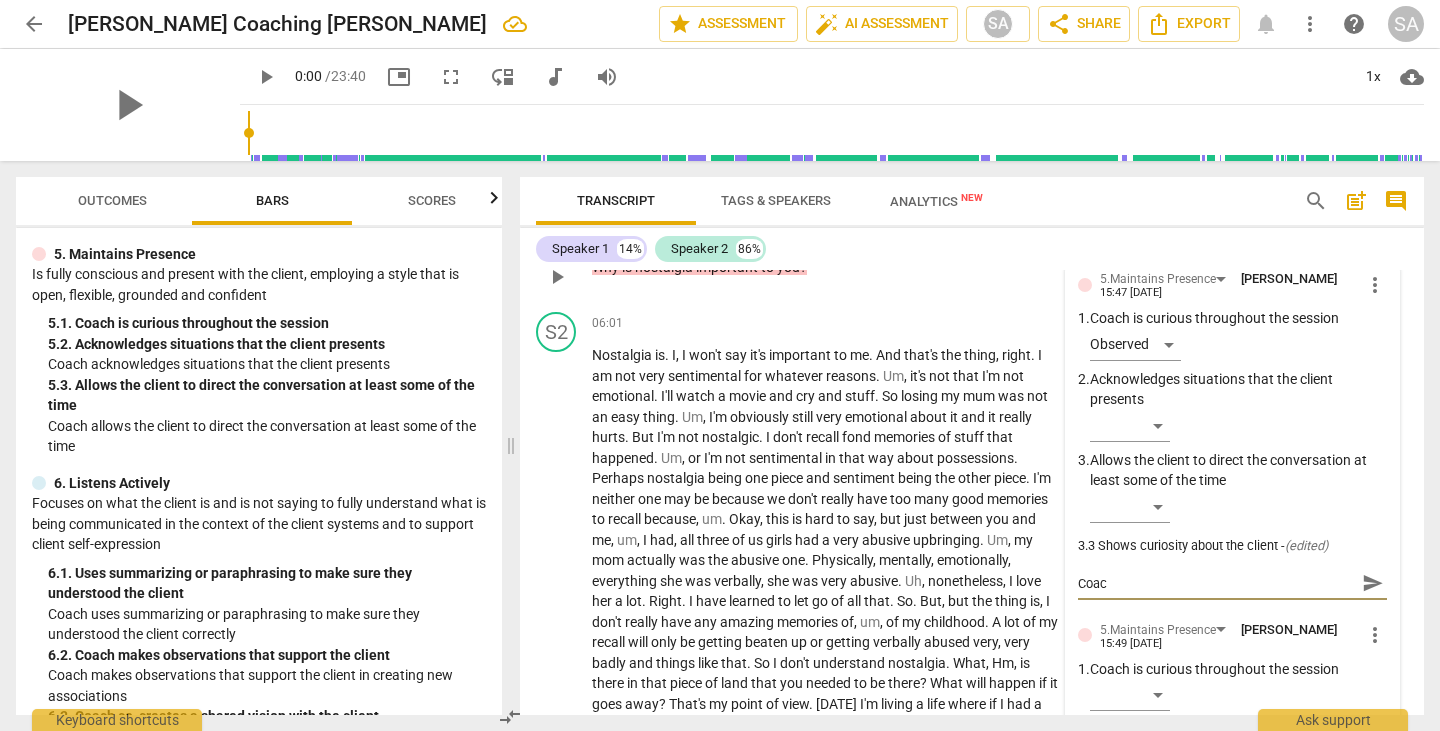 type on "Coach" 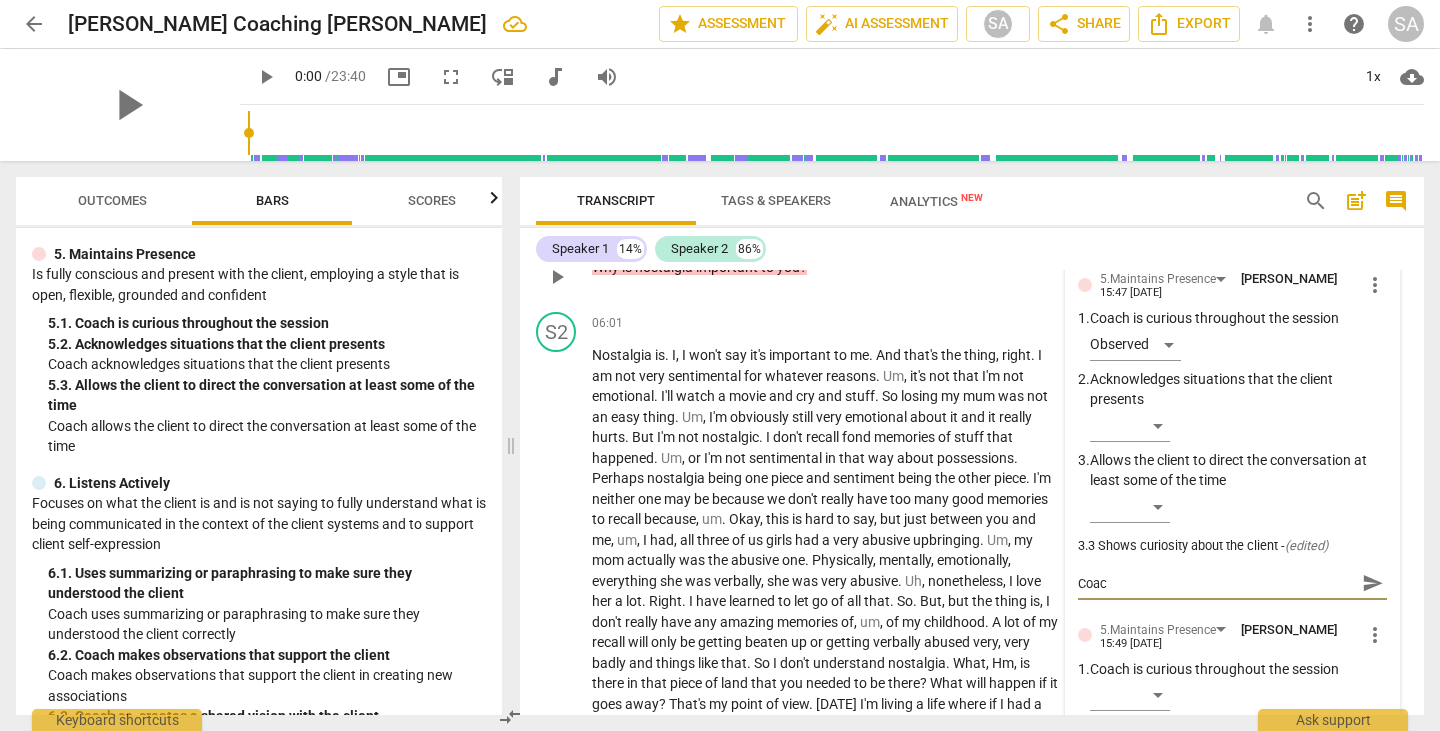 type on "Coach" 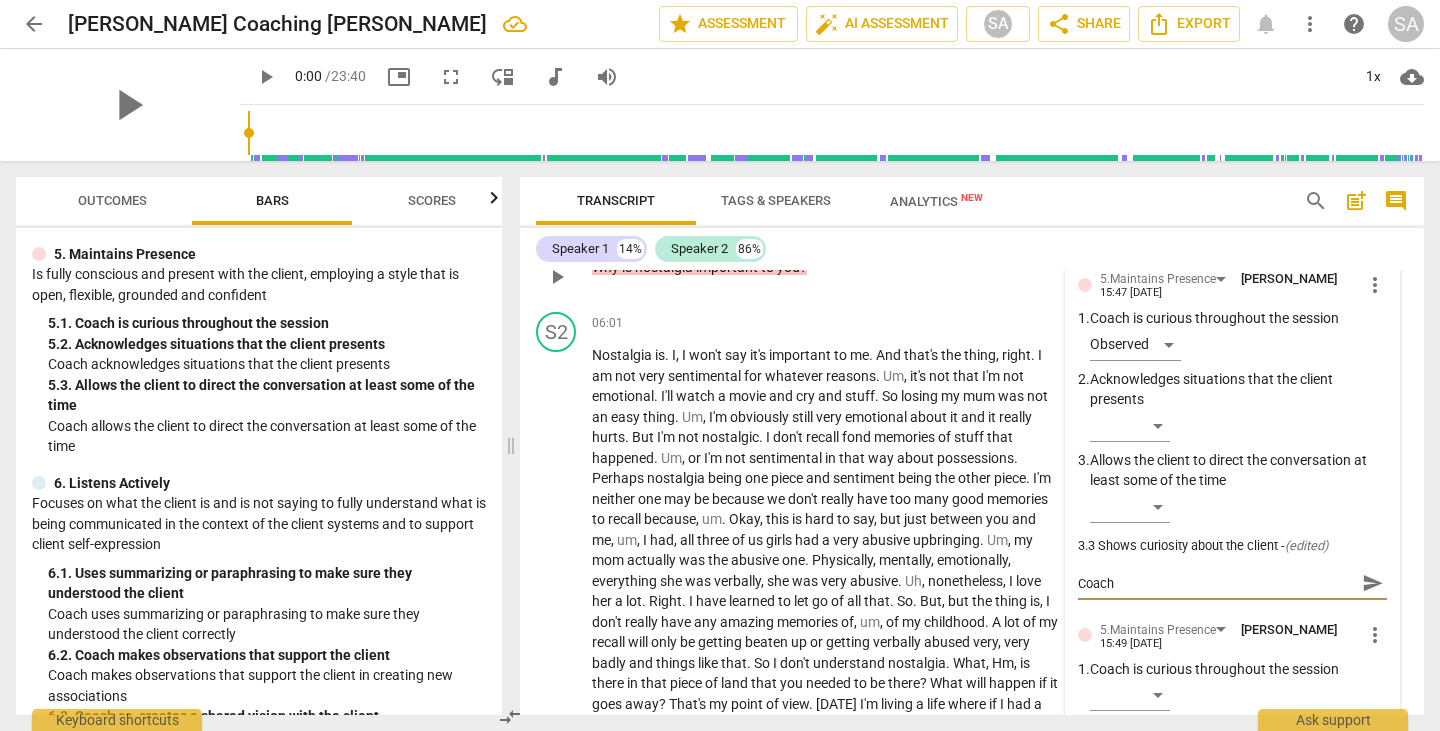 type on "Coach:" 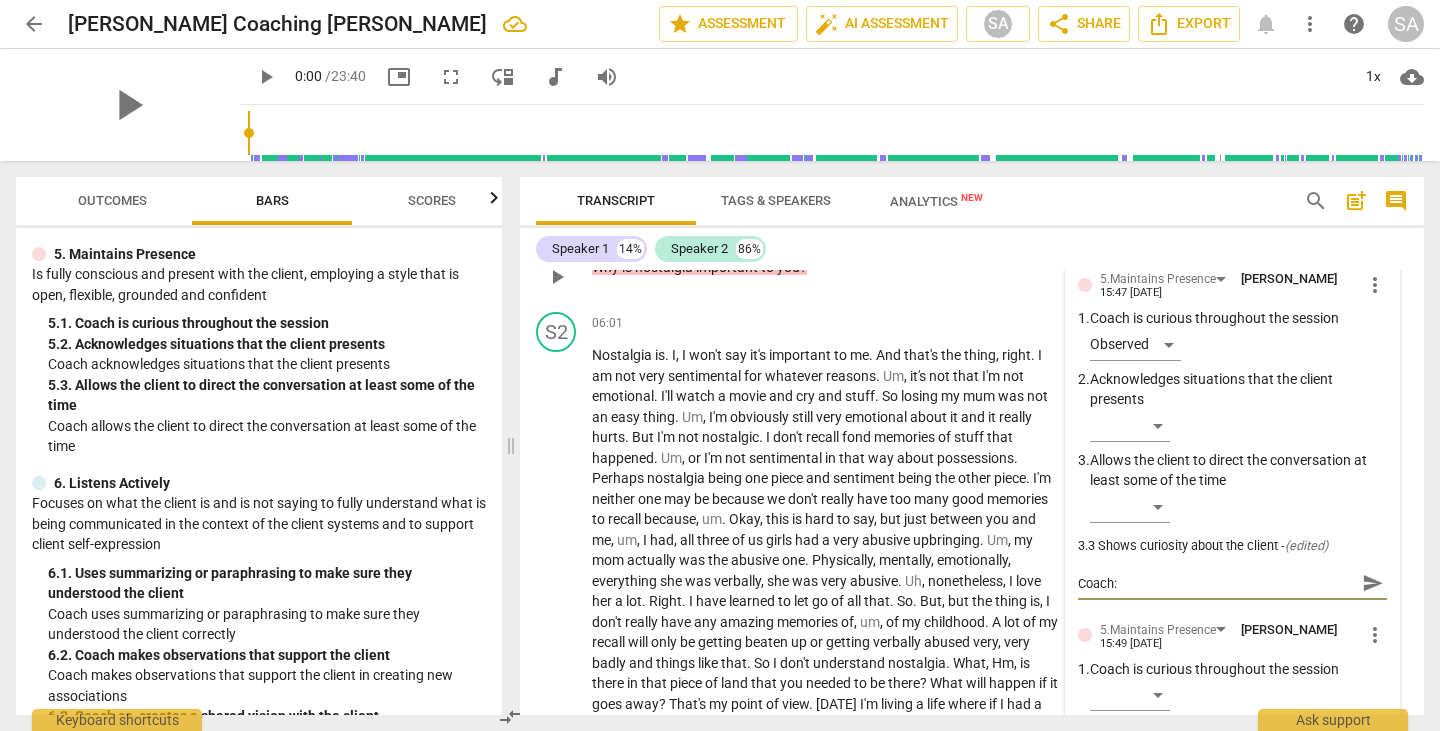type on "Coach:" 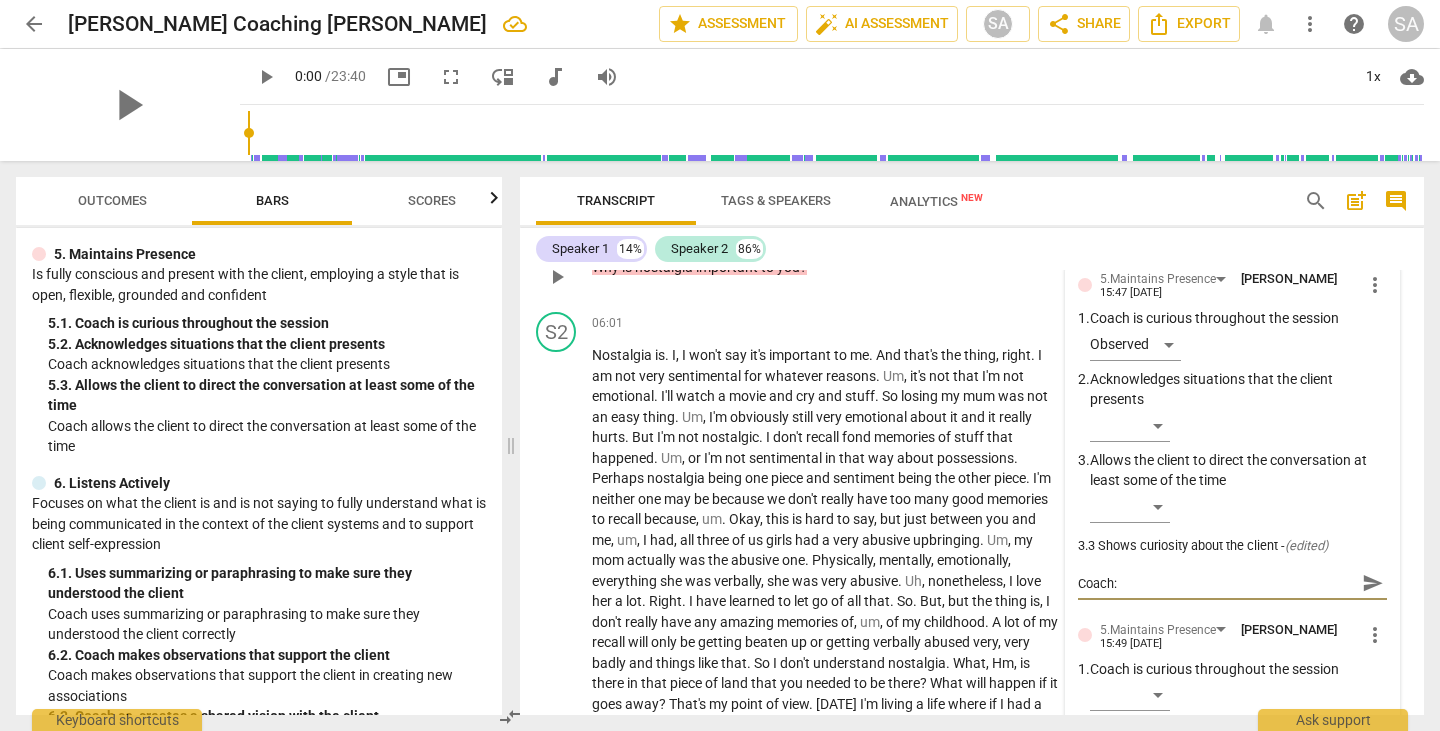 type on "Coach: "" 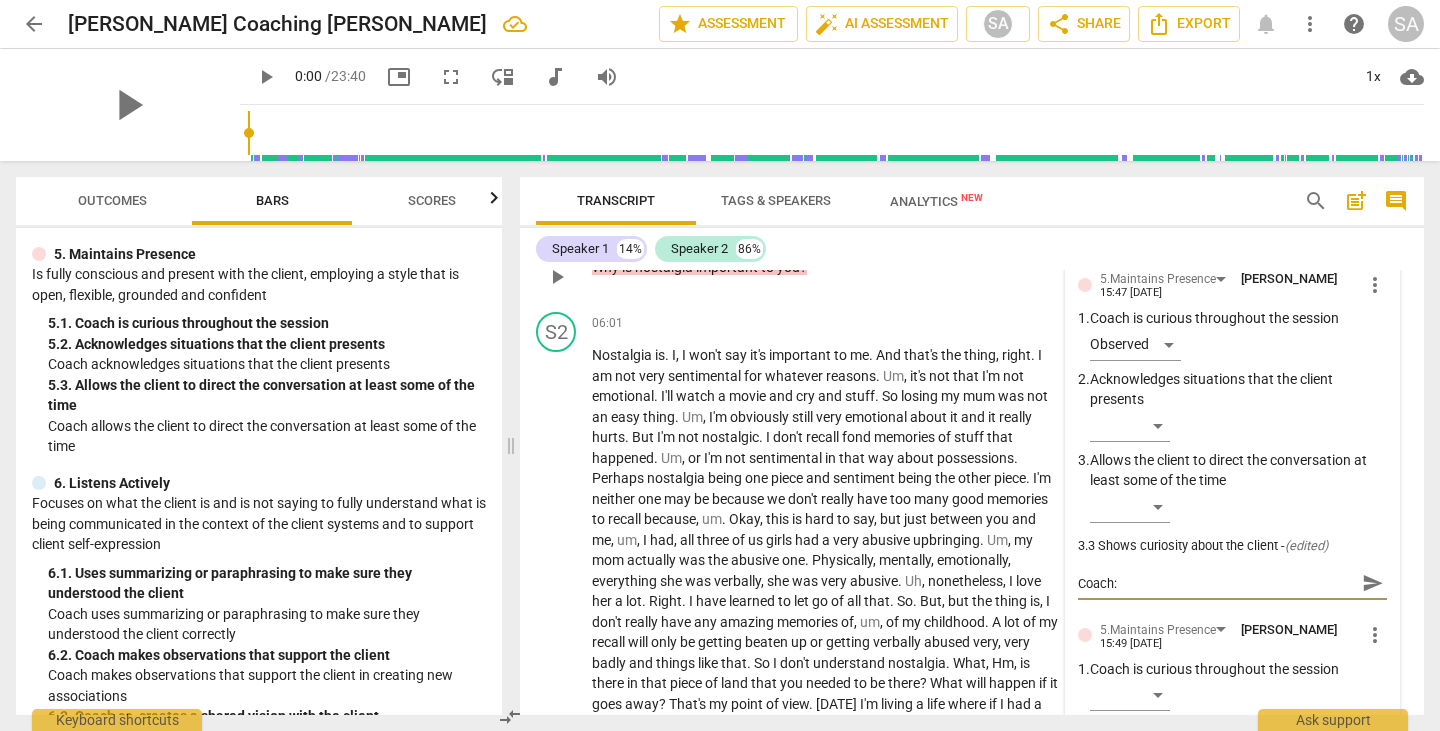 type on "Coach: "" 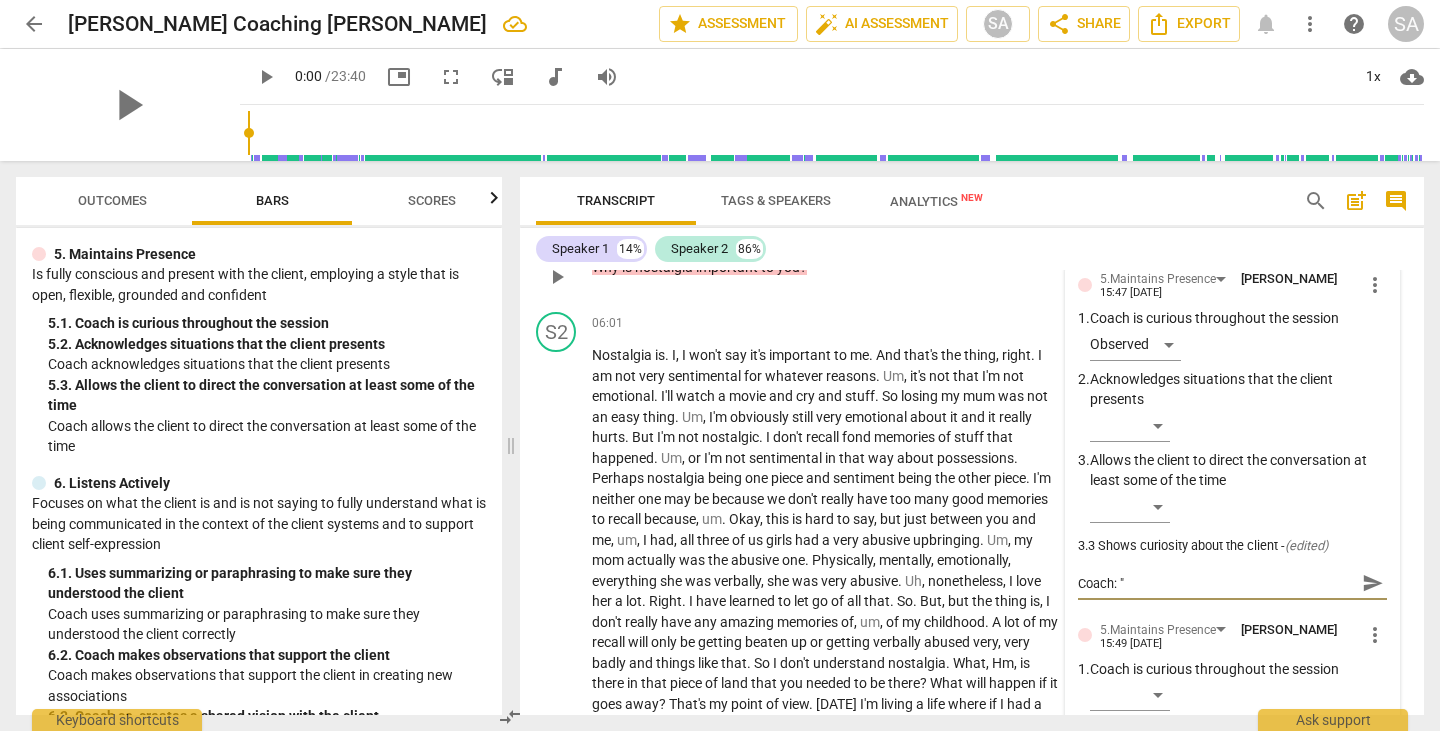 paste on "Why is nostalgia important to you?" 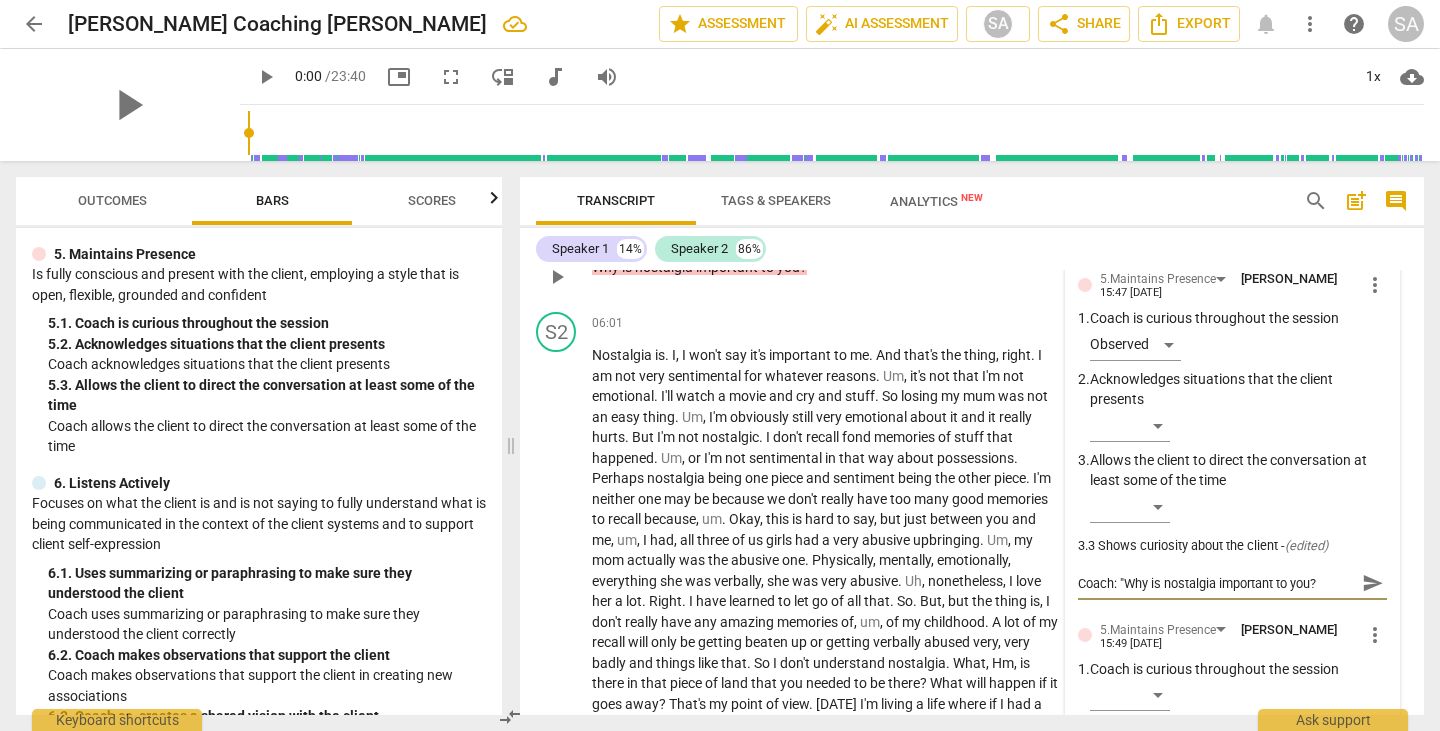 type on "Coach: "Why is nostalgia important to you?"" 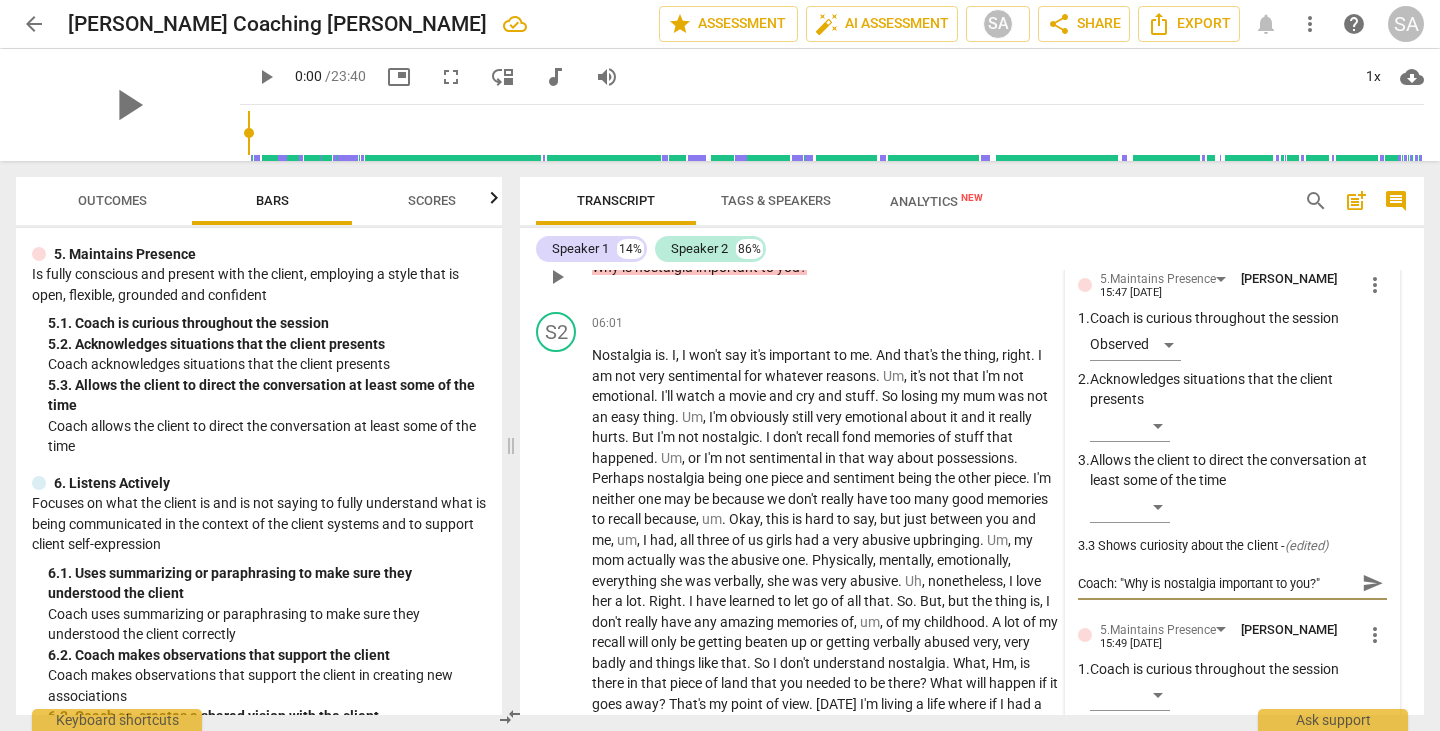 type on "Coach: "Why is nostalgia important to you?"" 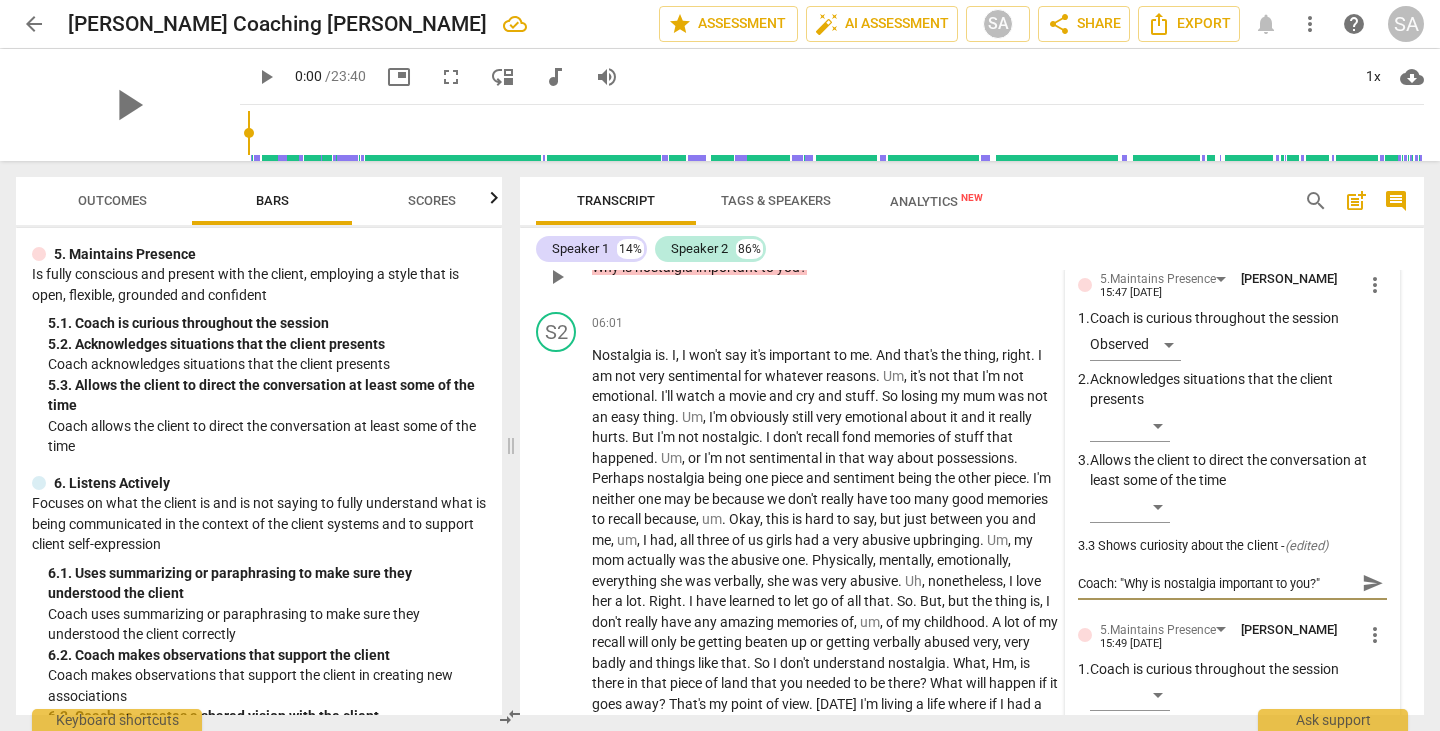 click on "( edited )" at bounding box center (1306, 545) 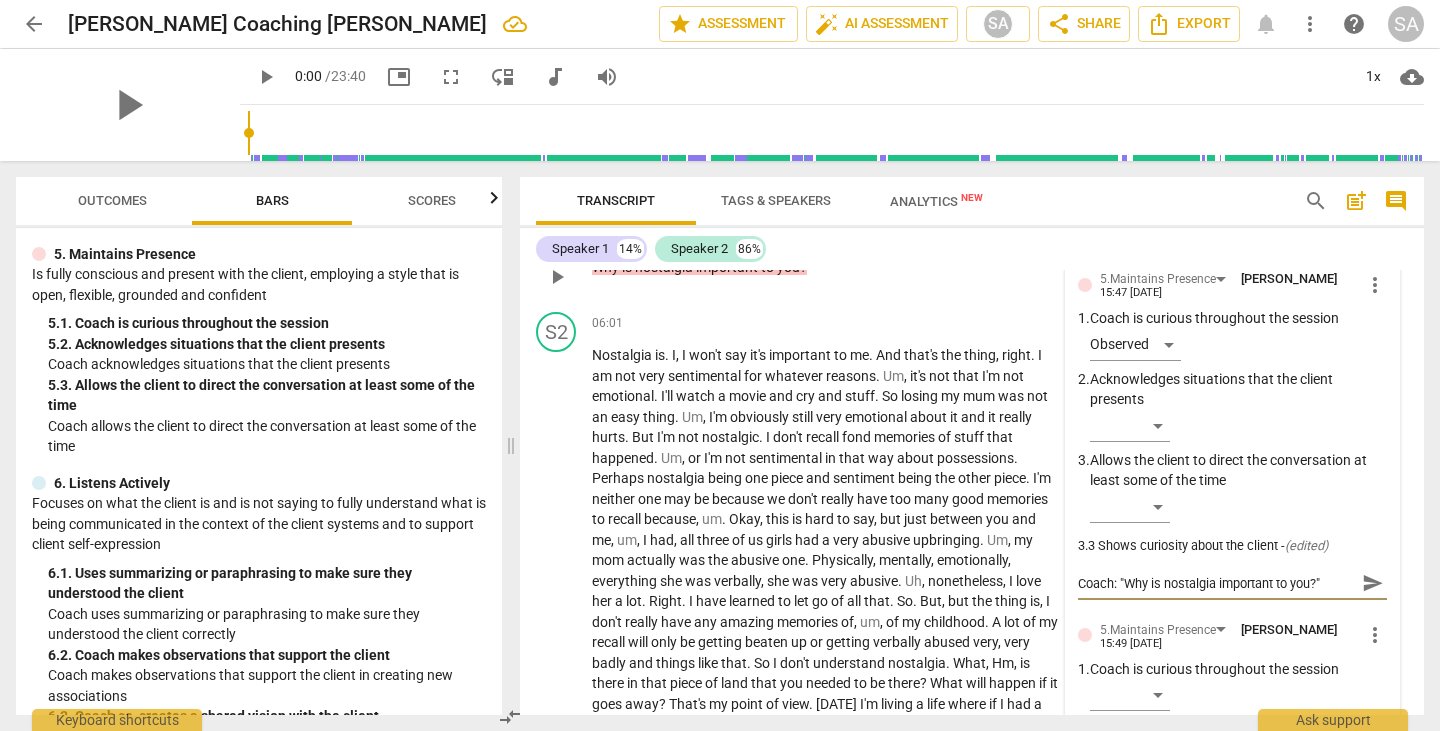 type 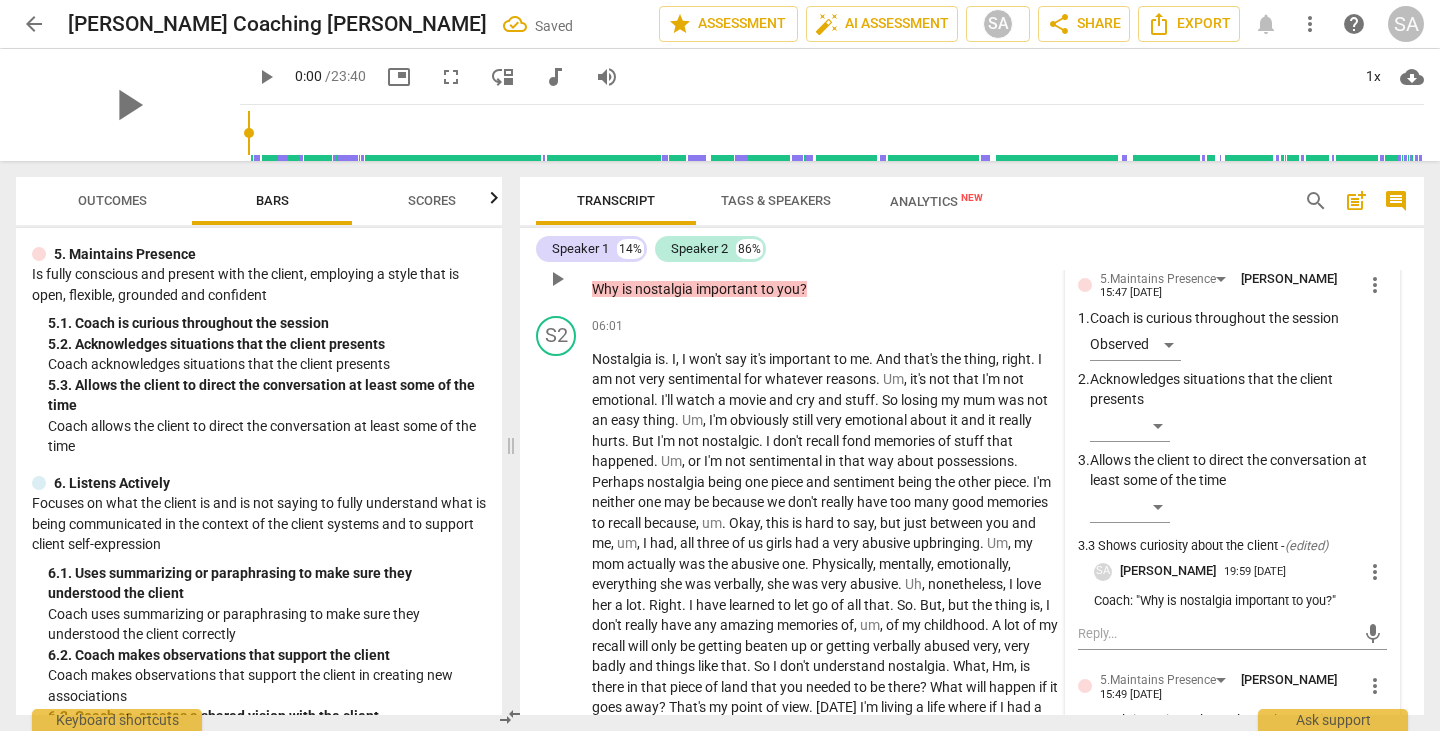 click on "3.3 Shows curiosity about the client -   ( edited )" at bounding box center [1232, 546] 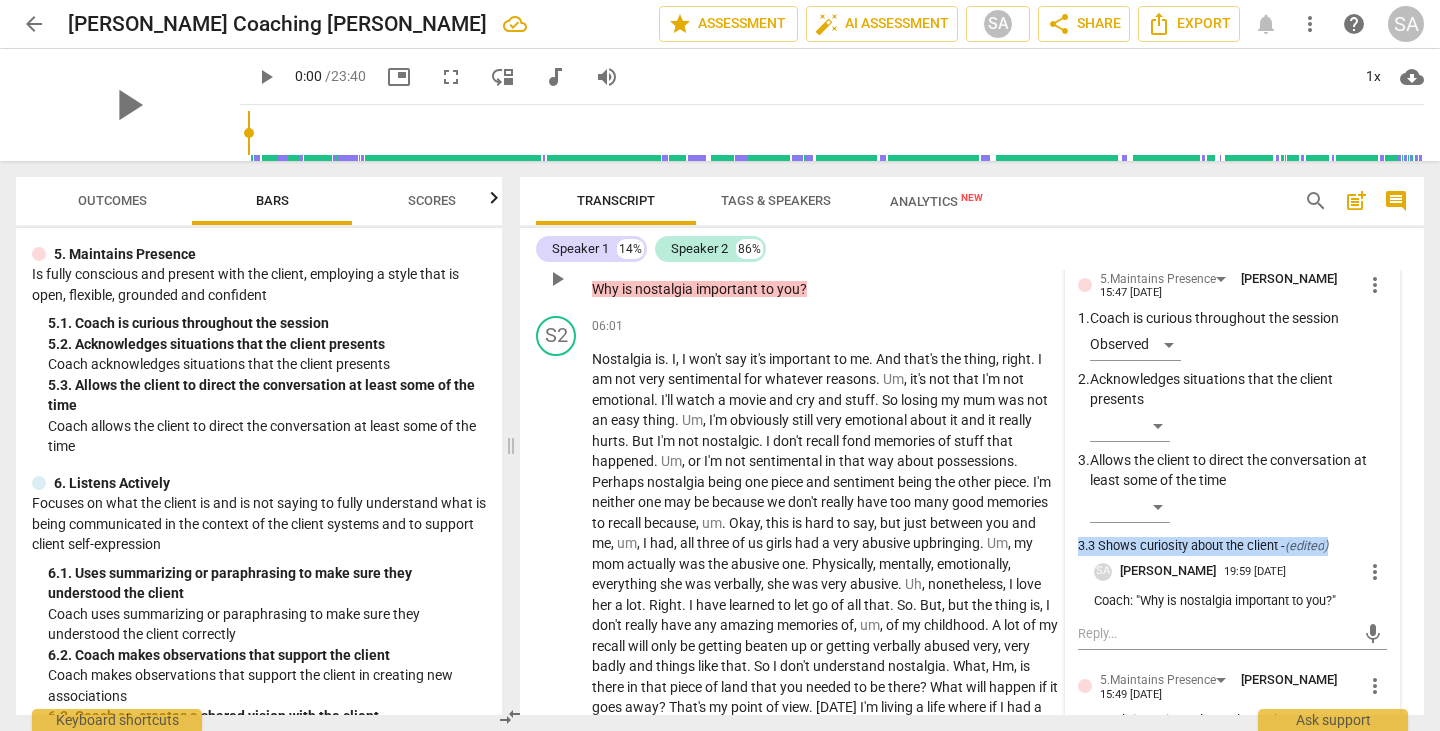 drag, startPoint x: 1075, startPoint y: 565, endPoint x: 1344, endPoint y: 560, distance: 269.04648 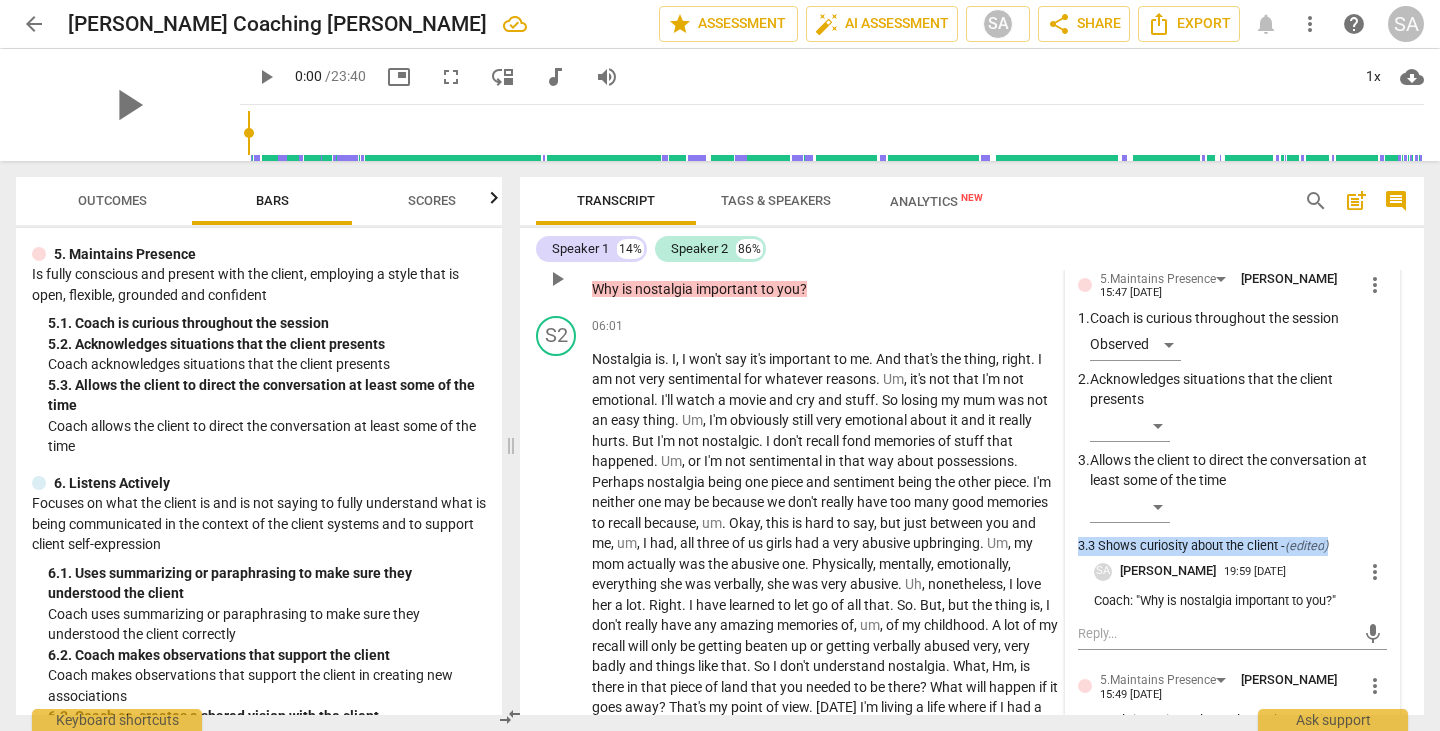 click on "3.3 Shows curiosity about the client -   ( edited )" at bounding box center [1232, 546] 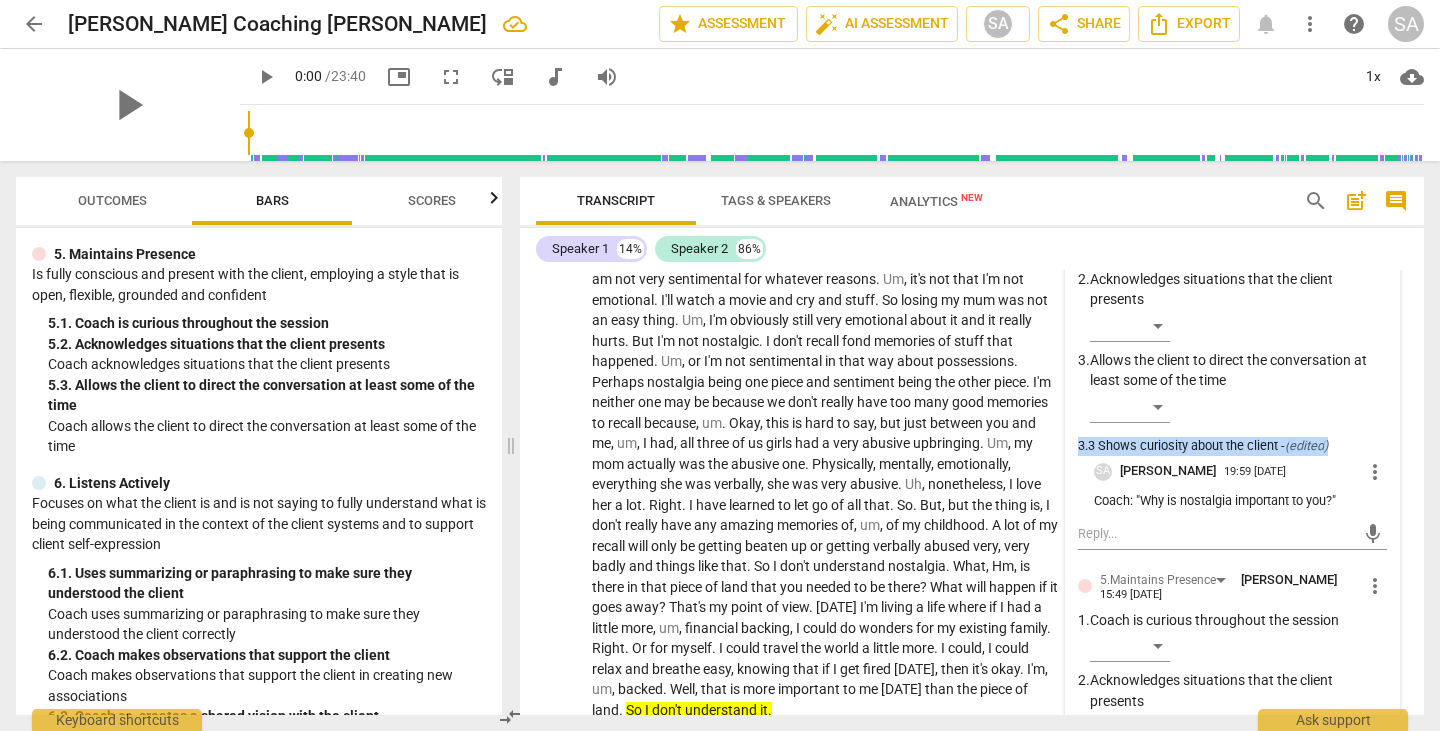 scroll, scrollTop: 2558, scrollLeft: 0, axis: vertical 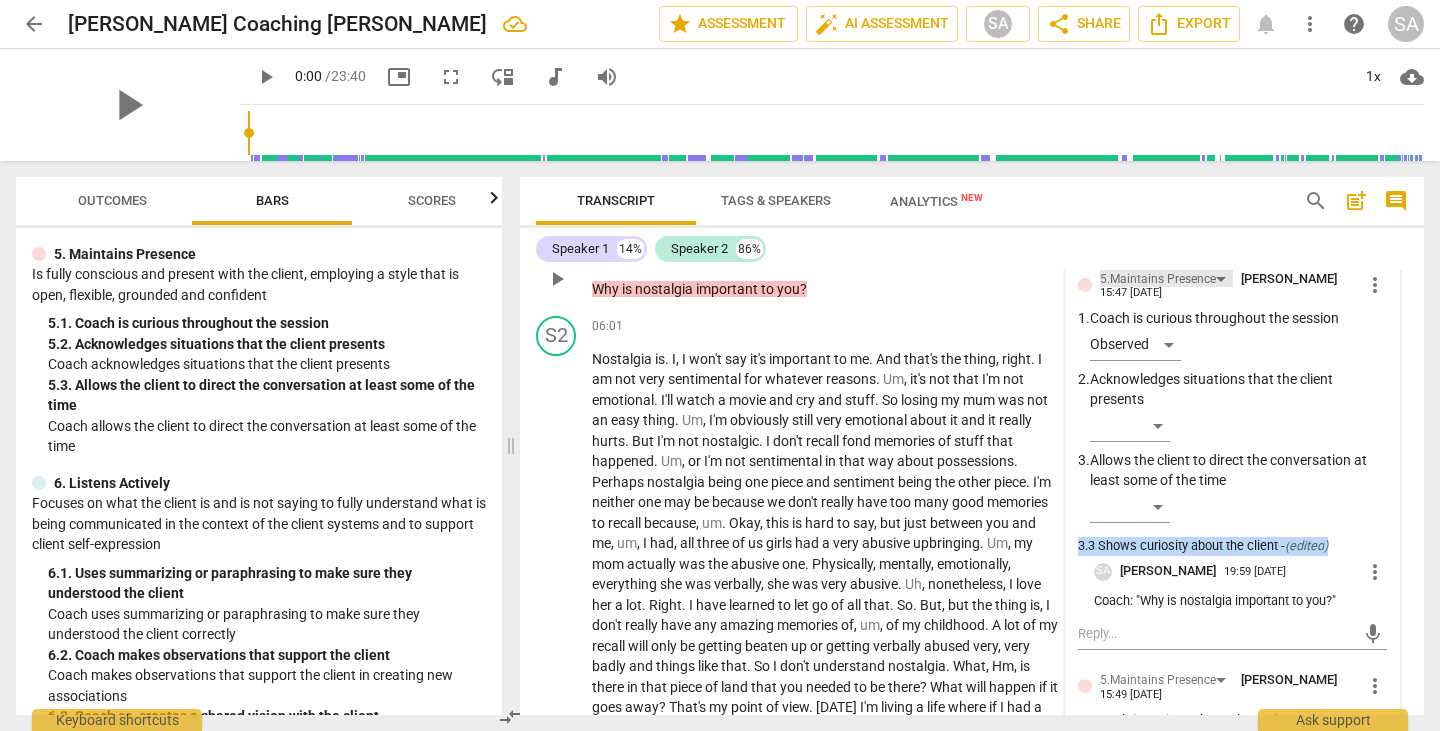 click on "5.Maintains Presence" at bounding box center (1166, 278) 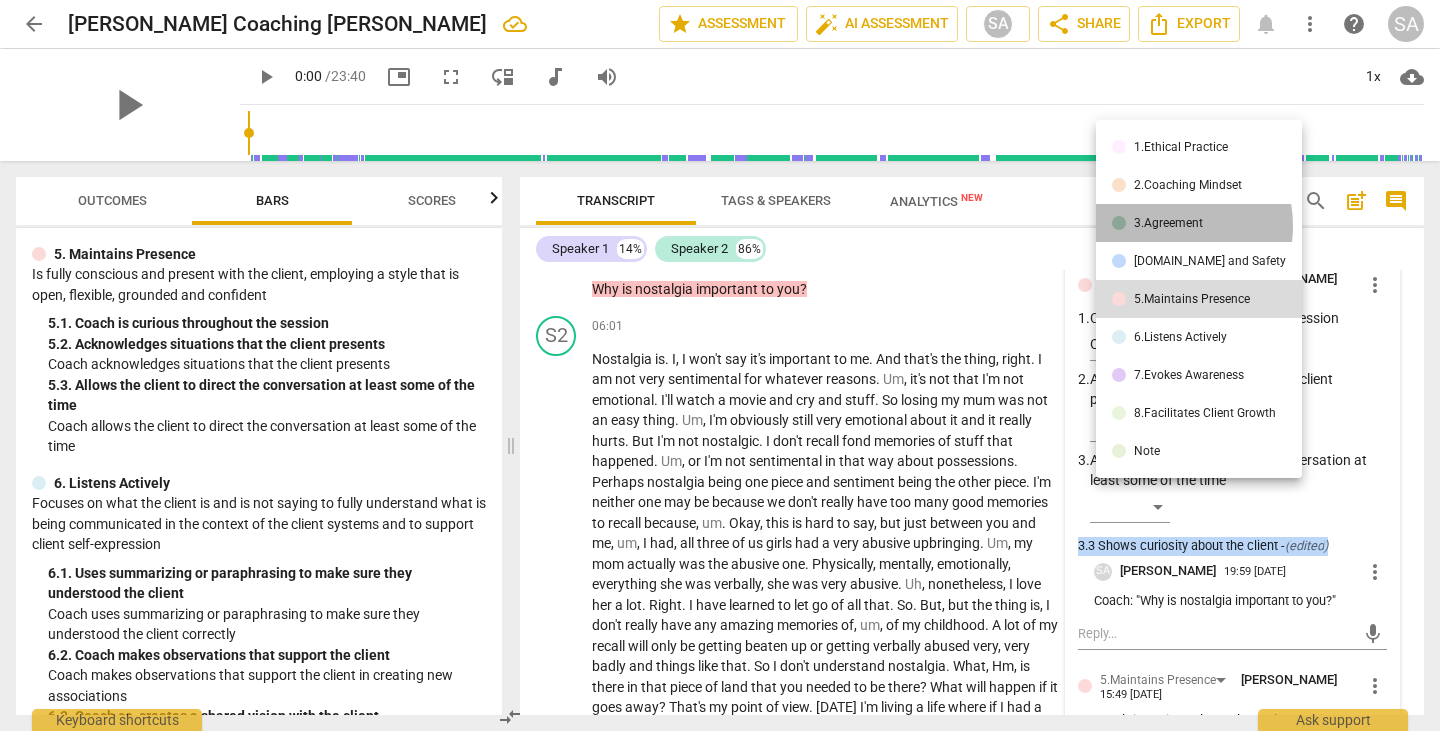 click on "3.Agreement" at bounding box center [1168, 223] 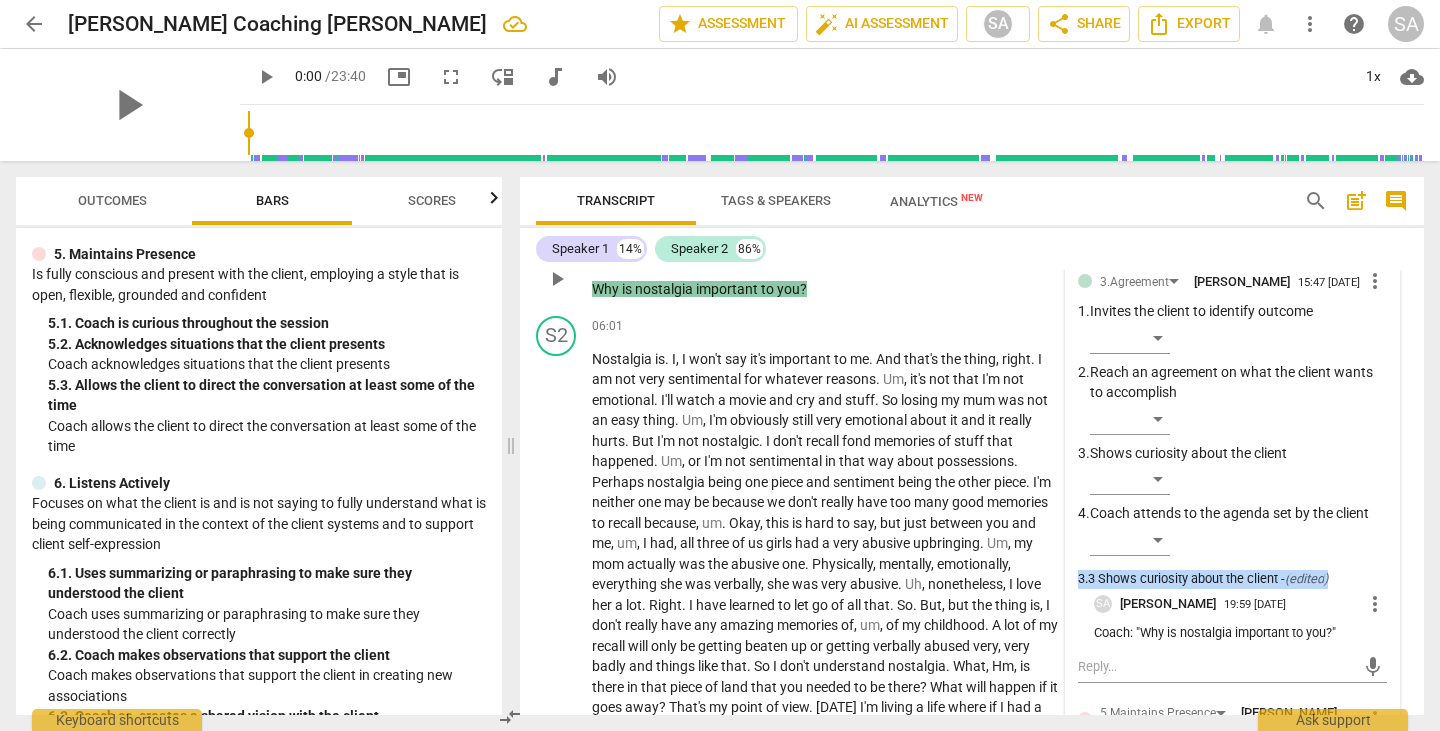 scroll, scrollTop: 2758, scrollLeft: 0, axis: vertical 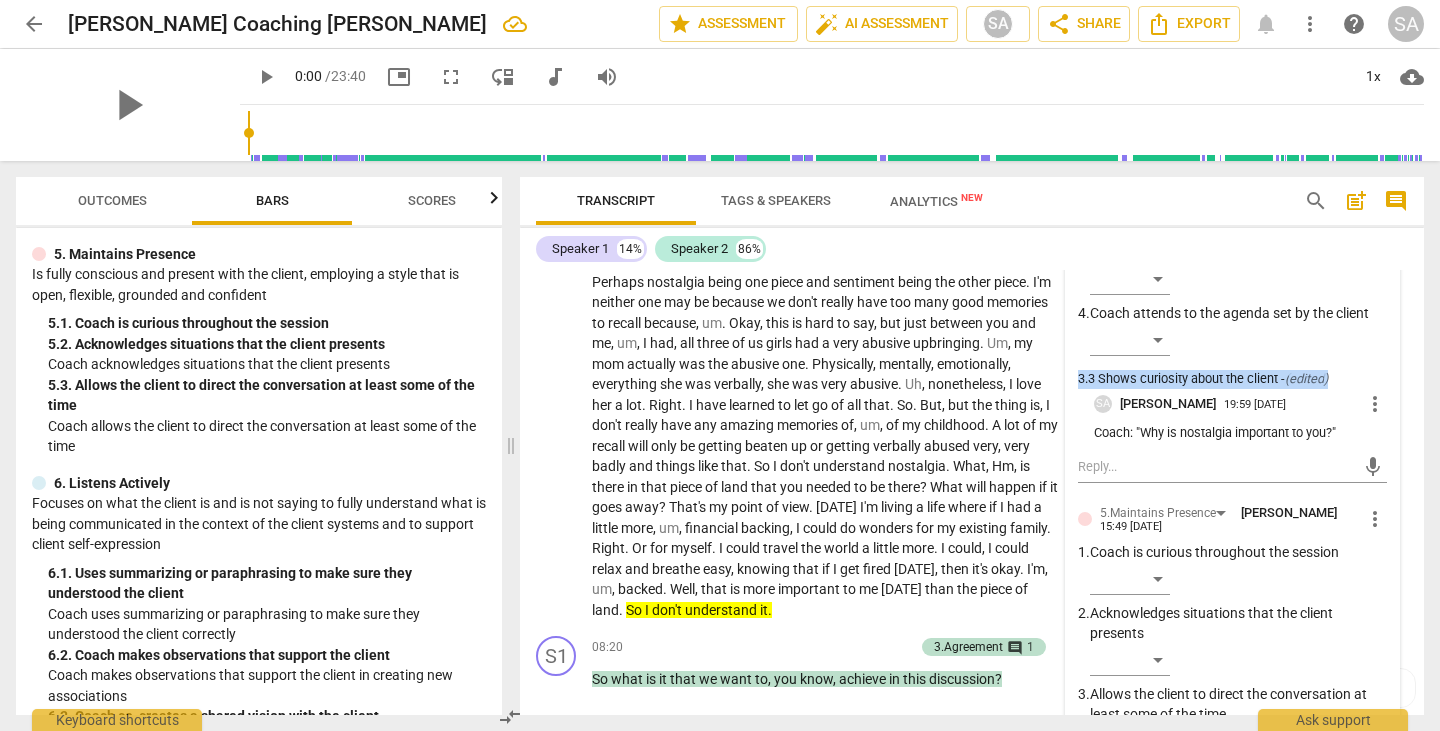 click on "3.3 Shows curiosity about the client -   ( edited )" at bounding box center [1232, 379] 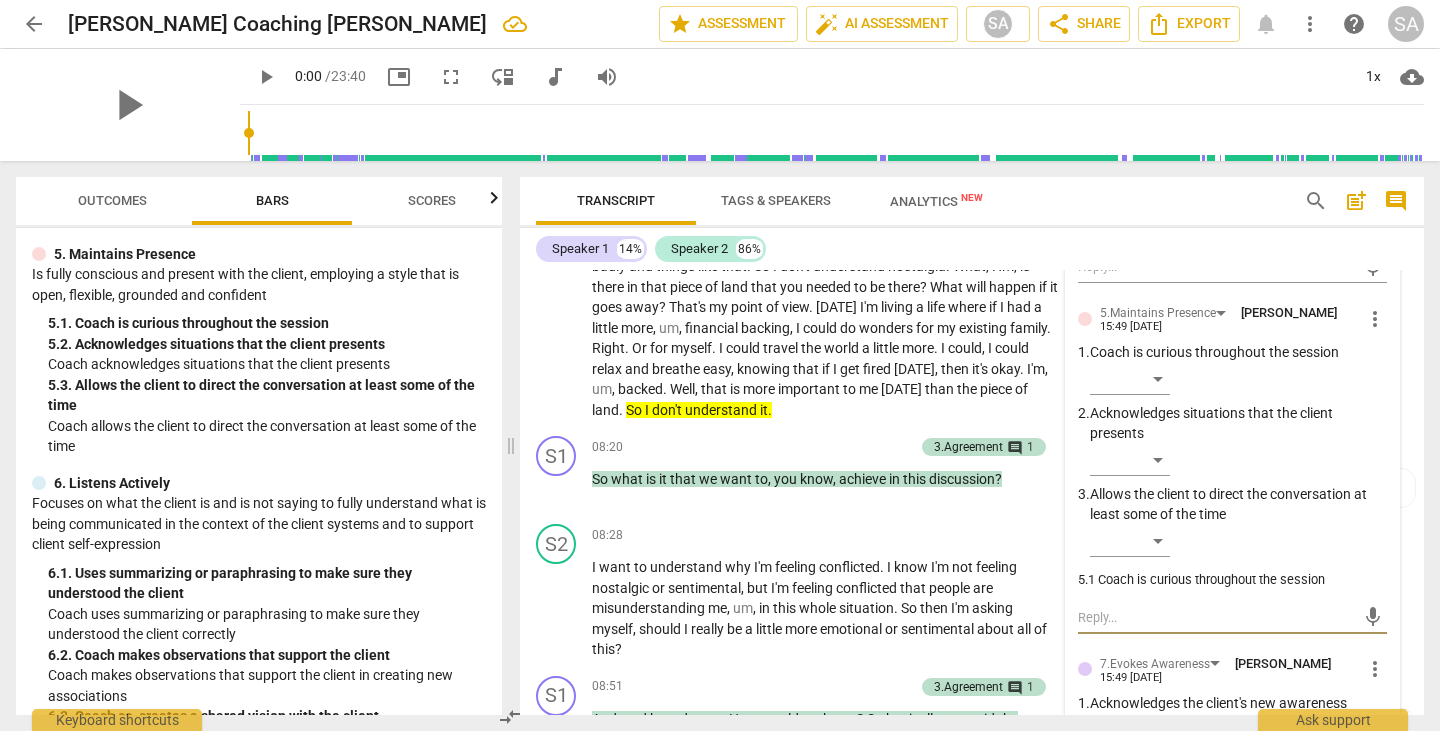 click at bounding box center (1216, 617) 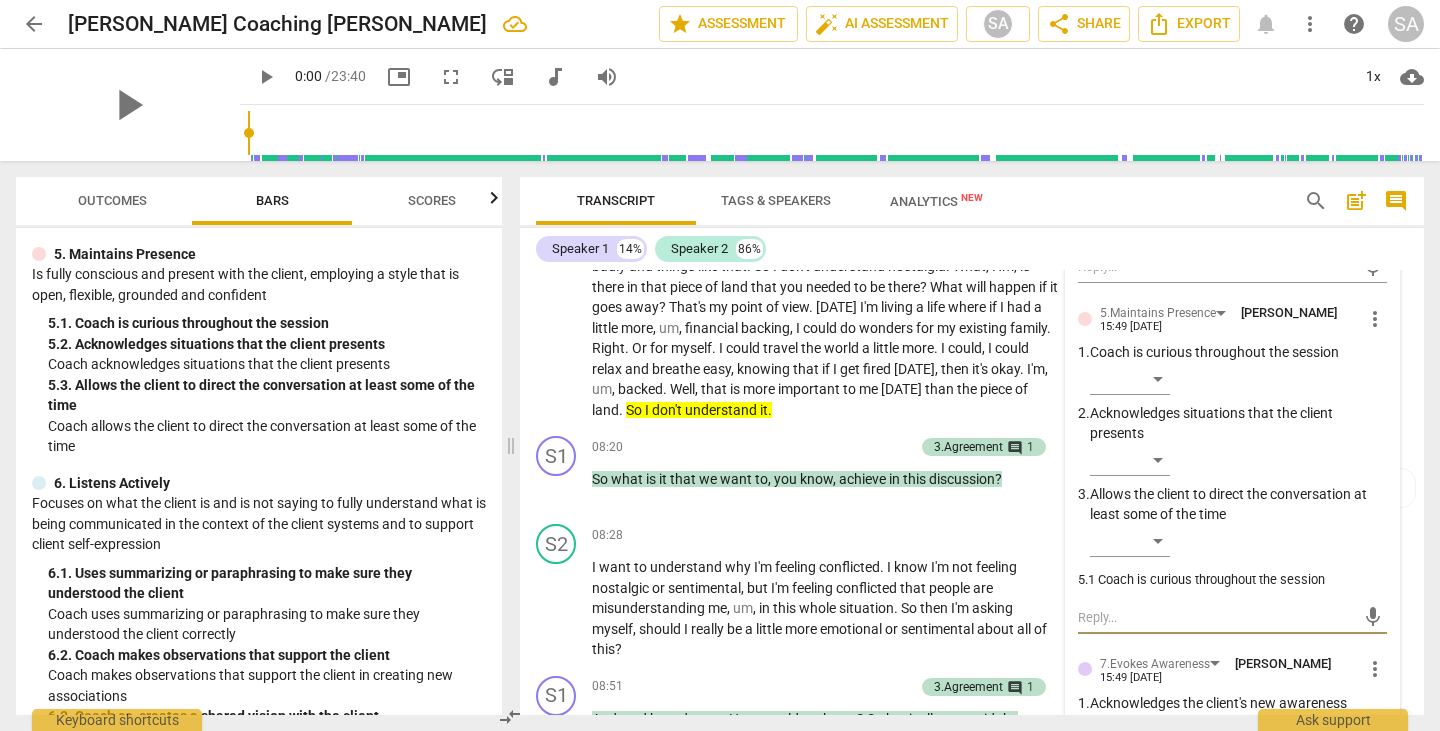 type on "C" 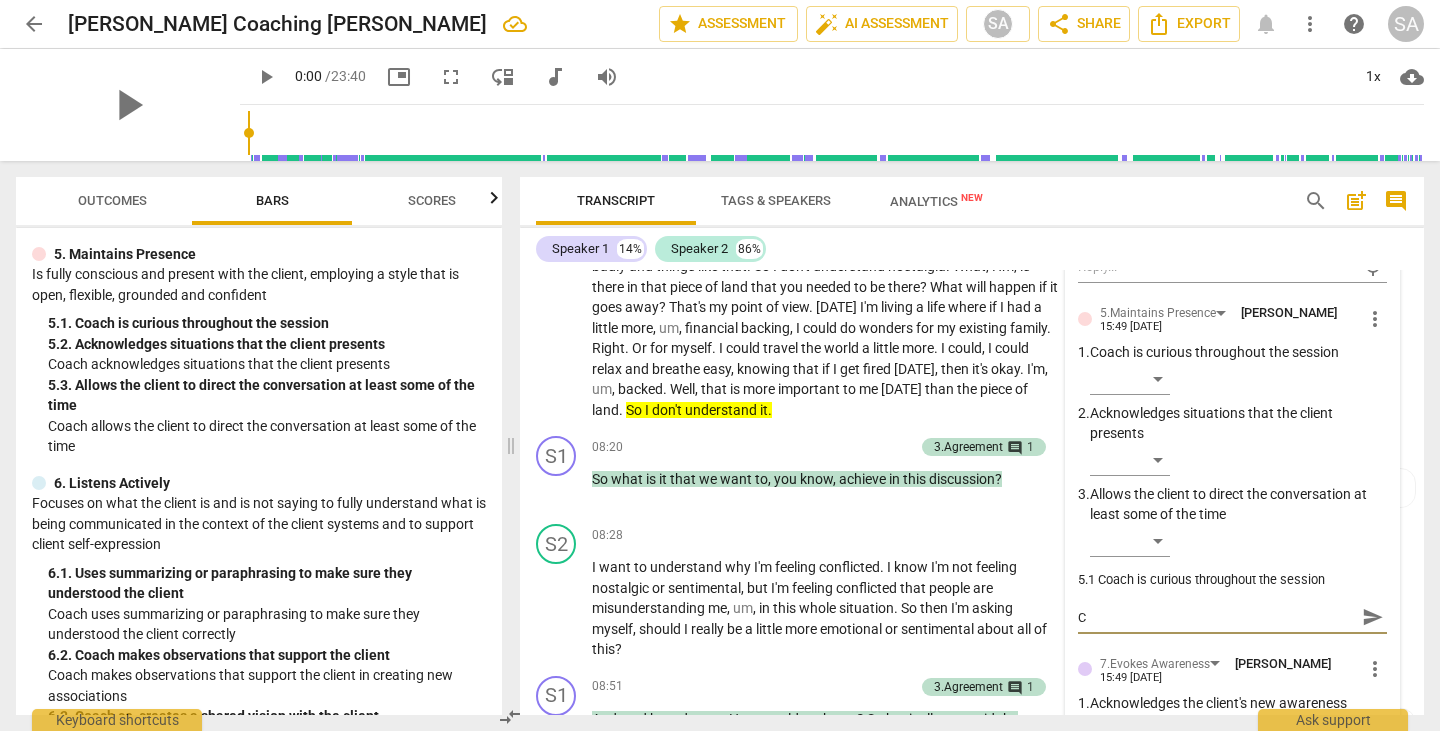 type on "Co" 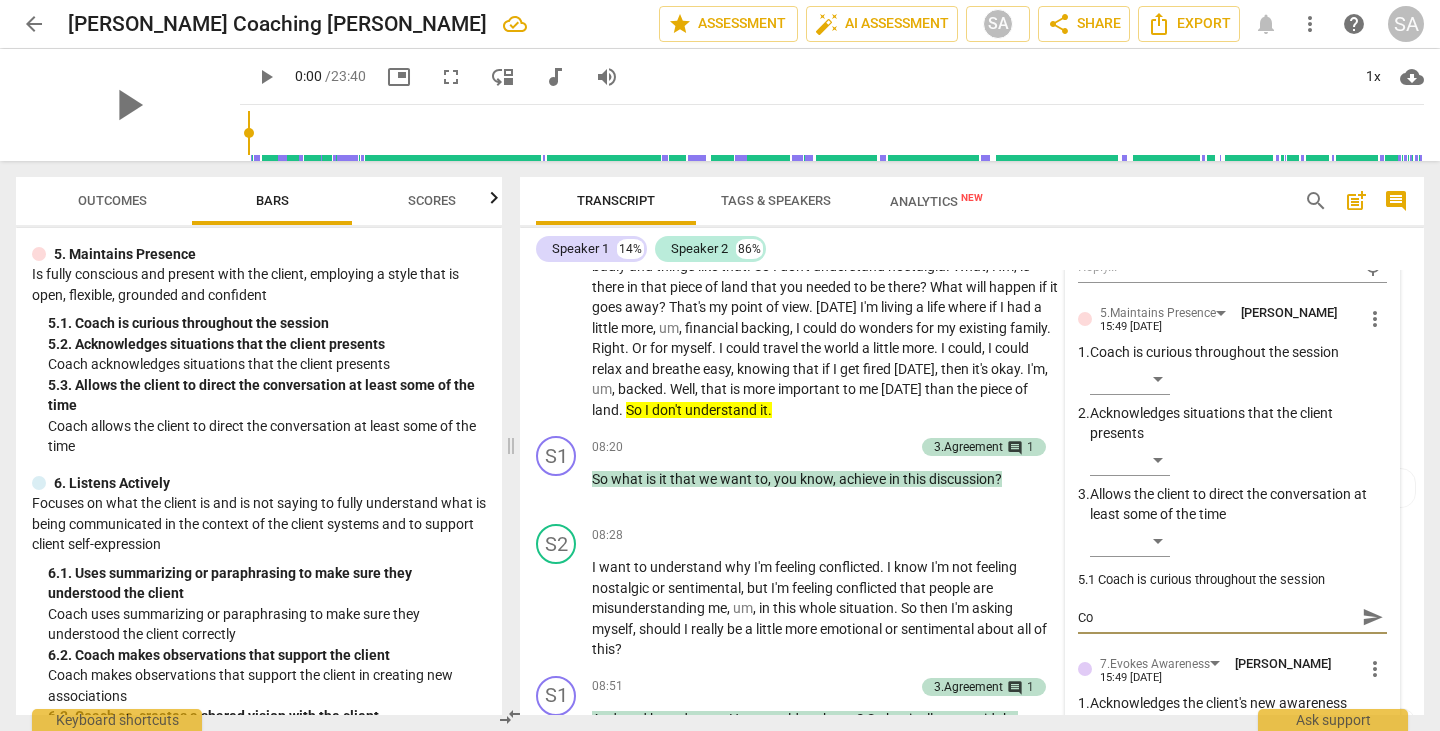 type on "Coa" 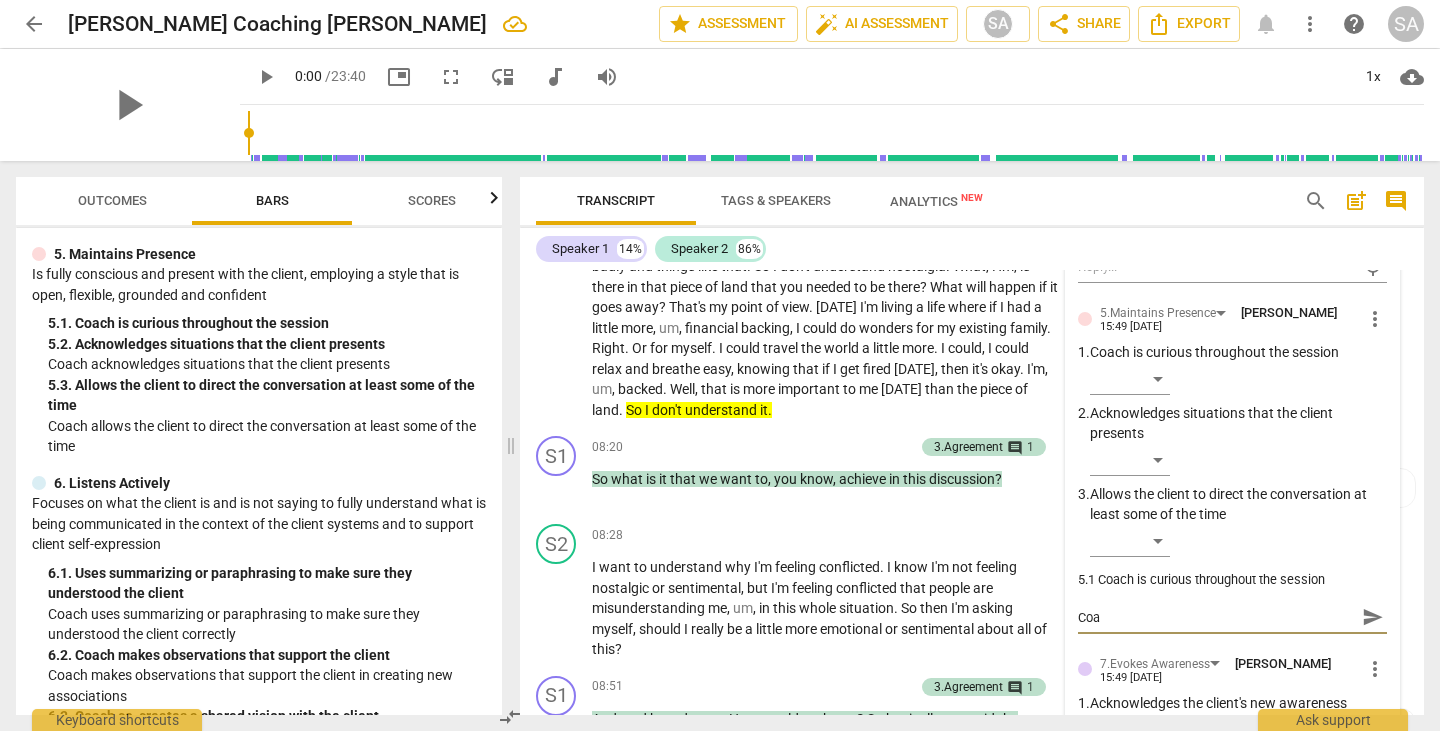 type on "Coac" 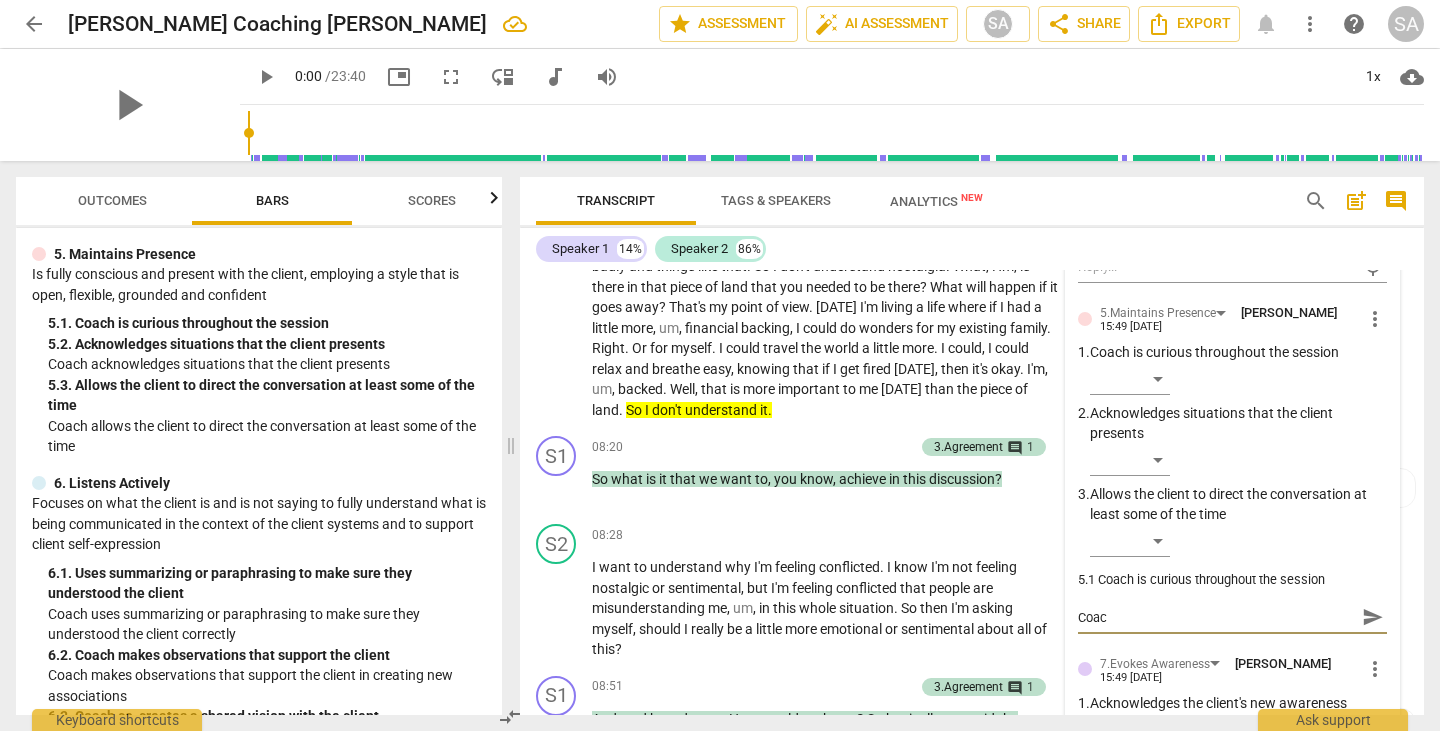 type on "Coach" 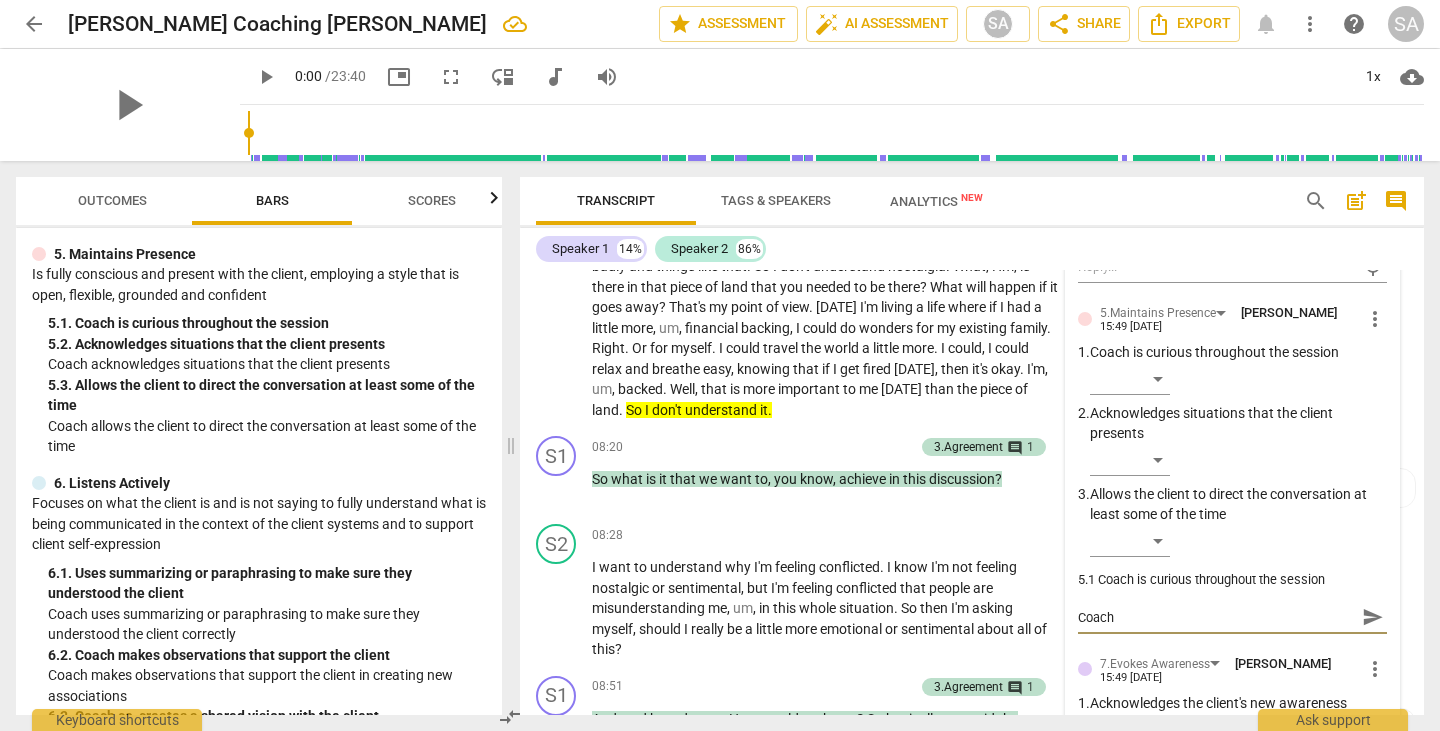 type on "Coach:" 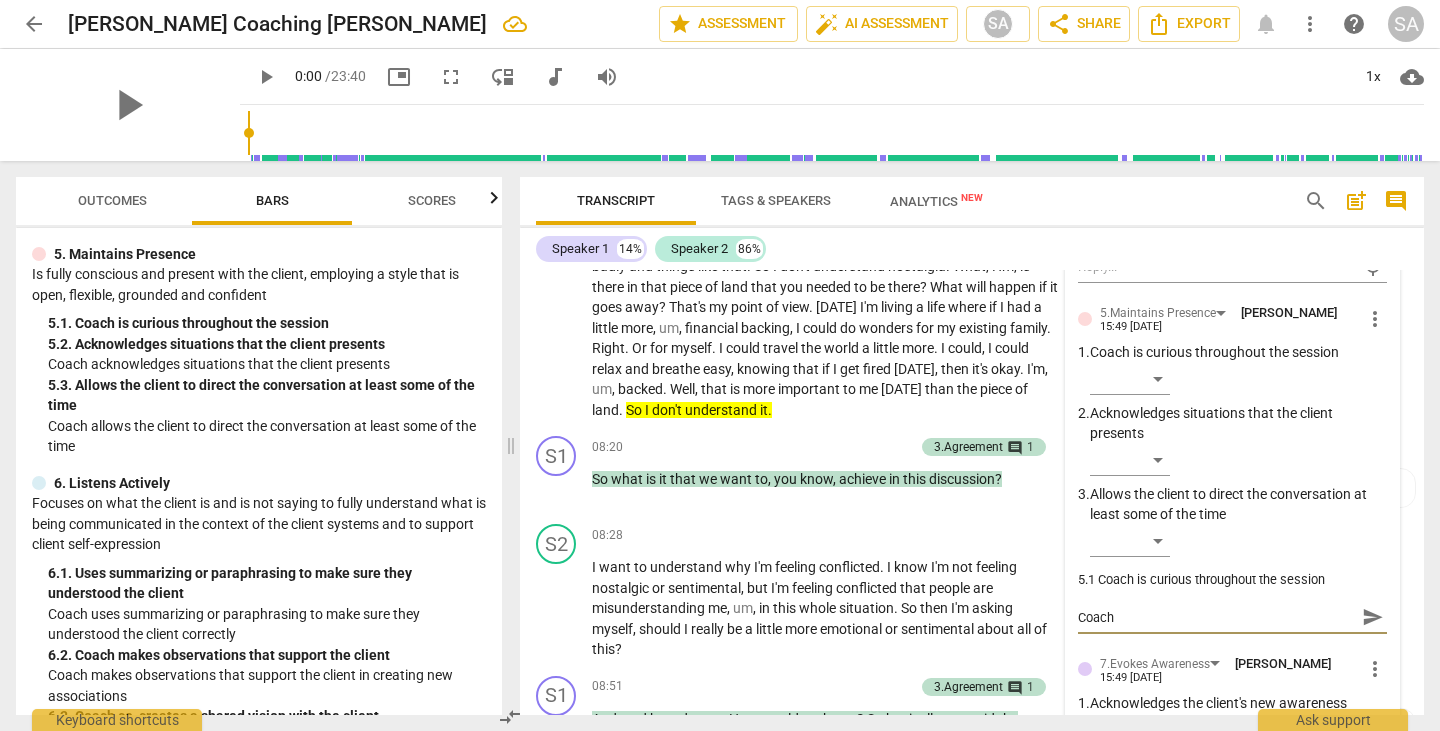 type on "Coach:" 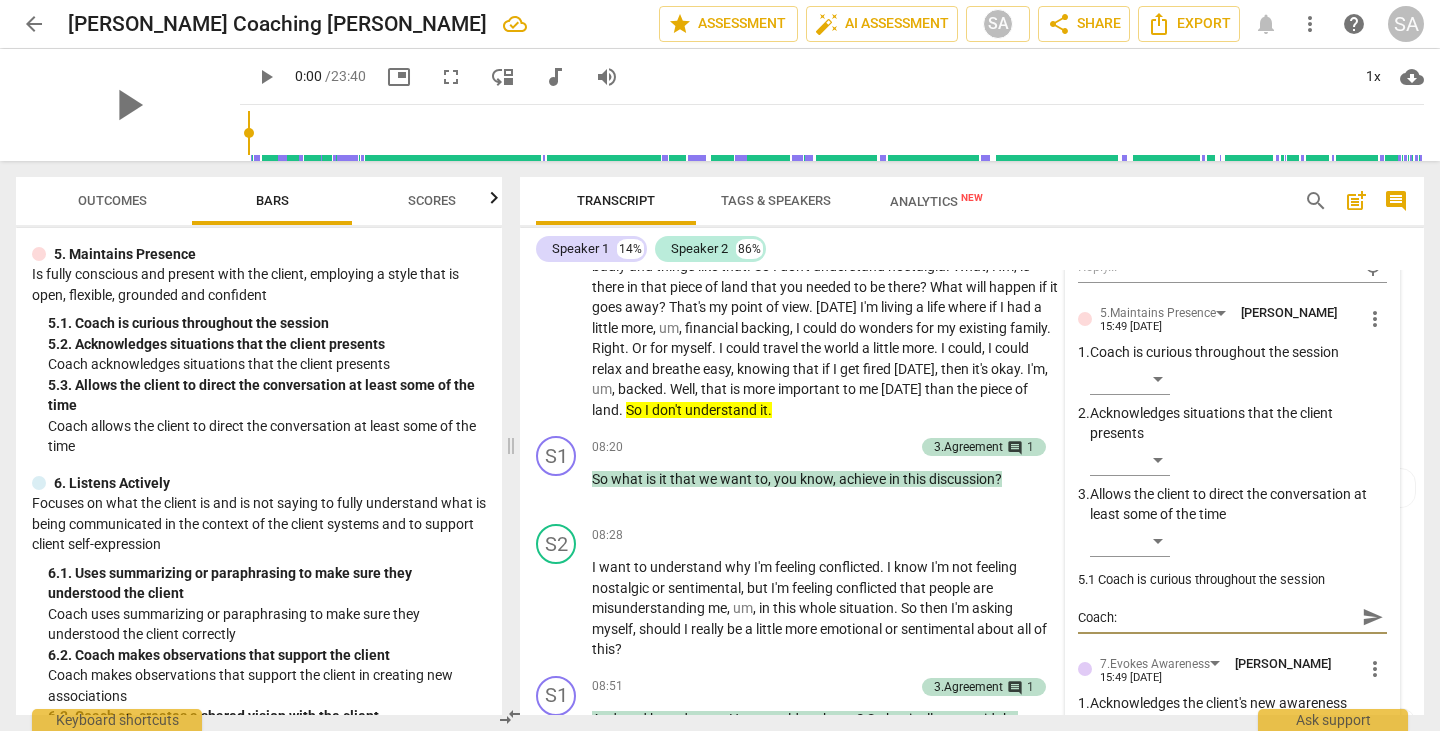 type on "Coach:" 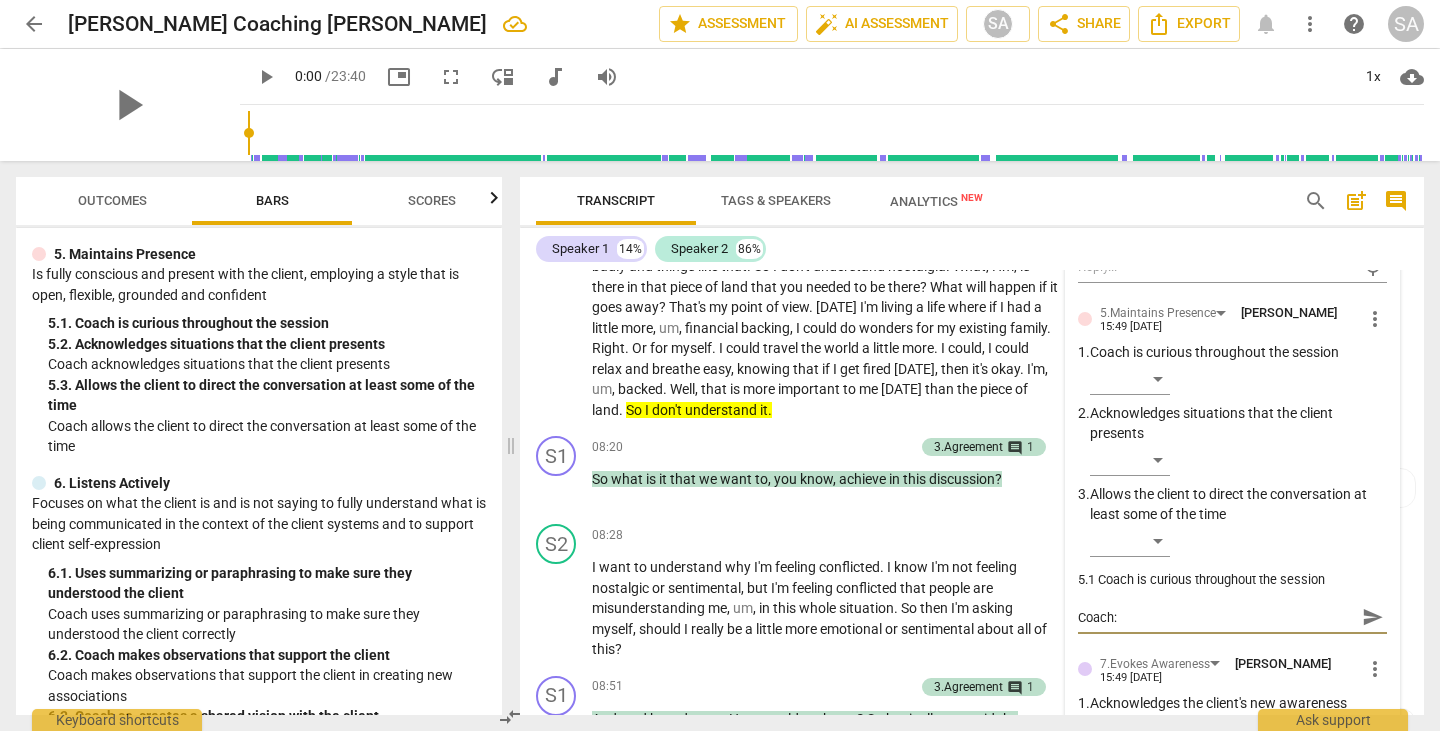 type on "Coach:" 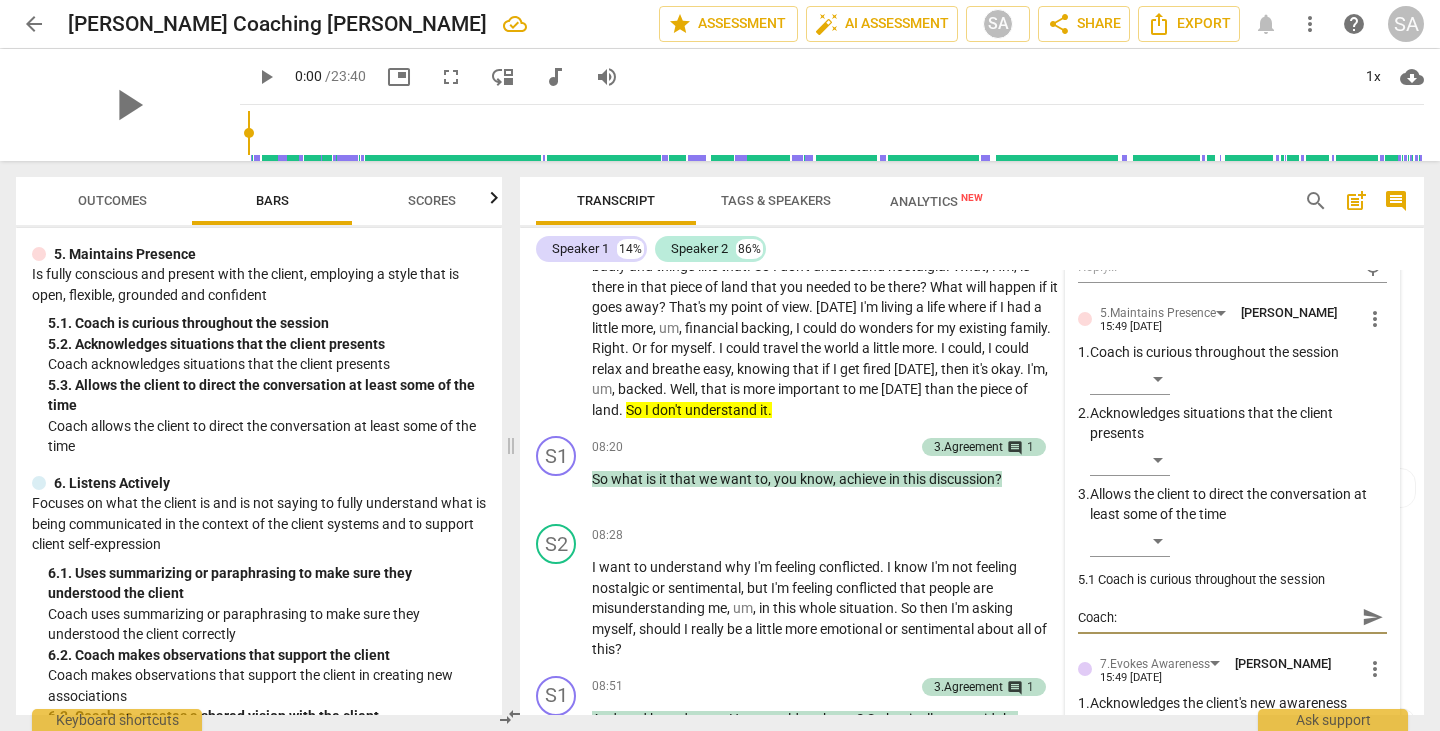 type on "Coach: "" 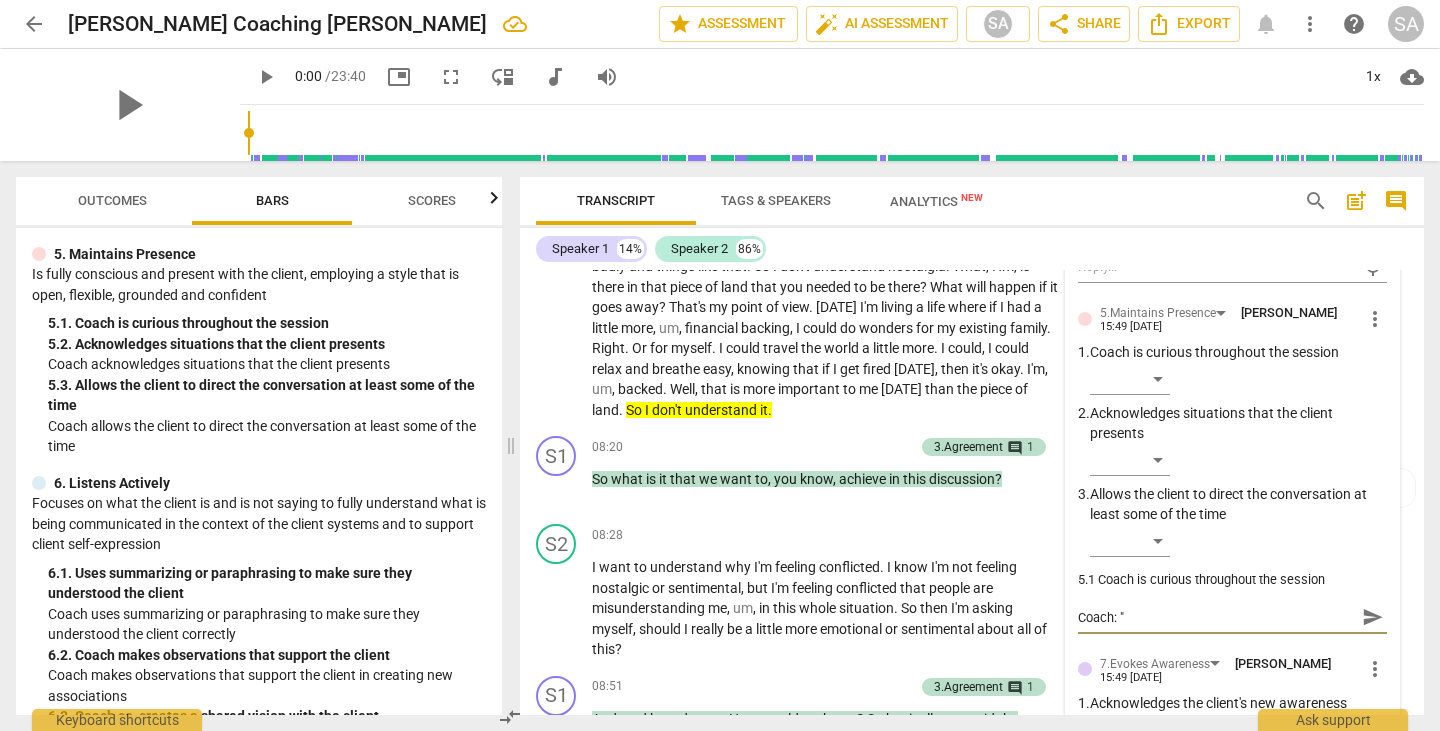 paste on "Why is nostalgia important to you?" 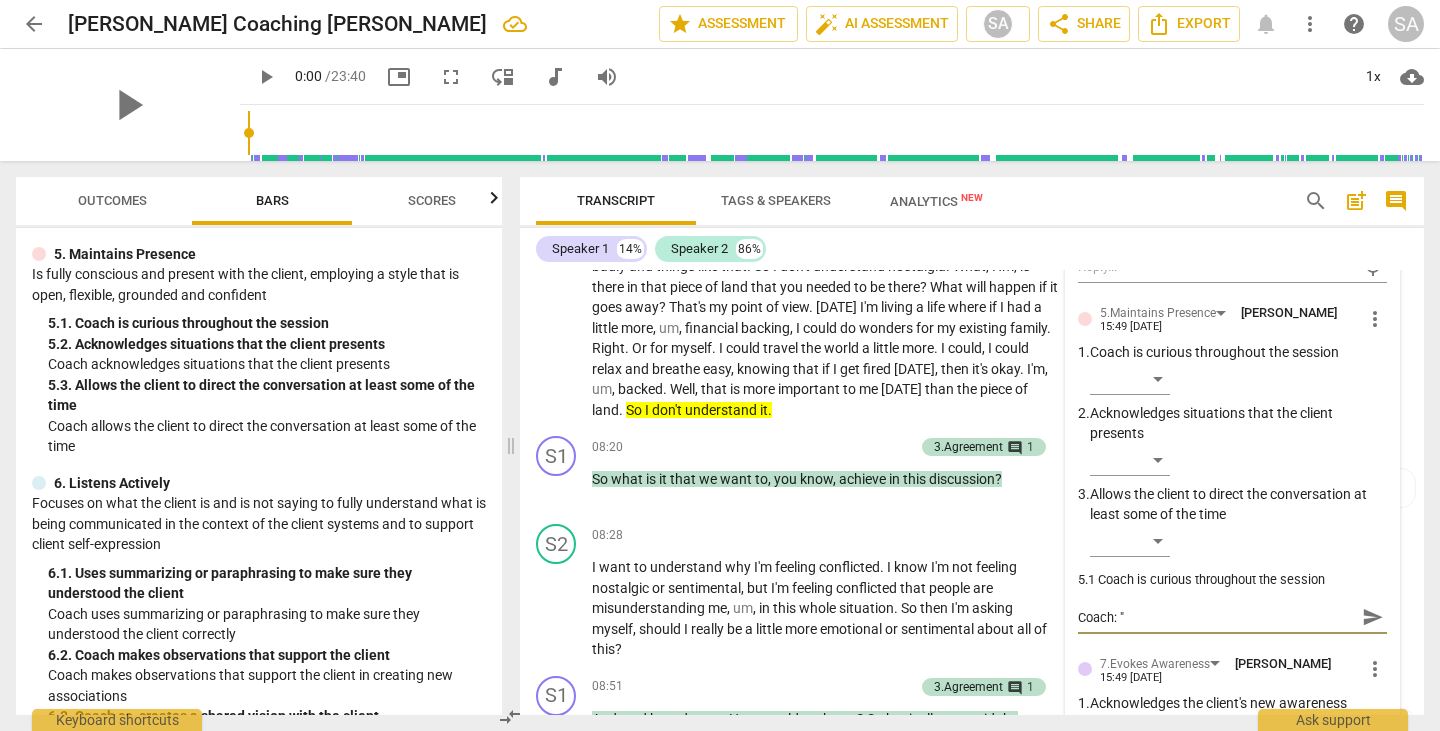 type on "Coach: "Why is nostalgia important to you?" 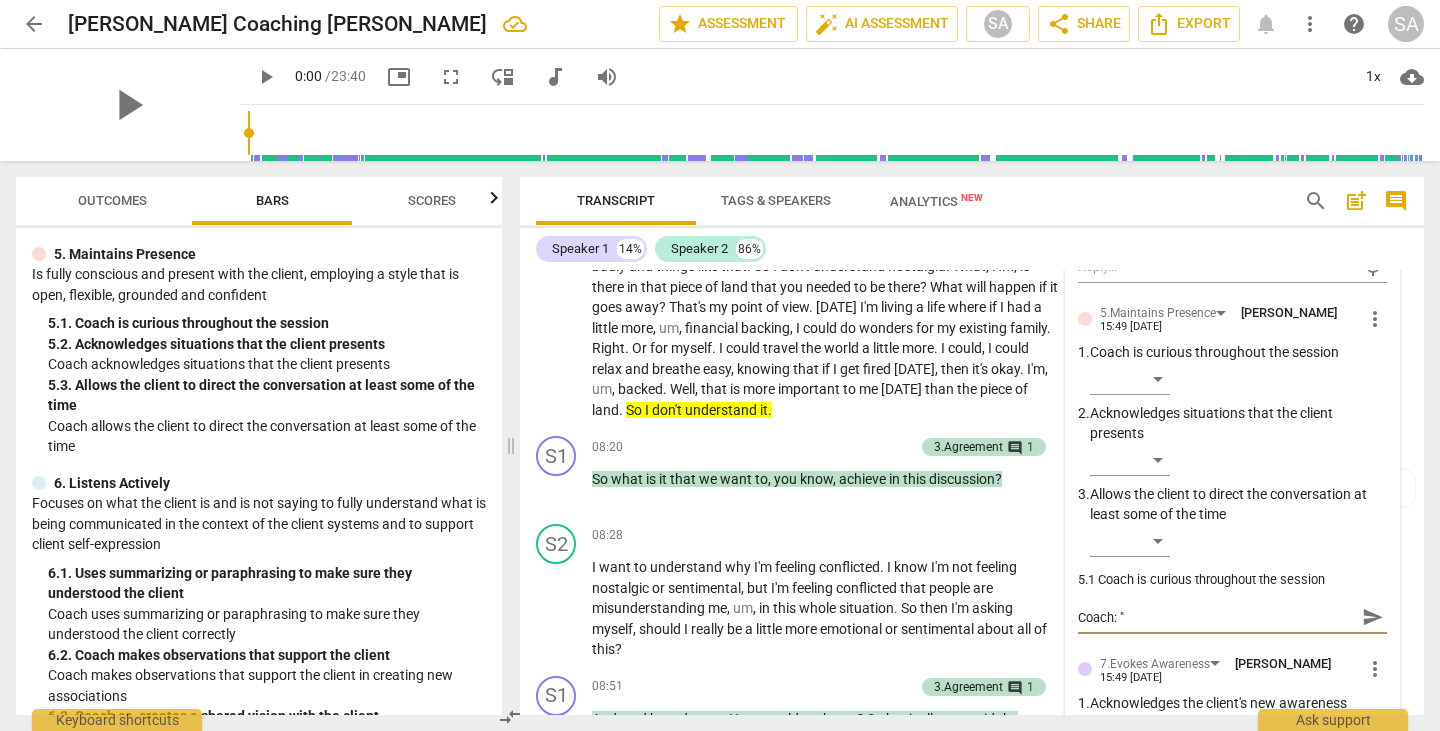 type on "Coach: "Why is nostalgia important to you?" 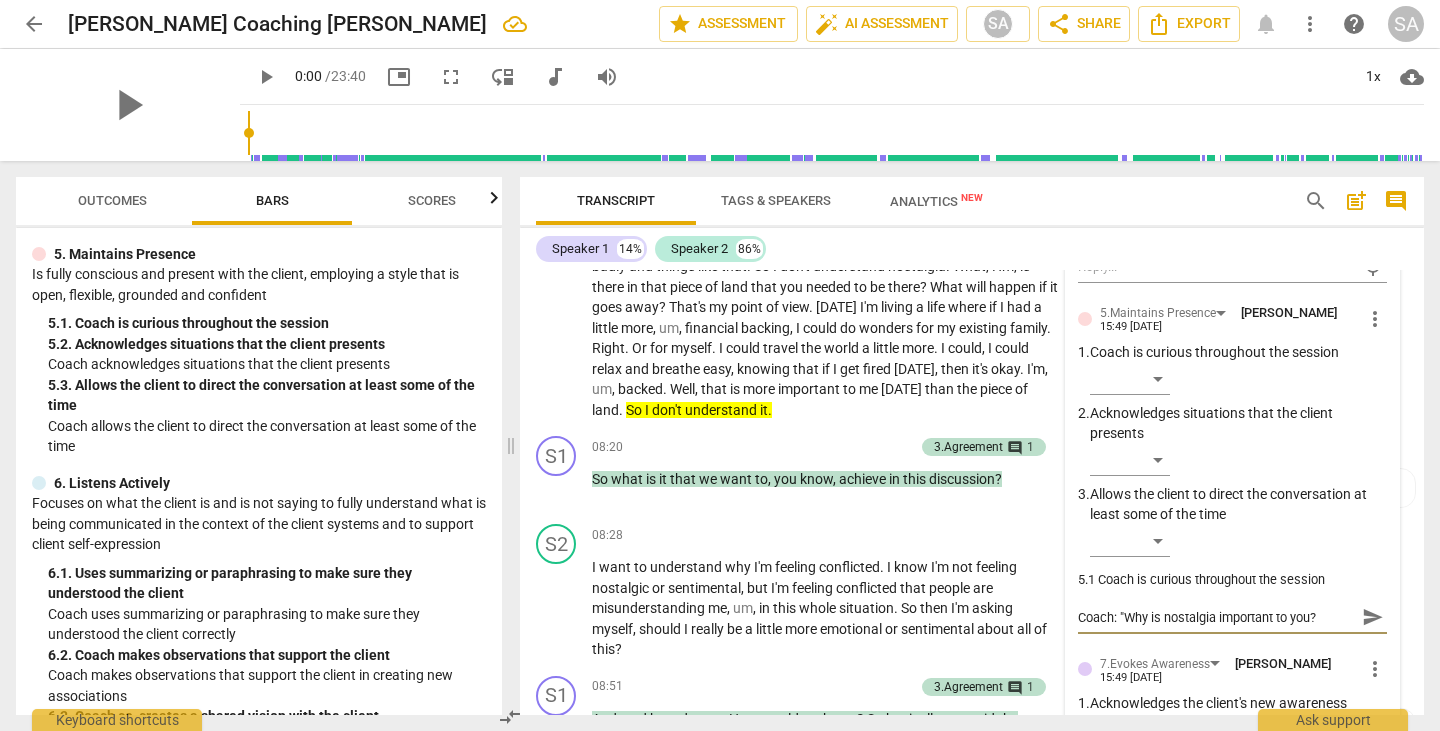 type on "Coach: "Why is nostalgia important to you?"" 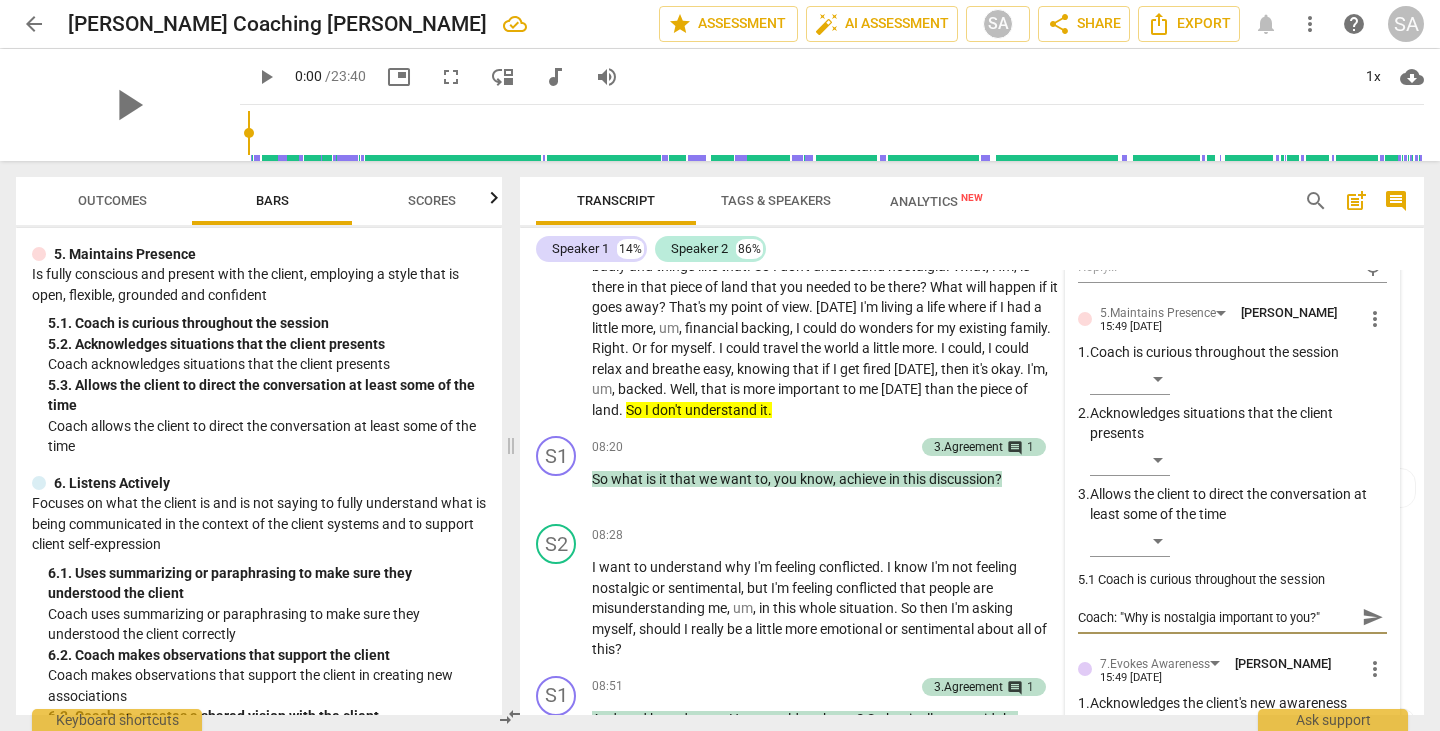 type on "Coach: "Why is nostalgia important to you?"" 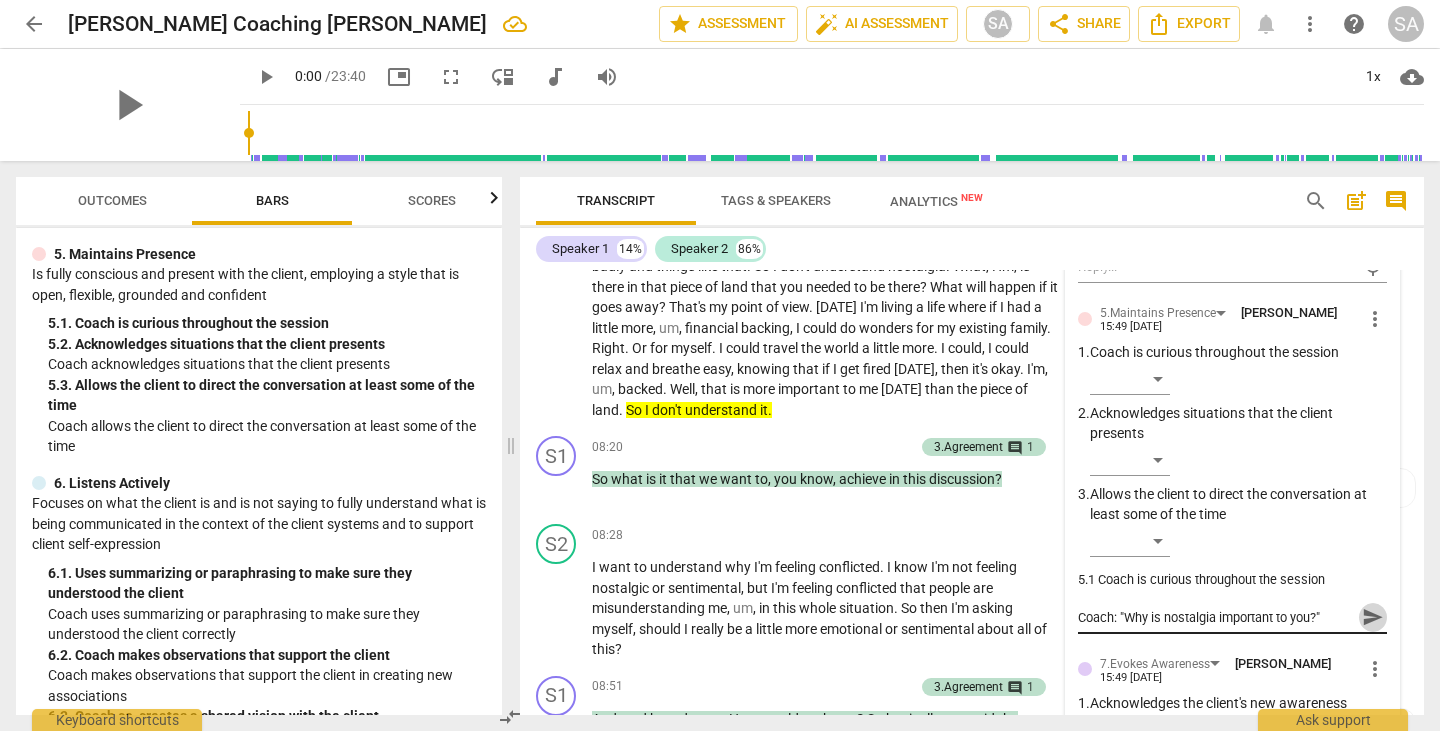 click on "send" at bounding box center [1373, 617] 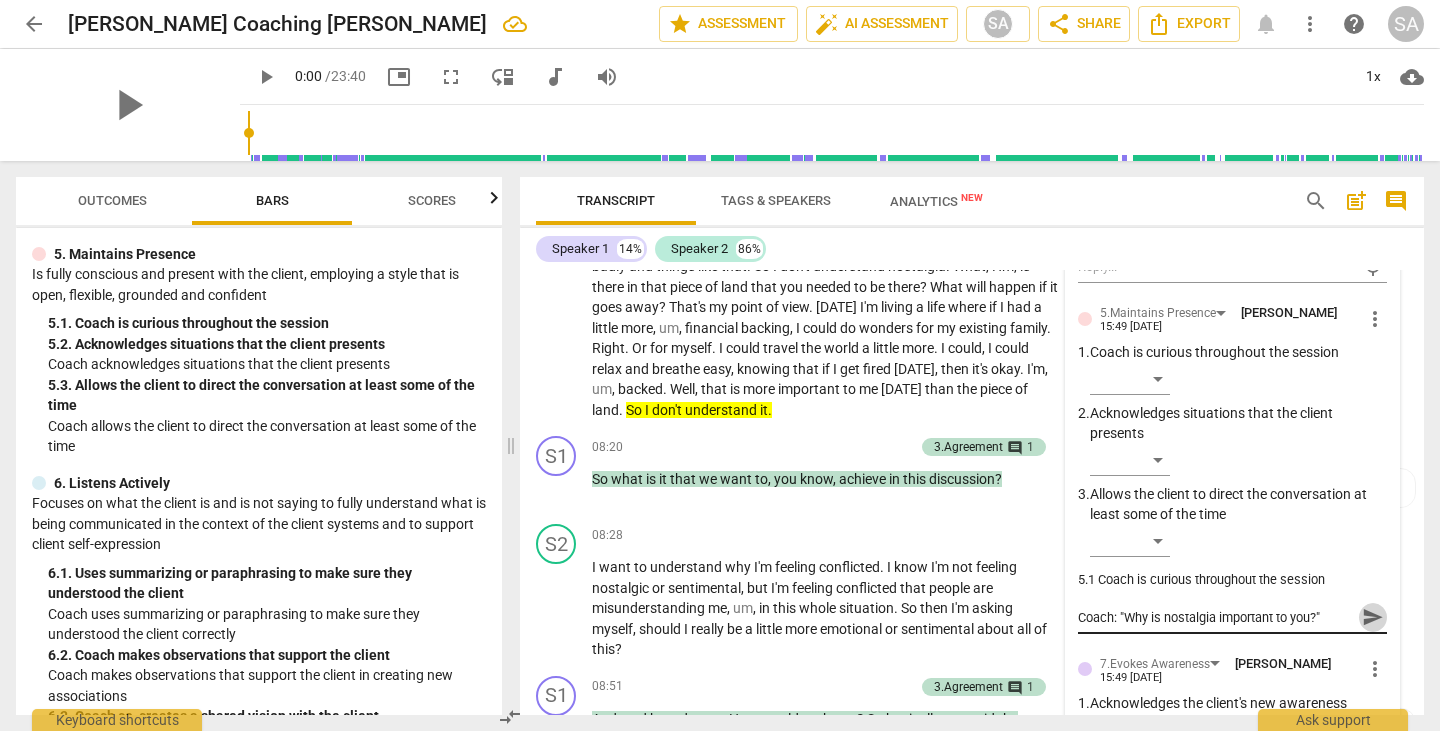 type 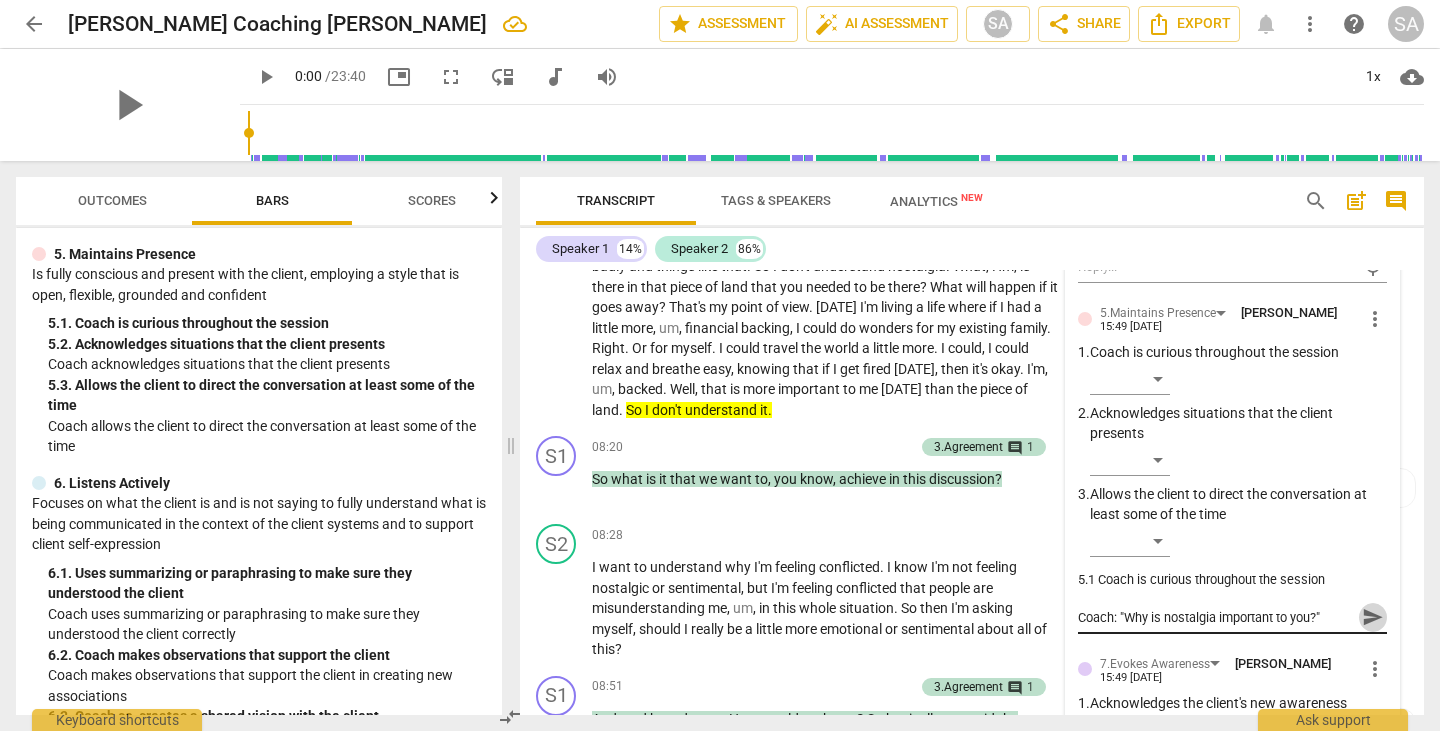 type 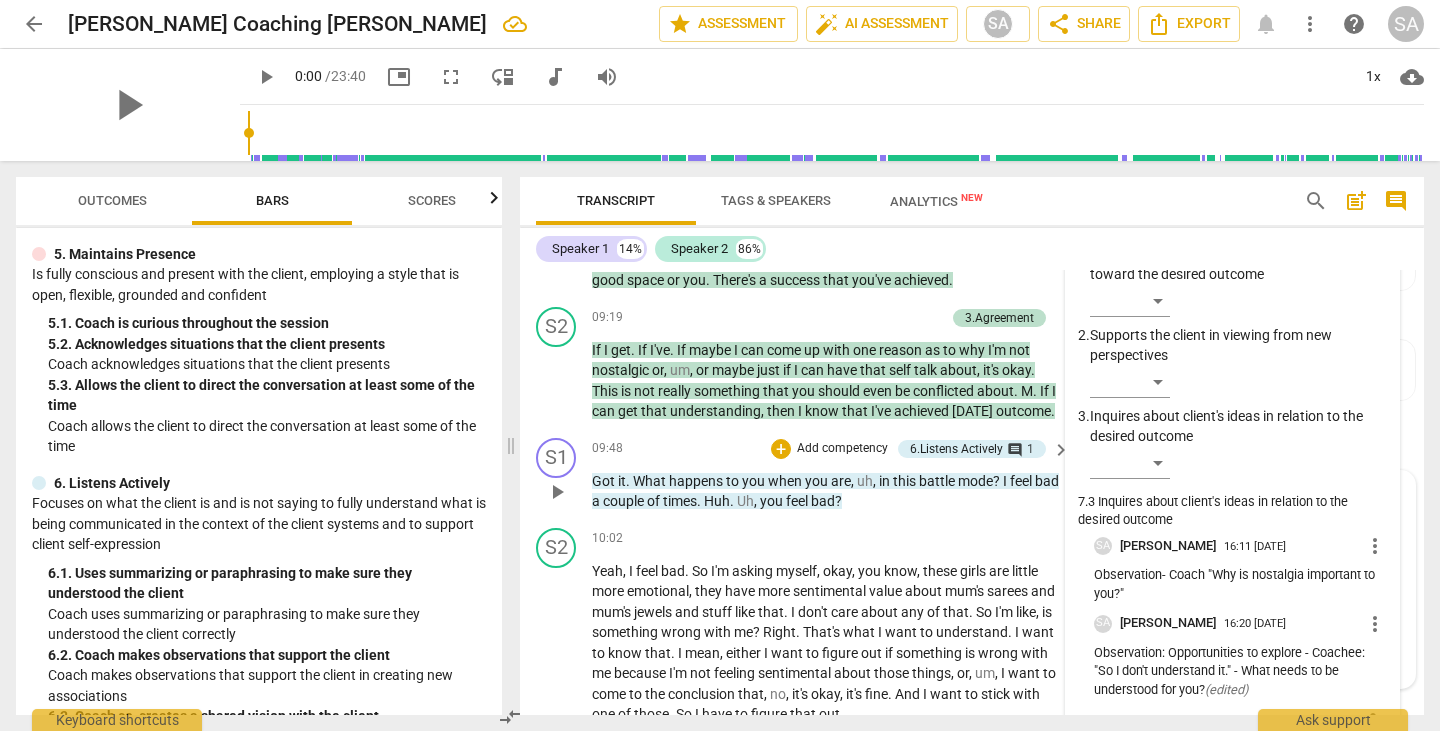 scroll, scrollTop: 3558, scrollLeft: 0, axis: vertical 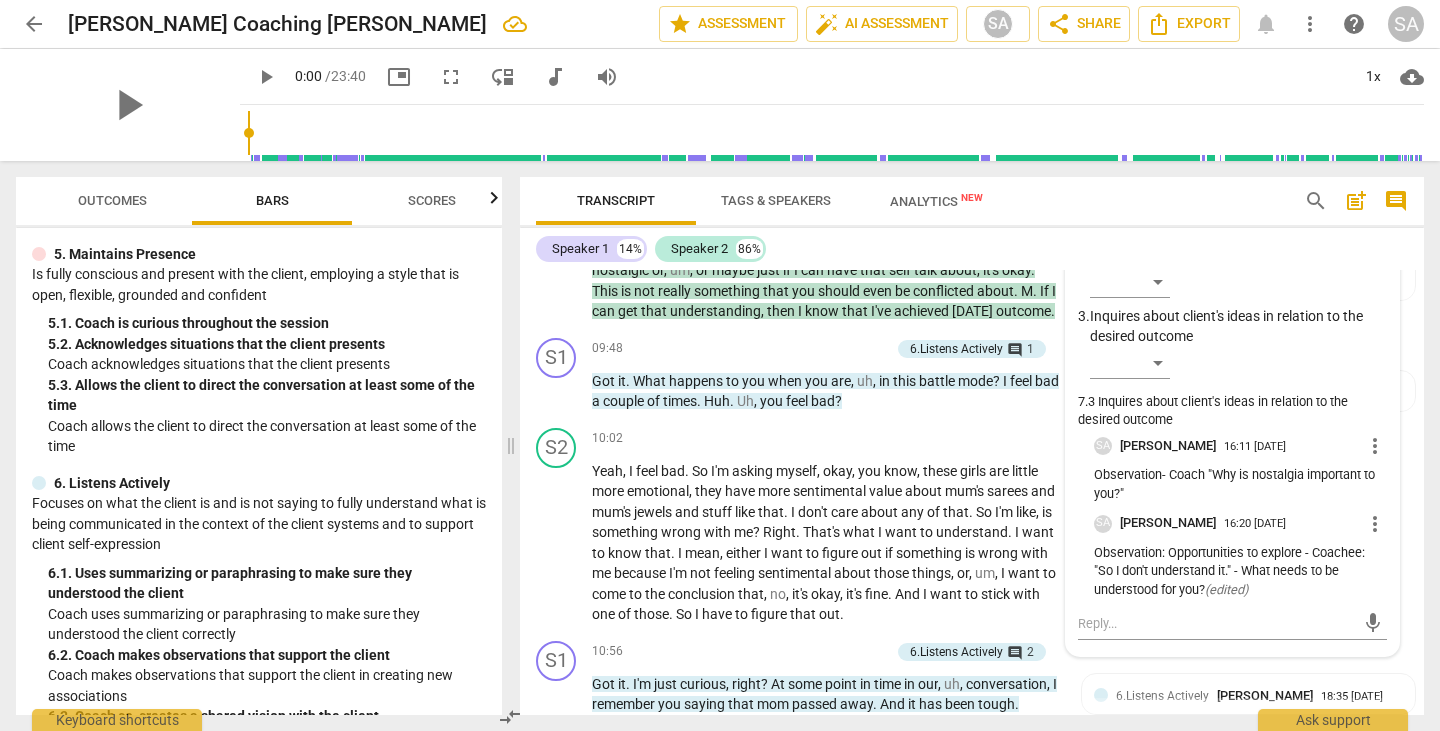 click on "Observation- Coach "Why is nostalgia important to you?"" at bounding box center [1240, 485] 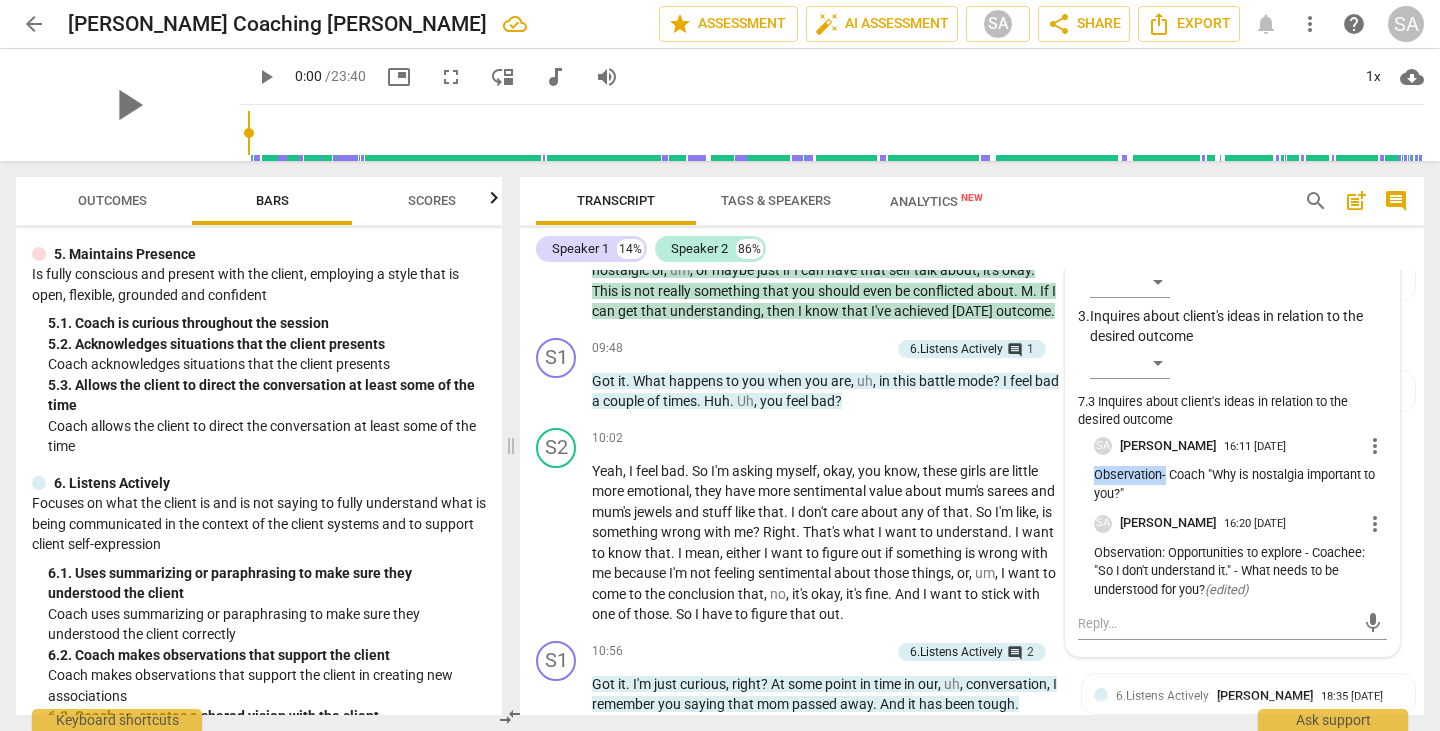 drag, startPoint x: 1164, startPoint y: 503, endPoint x: 1245, endPoint y: 478, distance: 84.77028 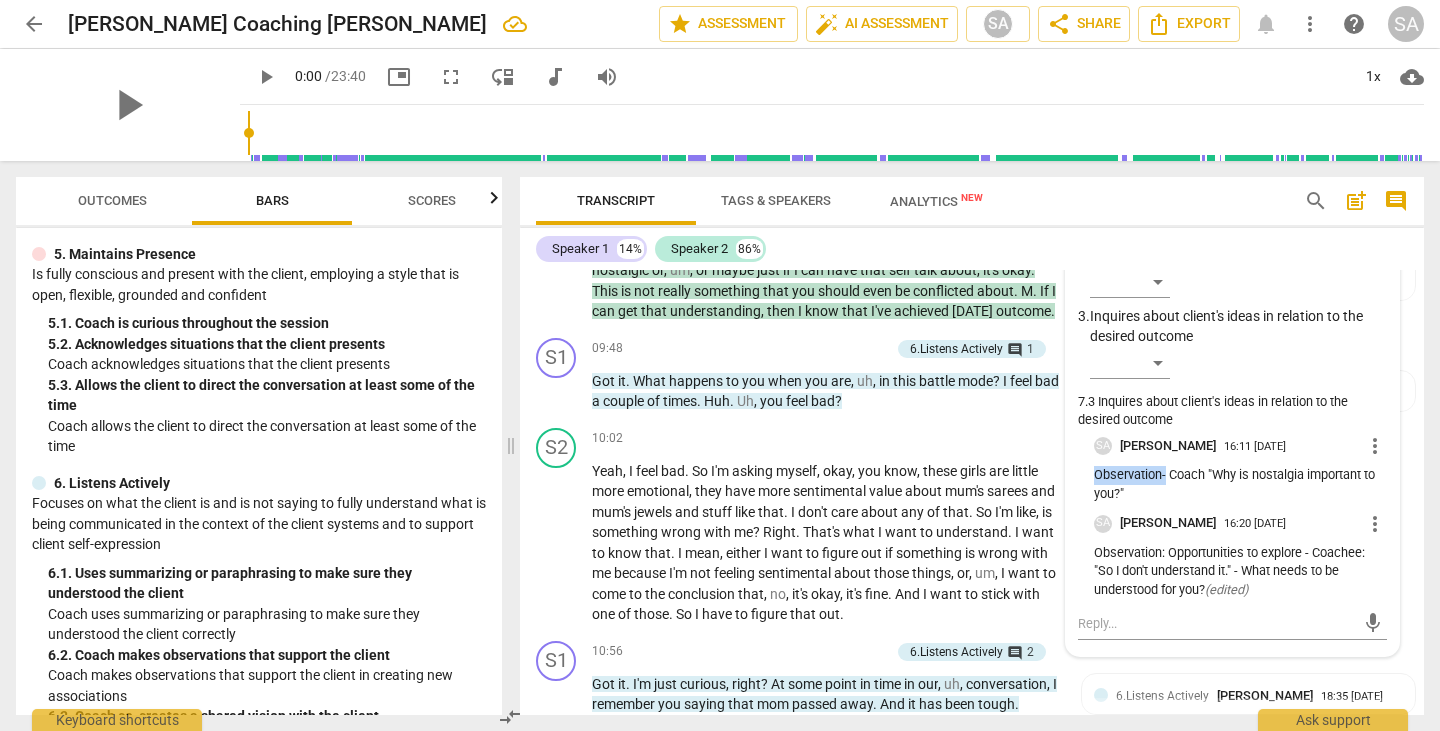click on "3.Agreement [PERSON_NAME] 15:47 [DATE] more_vert 1.  Invites the client to identify outcome ​ 2.  Reach an agreement on what the client wants to accomplish ​ 3.  Shows curiosity about the client ​ 4.  Coach attends to the agenda set by the client ​ 3.3 Shows curiosity about the client -   ( edited ) SA [PERSON_NAME] 19:59 [DATE] more_vert Coach: "Why is nostalgia important to you?" mic 5.Maintains Presence [PERSON_NAME] 15:49 [DATE] more_vert 1.  Coach is curious throughout the session ​ 2.  Acknowledges situations that the client presents ​ 3.  Allows the client to direct the conversation at least some of the time ​ 5.1 Coach is curious throughout the session SA [PERSON_NAME] 20:00 [DATE] more_vert Coach: "Why is nostalgia important to you?" mic 7.Evokes Awareness [PERSON_NAME] 15:49 [DATE] more_vert 1.  Acknowledges the client's new awareness toward the desired outcome ​ 2.  Supports the client in viewing from new perspectives ​ 3.  ​ SA [GEOGRAPHIC_DATA]  (" at bounding box center (1232, -44) 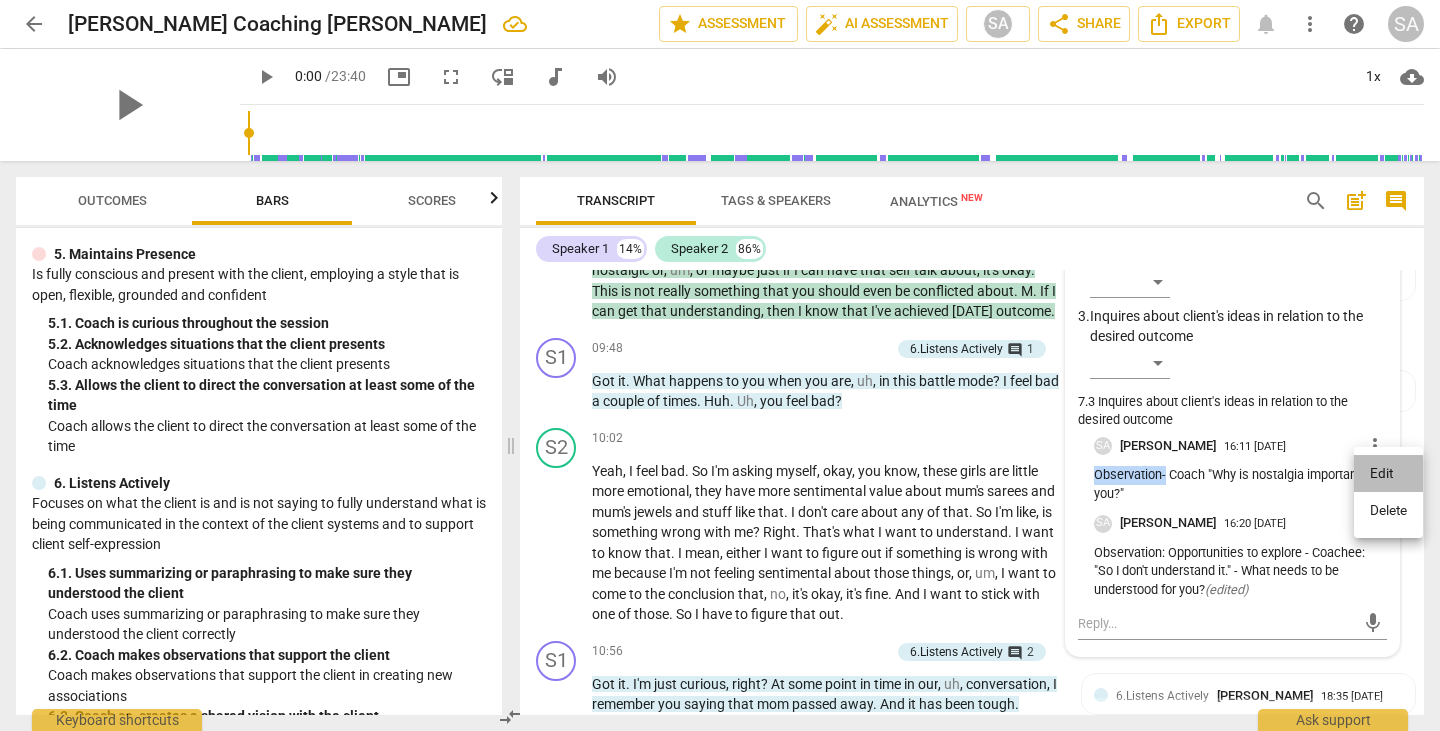 click on "Edit" at bounding box center (1388, 474) 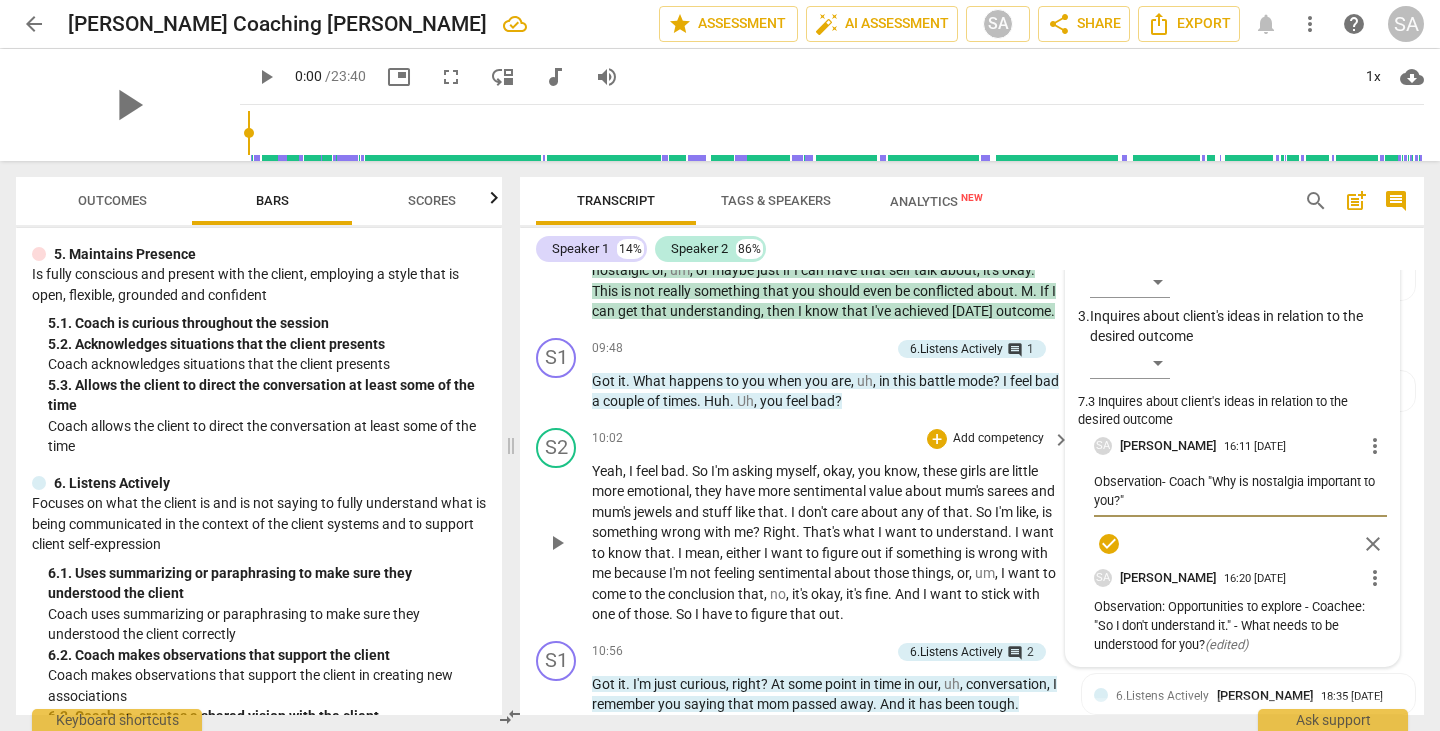 drag, startPoint x: 1163, startPoint y: 508, endPoint x: 1054, endPoint y: 506, distance: 109.01835 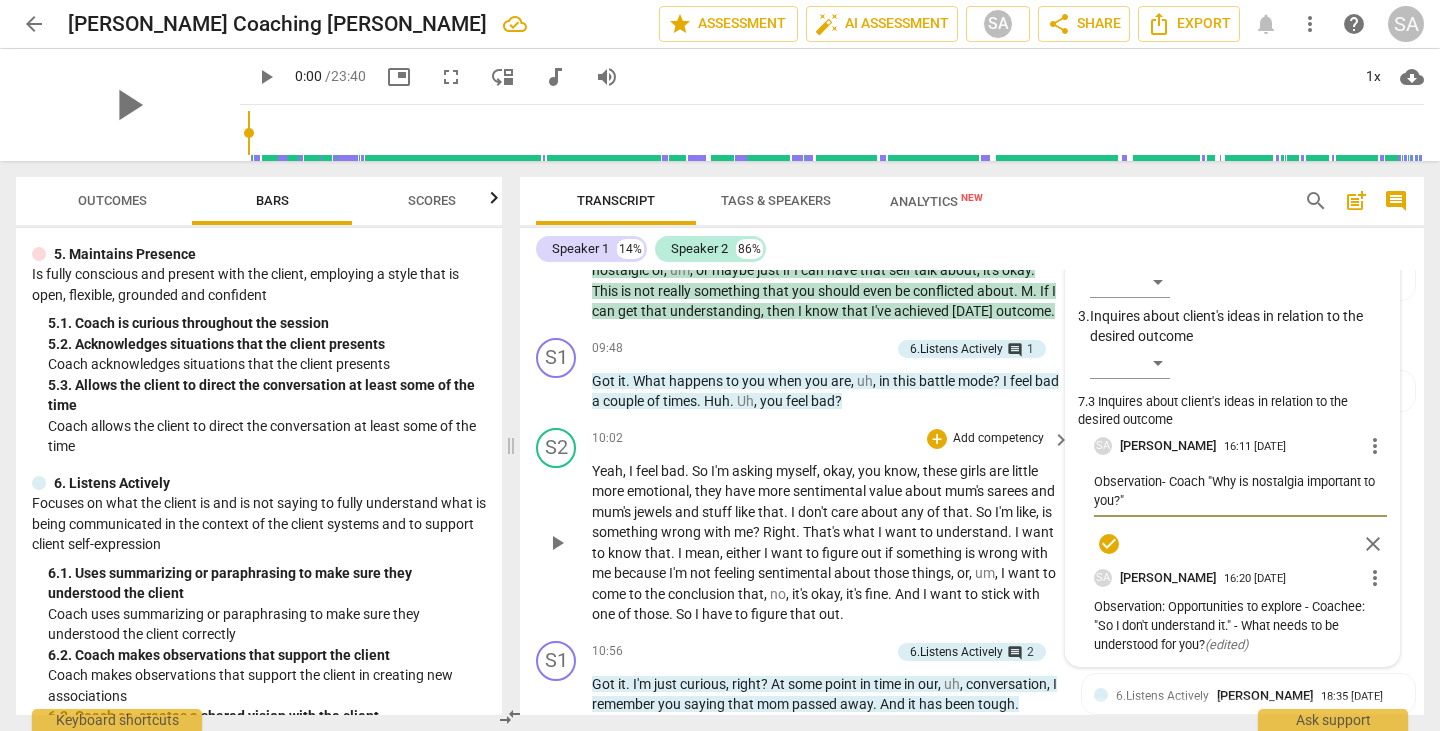 click on "S1 play_arrow pause 00:03 + Add competency keyboard_arrow_right Hi ,   Good   morning . S2 play_arrow pause 00:04 + Add competency keyboard_arrow_right Good   morning . S1 play_arrow pause 00:07 + Add competency keyboard_arrow_right Lovely   to   see   you .   You   too ,   you   too .   Great .   Uh ,   I   hope   your   day   has   been   good   so   far . S2 play_arrow pause 00:16 + Add competency keyboard_arrow_right As   good   as   it   can   get .   My   cook   stopped ,   uh ,   she   just   gave   up   on   us   a   couple   of   months   ago .   So   we've   just   been   managing ,   I   mean   in   uh ,   until   we   can   find   one .   So   it's   been   as   good   as   it   can   be .   Okay . S1 play_arrow pause 00:35 + Add competency keyboard_arrow_right I   hope   it   gets   better .   Right .   So   um ,   I   know   I   look   forward   to   my   cook   coming .   If   he   doesn't   call   me   I'm   um ,   like   what   am   I   going   to   eat ?   So   I   can   understand   the" at bounding box center [972, 492] 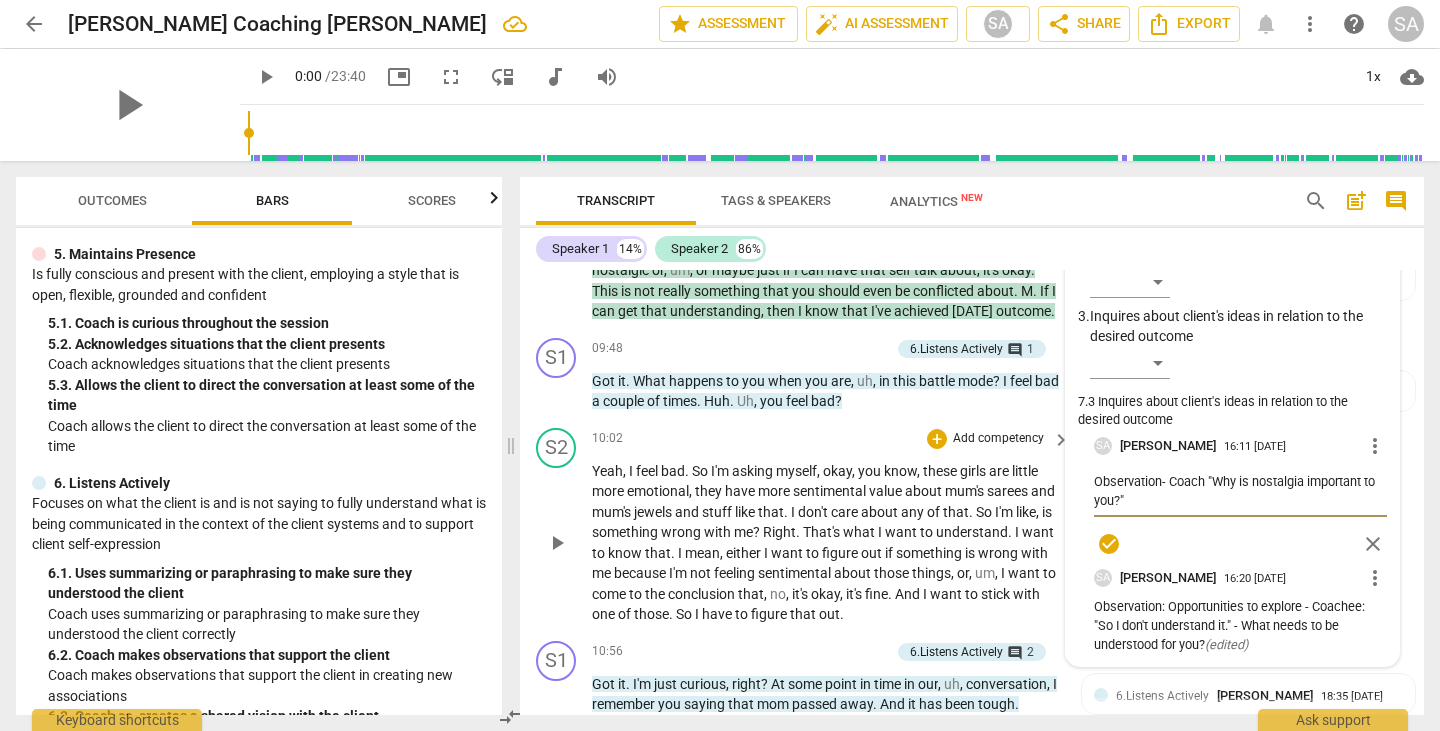type on "Coach "Why is nostalgia important to you?"" 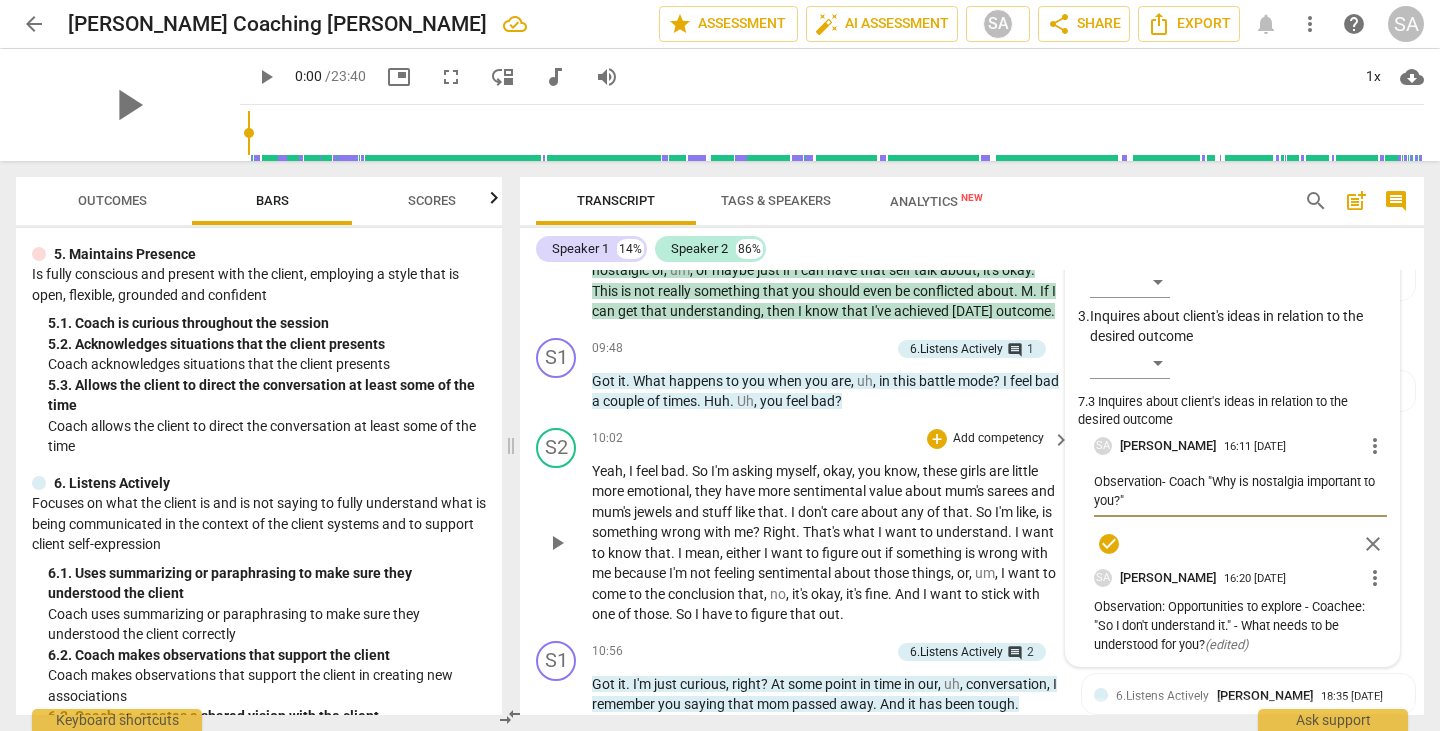 type on "Coach "Why is nostalgia important to you?"" 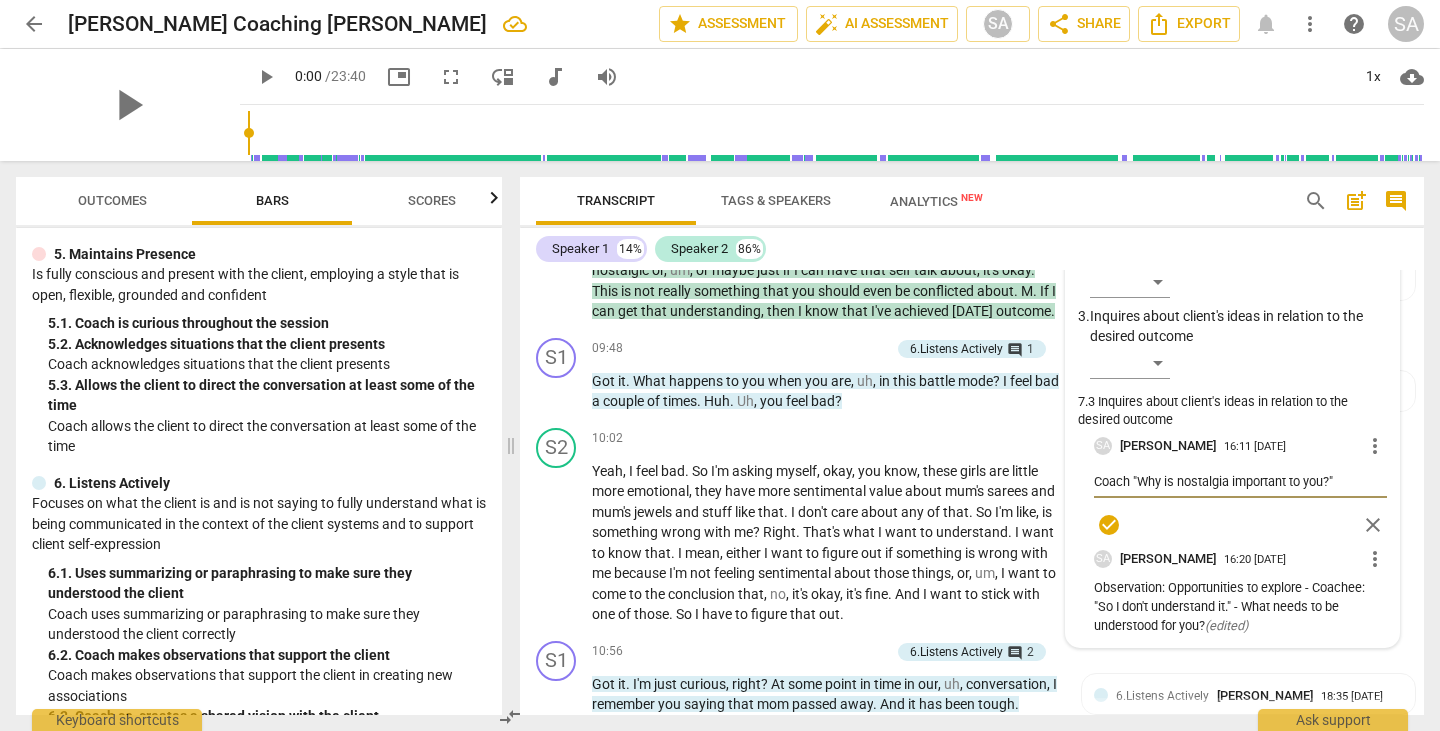 drag, startPoint x: 1109, startPoint y: 551, endPoint x: 1148, endPoint y: 549, distance: 39.051247 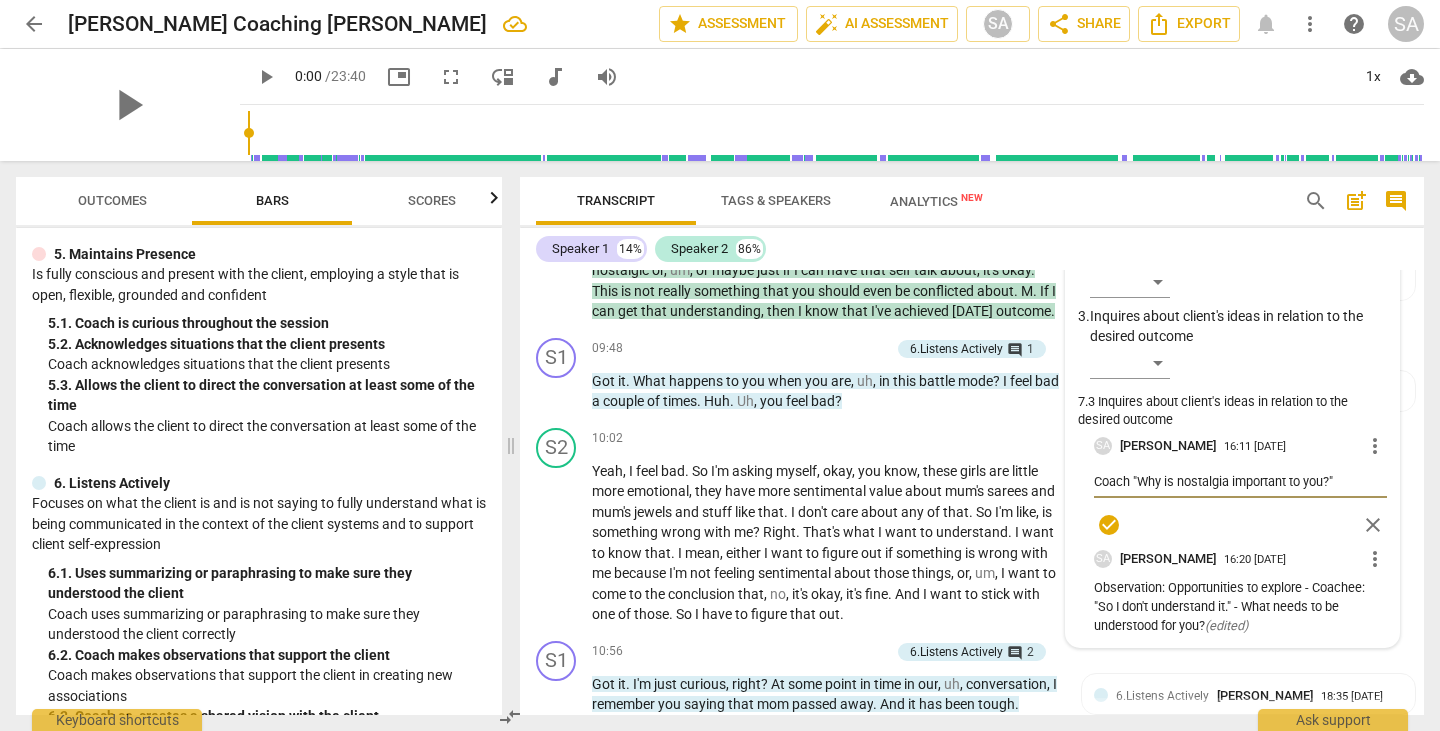 click on "check_circle" at bounding box center (1109, 525) 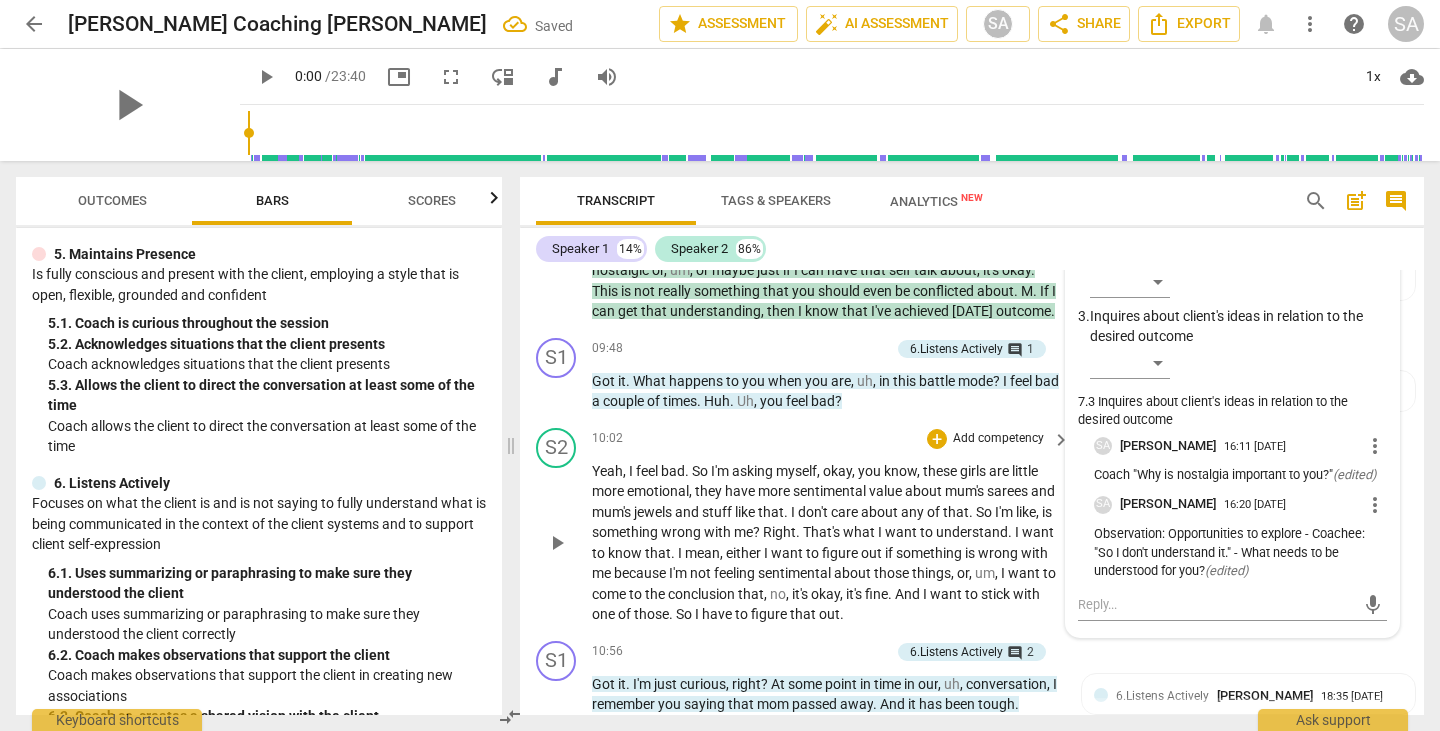 click on "S2 play_arrow pause 10:02 + Add competency keyboard_arrow_right Yeah ,   I   feel   bad .   So   I'm   asking   myself ,   okay ,   you   know ,   these   girls   are   little   more   emotional ,   they   have   more   sentimental   value   about   mum's   sarees   and   mum's   jewels   and   stuff   like   that .   I   don't   care   about   any   of   that .   So   I'm   like ,   is   something   wrong   with   me ?   Right .   That's   what   I   want   to   understand .   I   want   to   know   that .   I   mean ,   either   I   want   to   figure   out   if   something   is   wrong   with   me   because   I'm   not   feeling   sentimental   about   those   things ,   or ,   um ,   I   want   to   come   to   the   conclusion   that ,   no ,   it's   okay ,   it's   fine .   And   I   want   to   stick   with   one   of   those .   So   I   have   to   figure   that   out ." at bounding box center [972, 526] 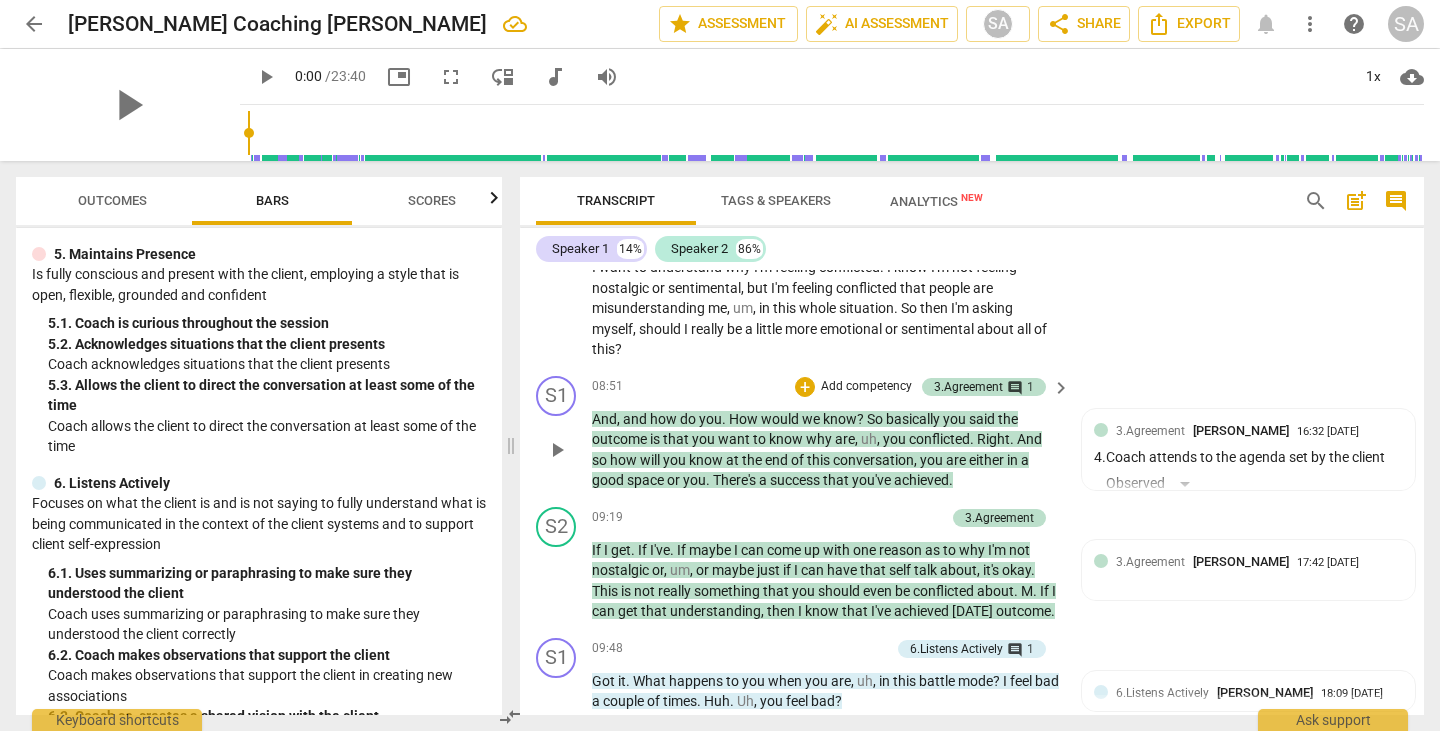 scroll, scrollTop: 3458, scrollLeft: 0, axis: vertical 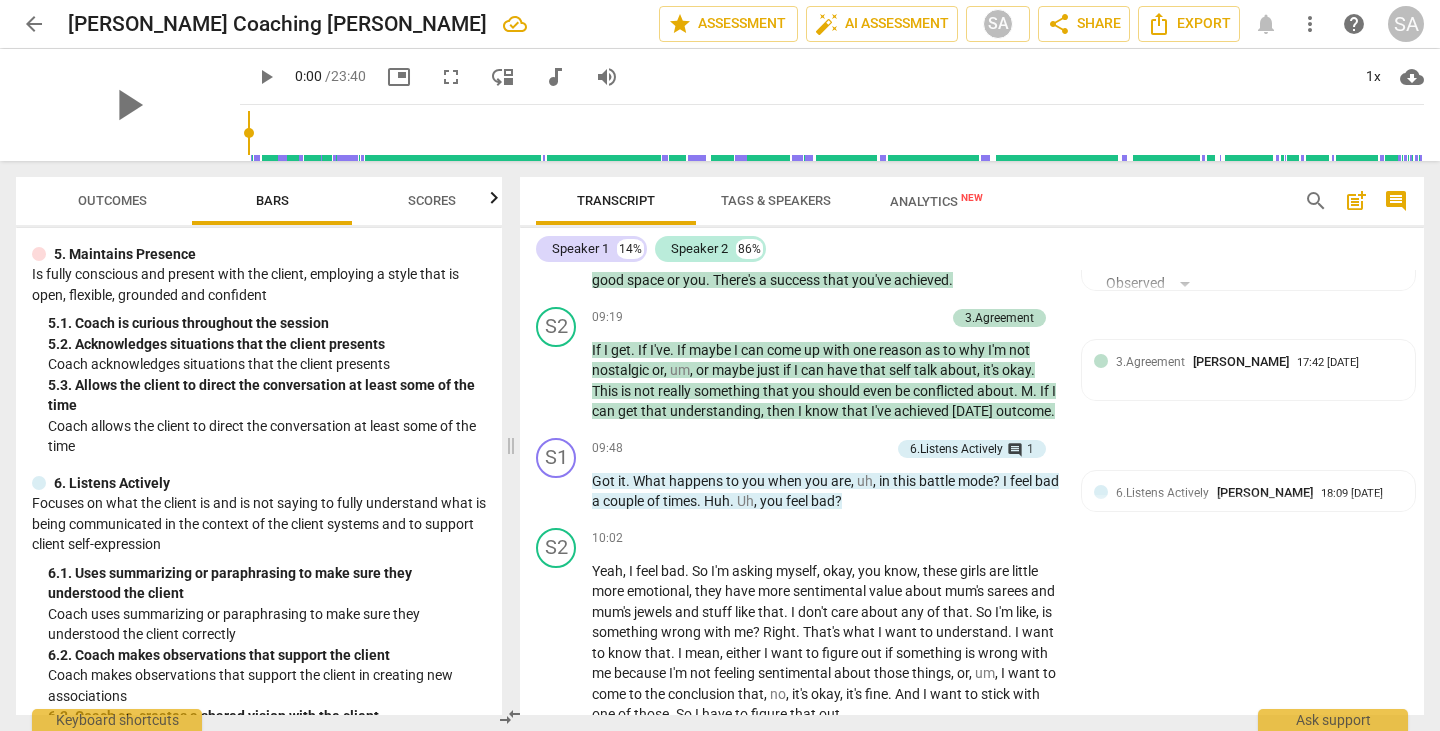 click on "Outcomes" at bounding box center [112, 201] 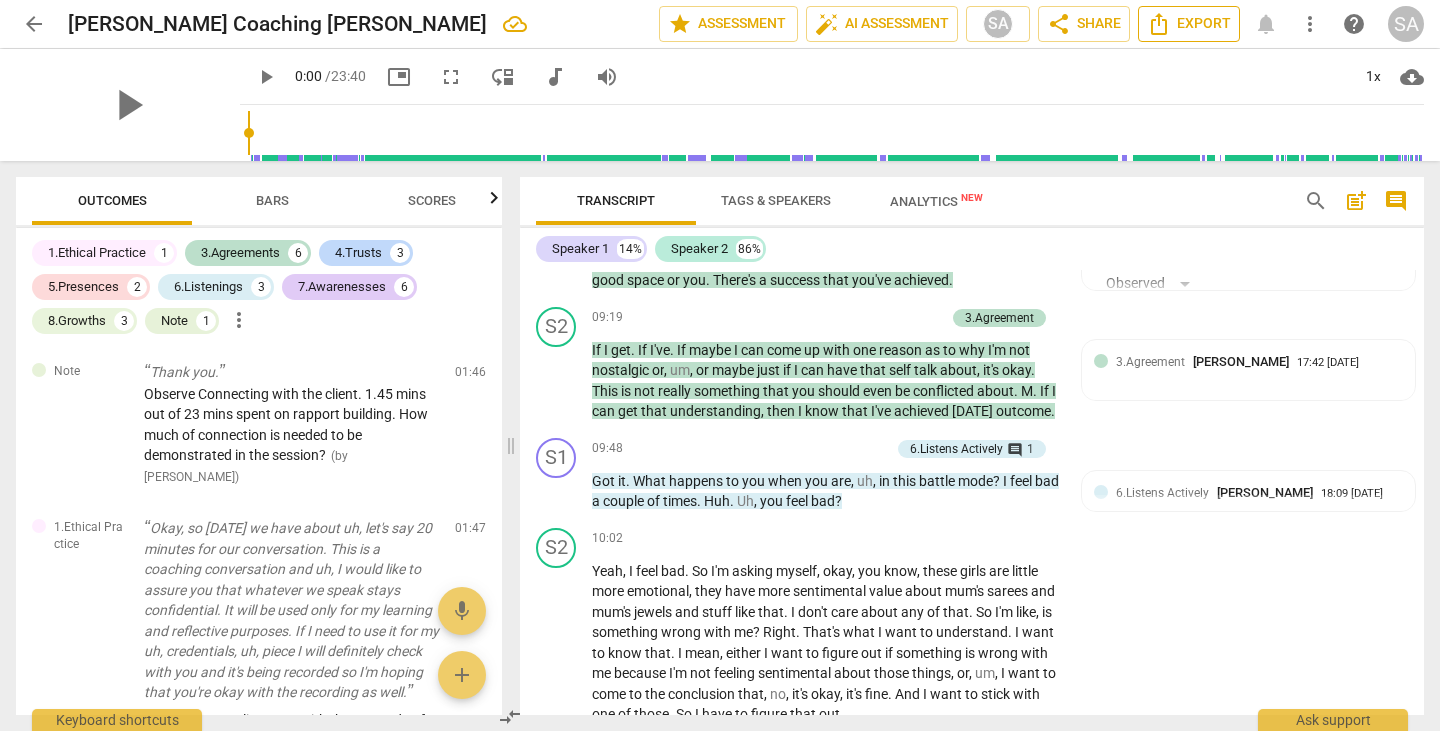 click on "Export" at bounding box center (1189, 24) 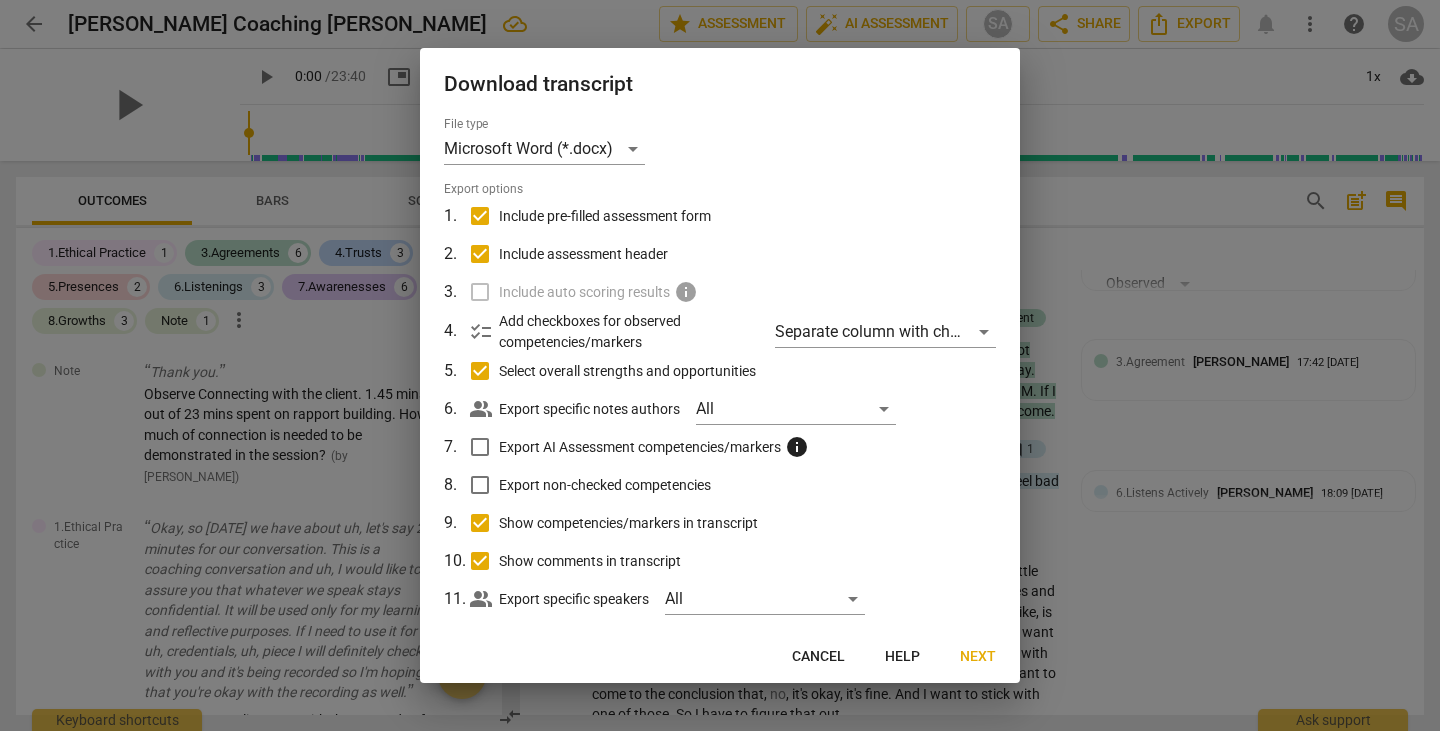 click on "Next" at bounding box center [978, 657] 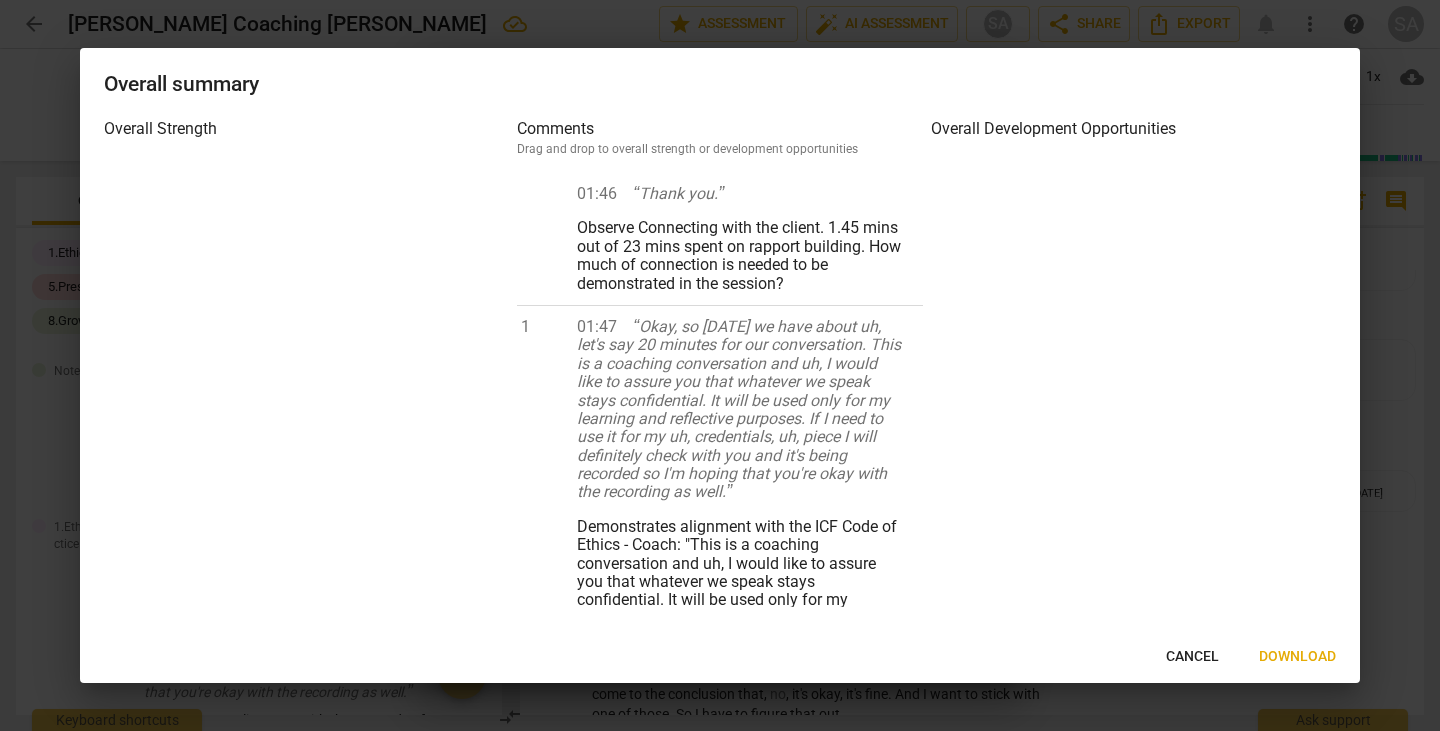 click on "Download" at bounding box center (1297, 657) 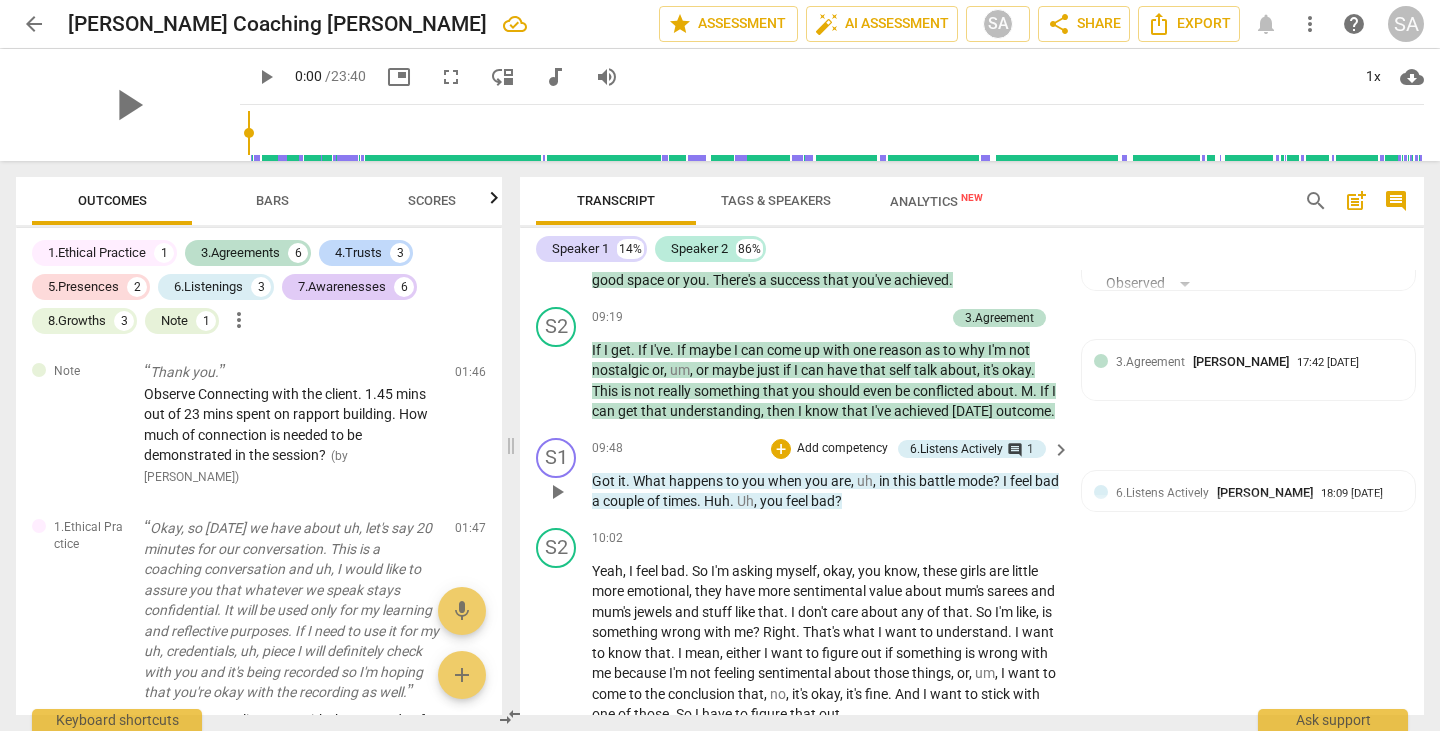 scroll, scrollTop: 3258, scrollLeft: 0, axis: vertical 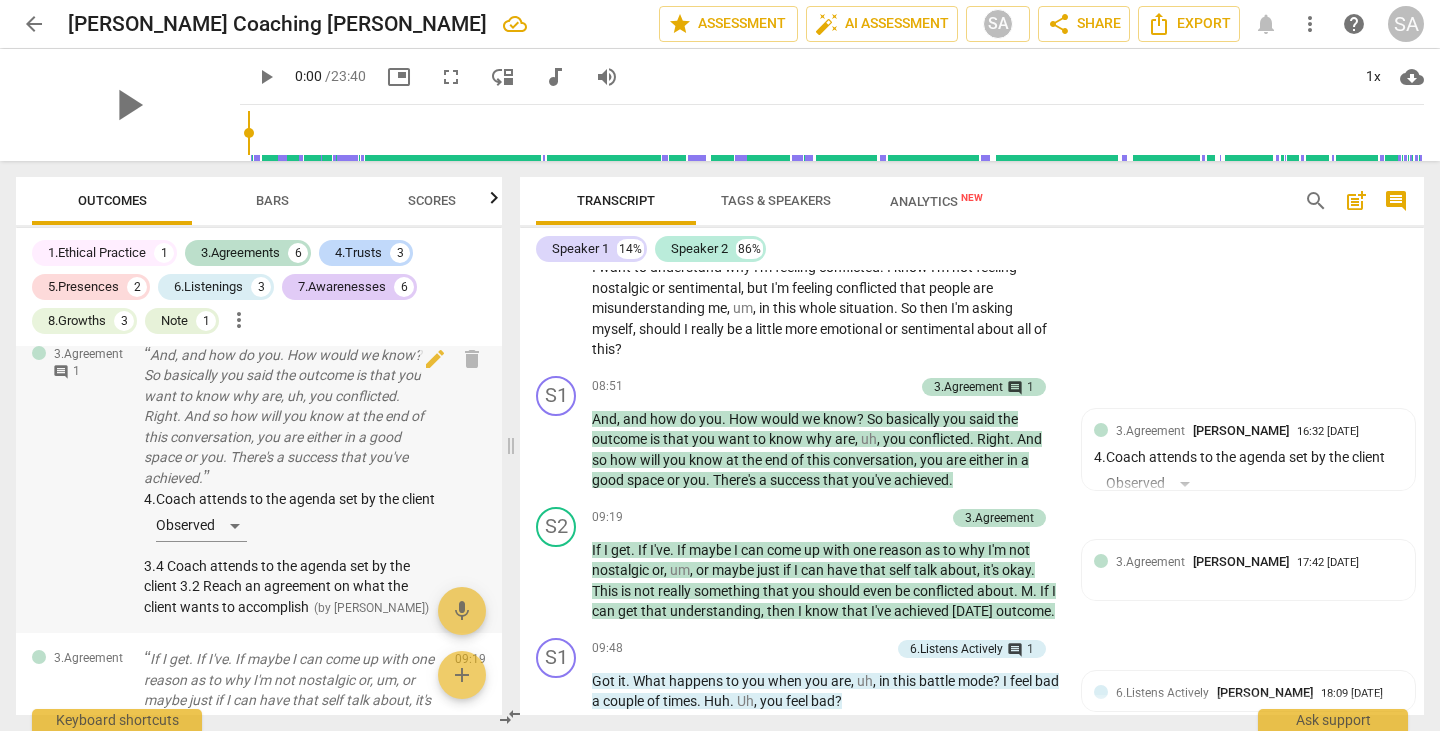 click on "4.  Coach attends to the agenda set by the client Observed" at bounding box center [291, 519] 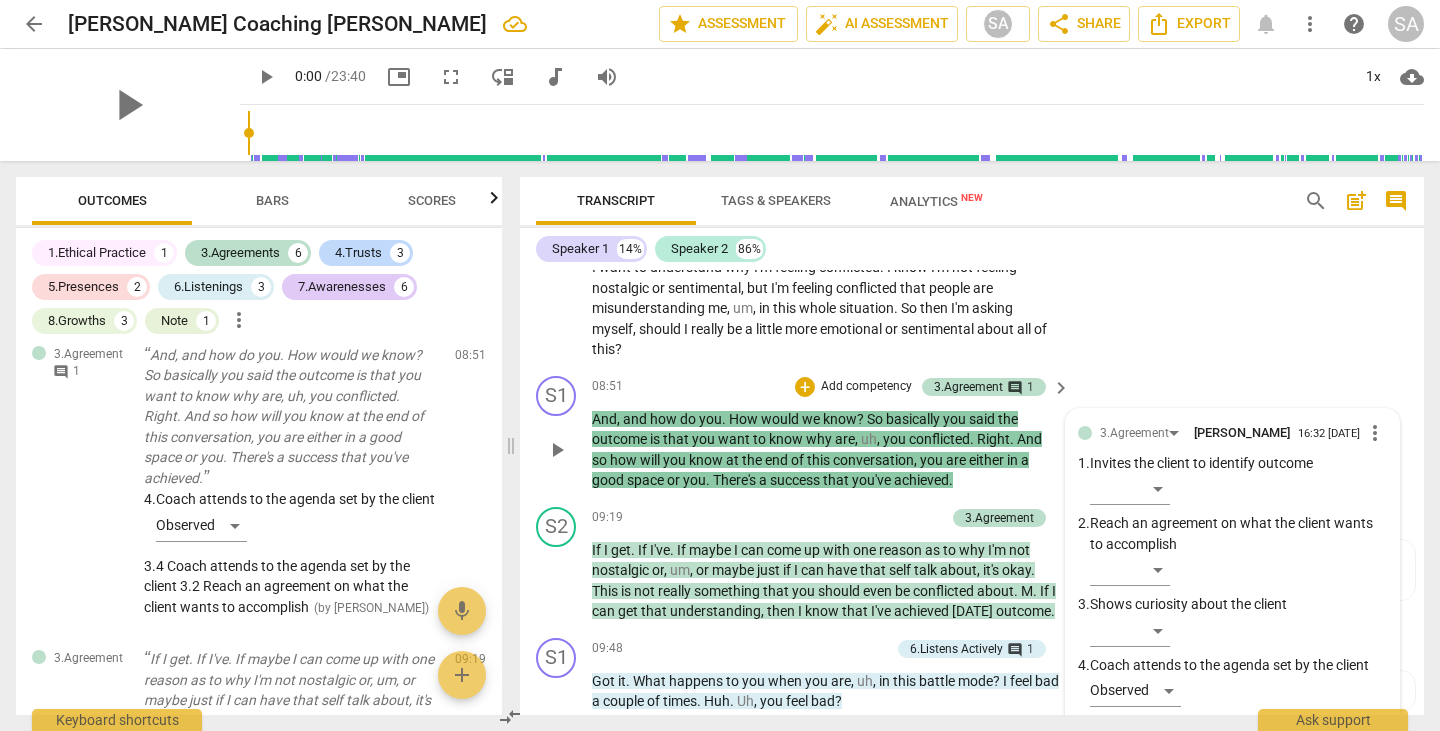 scroll, scrollTop: 3458, scrollLeft: 0, axis: vertical 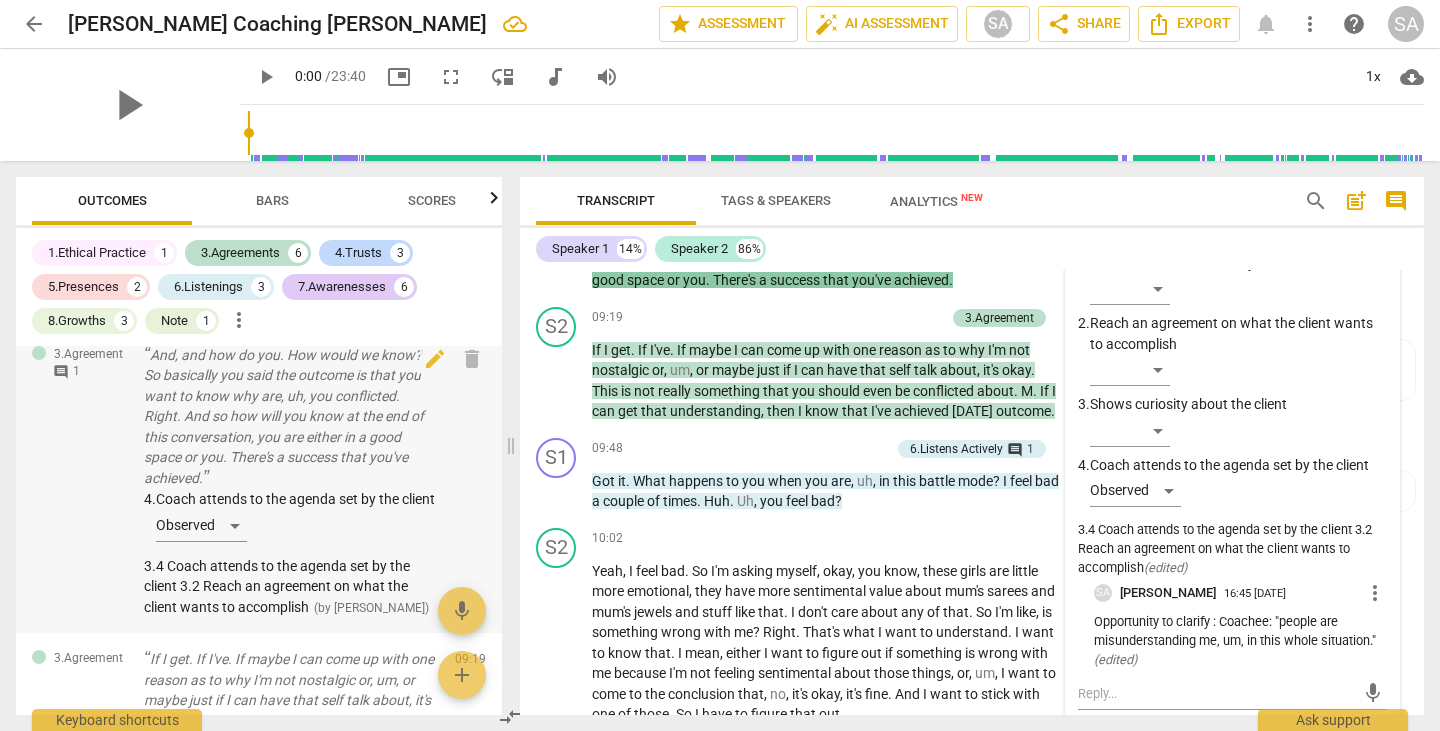 click on "3.Agreement comment 1 And, and how do you. How would we know? So basically you said the outcome is that you want to know why are, uh, you conflicted. Right. And so how will you know at the end of this conversation, you are either in a good space or you. There's a success that you've achieved. 4.  Coach attends to the agenda set by the client Observed 3.4  Coach attends to the agenda set by the client
3.2  Reach an agreement on what the client wants to accomplish ( by [PERSON_NAME] ) 08:51 edit delete" at bounding box center (259, 481) 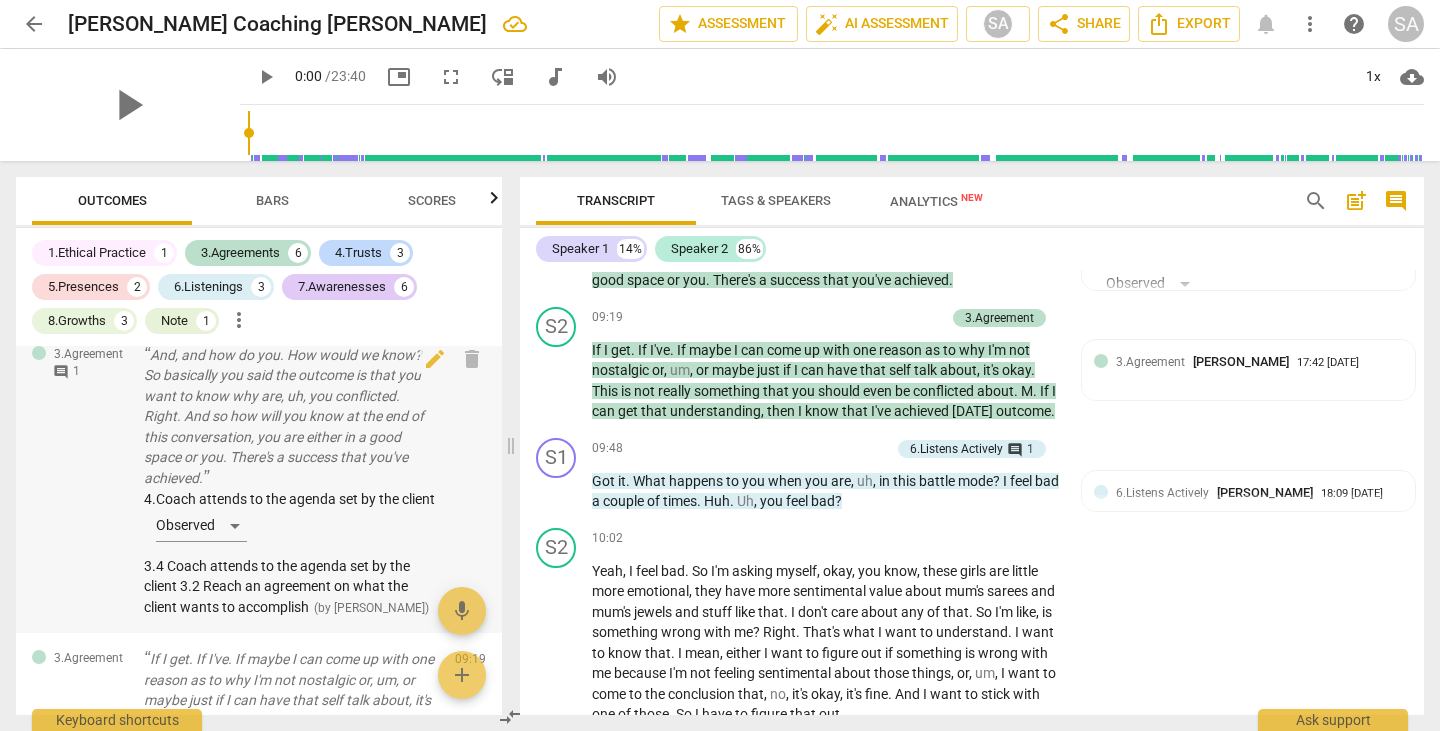 scroll, scrollTop: 1691, scrollLeft: 0, axis: vertical 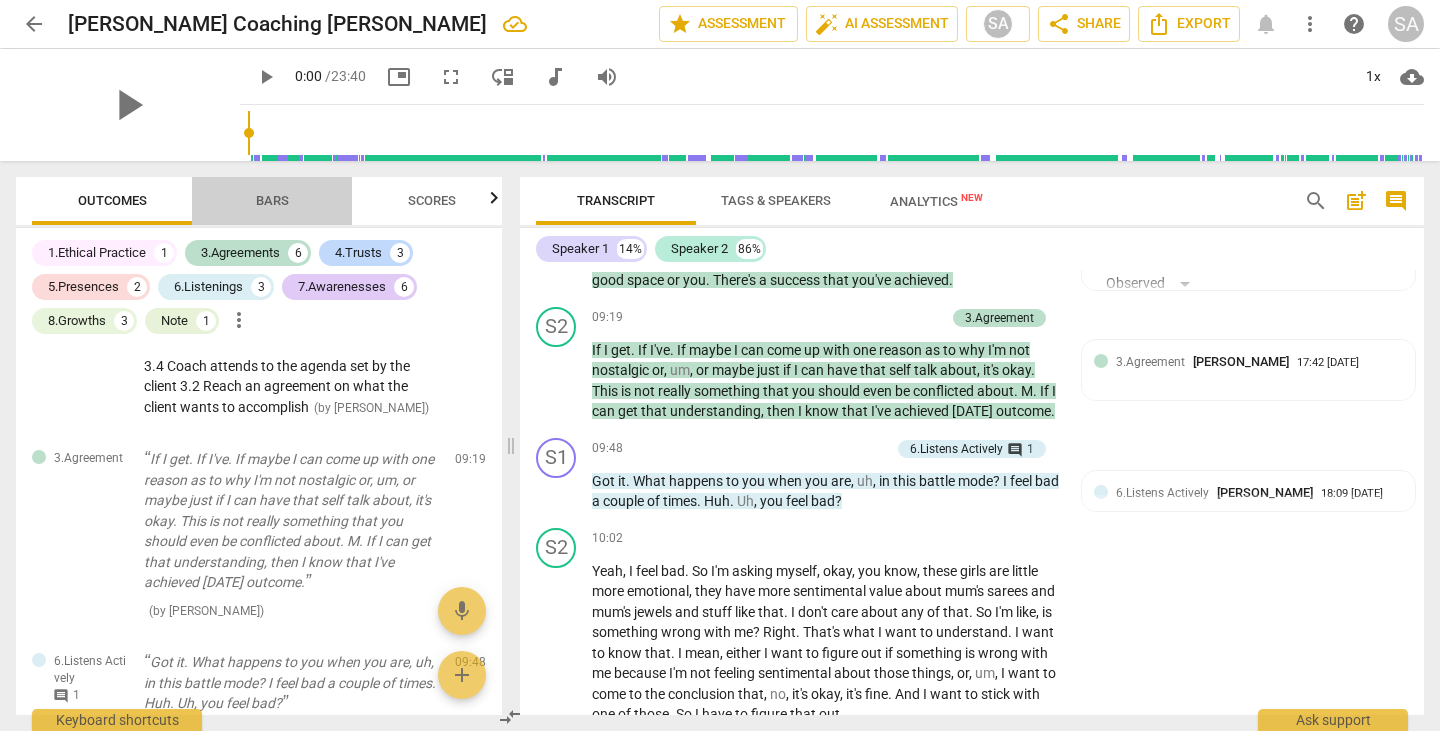 click on "Bars" at bounding box center (272, 201) 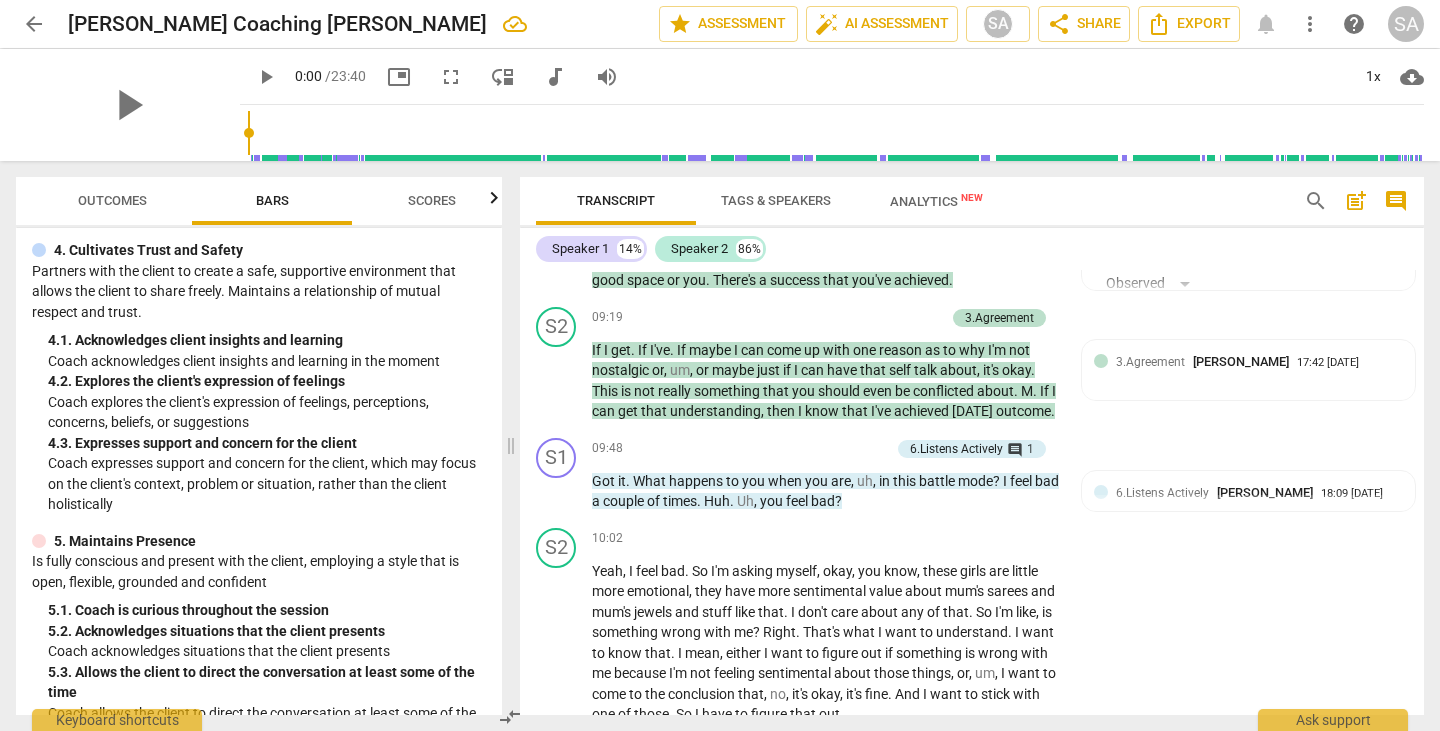 scroll, scrollTop: 614, scrollLeft: 0, axis: vertical 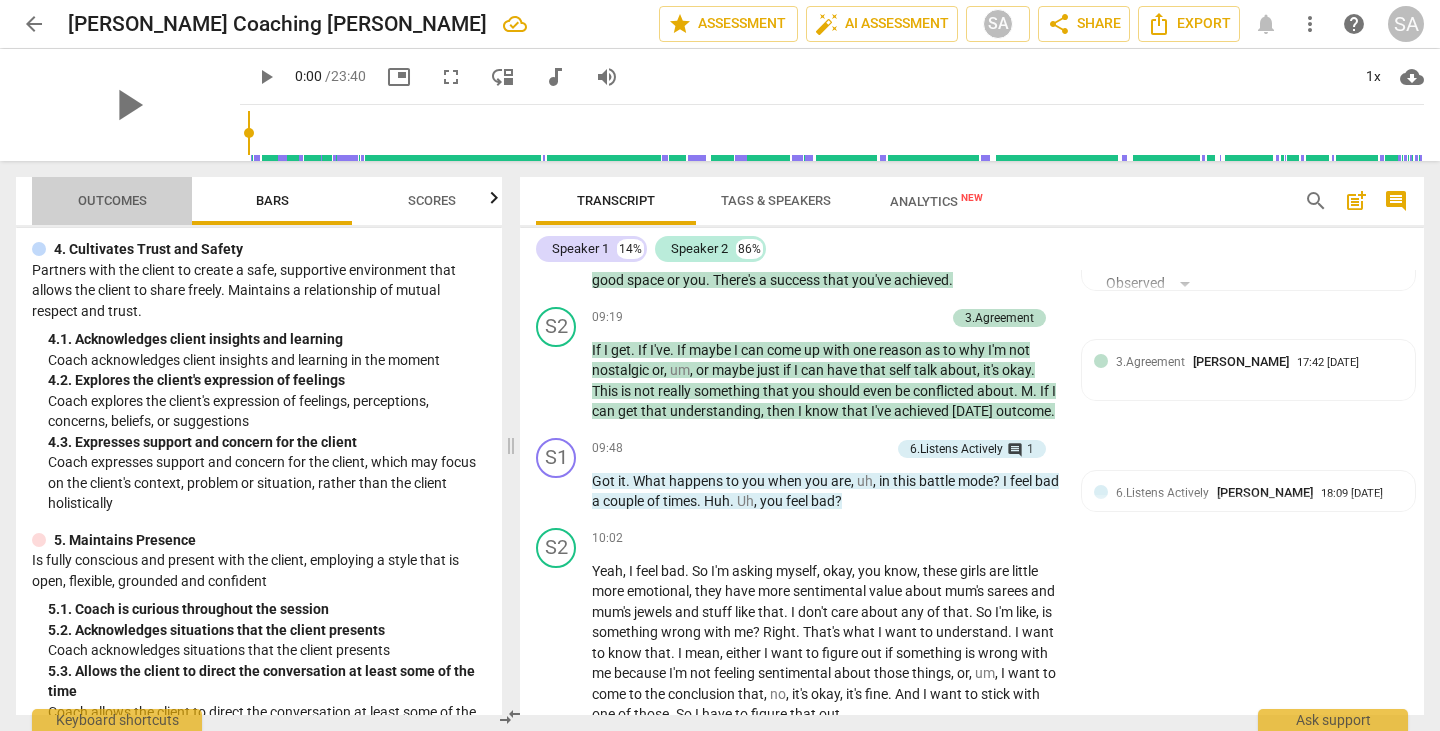 click on "Outcomes" at bounding box center (112, 201) 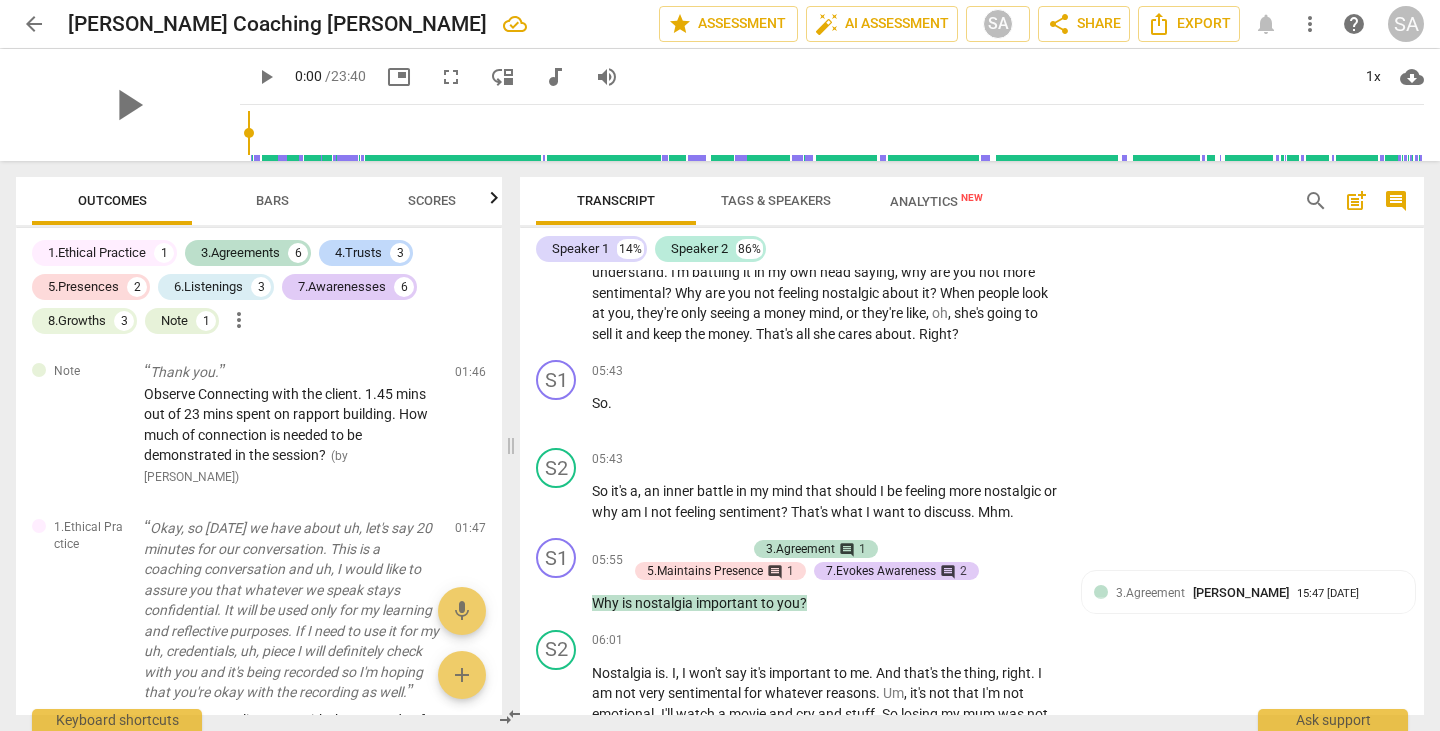 scroll, scrollTop: 2245, scrollLeft: 0, axis: vertical 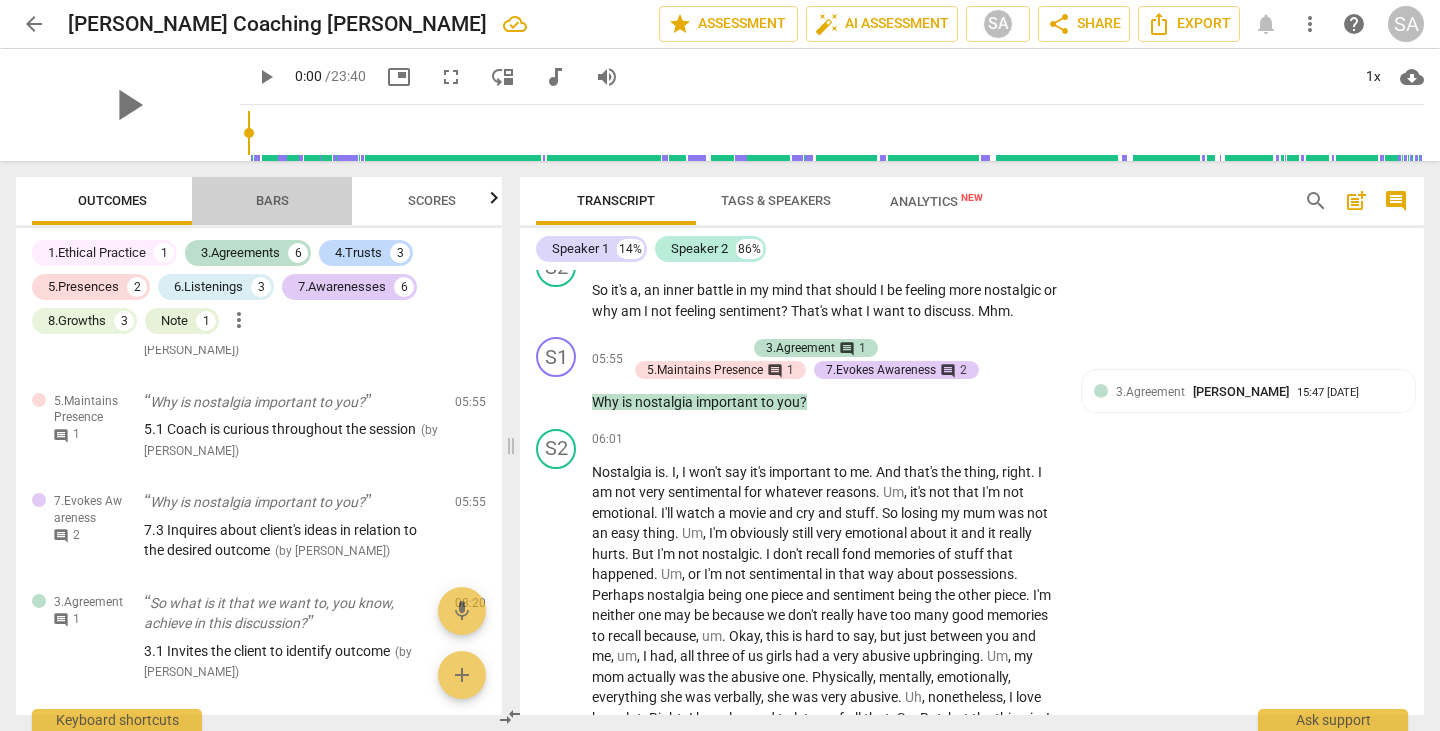 click on "Bars" at bounding box center [272, 200] 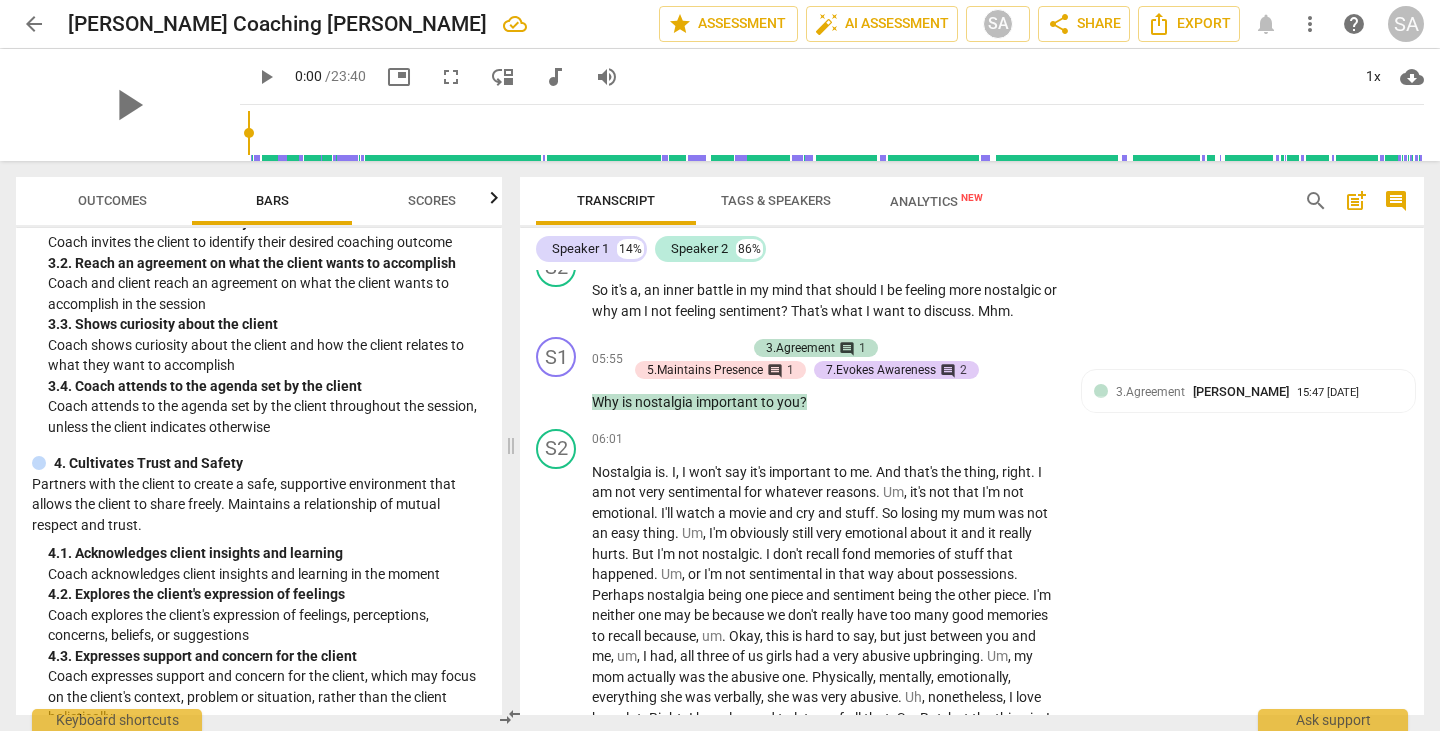 scroll, scrollTop: 600, scrollLeft: 0, axis: vertical 